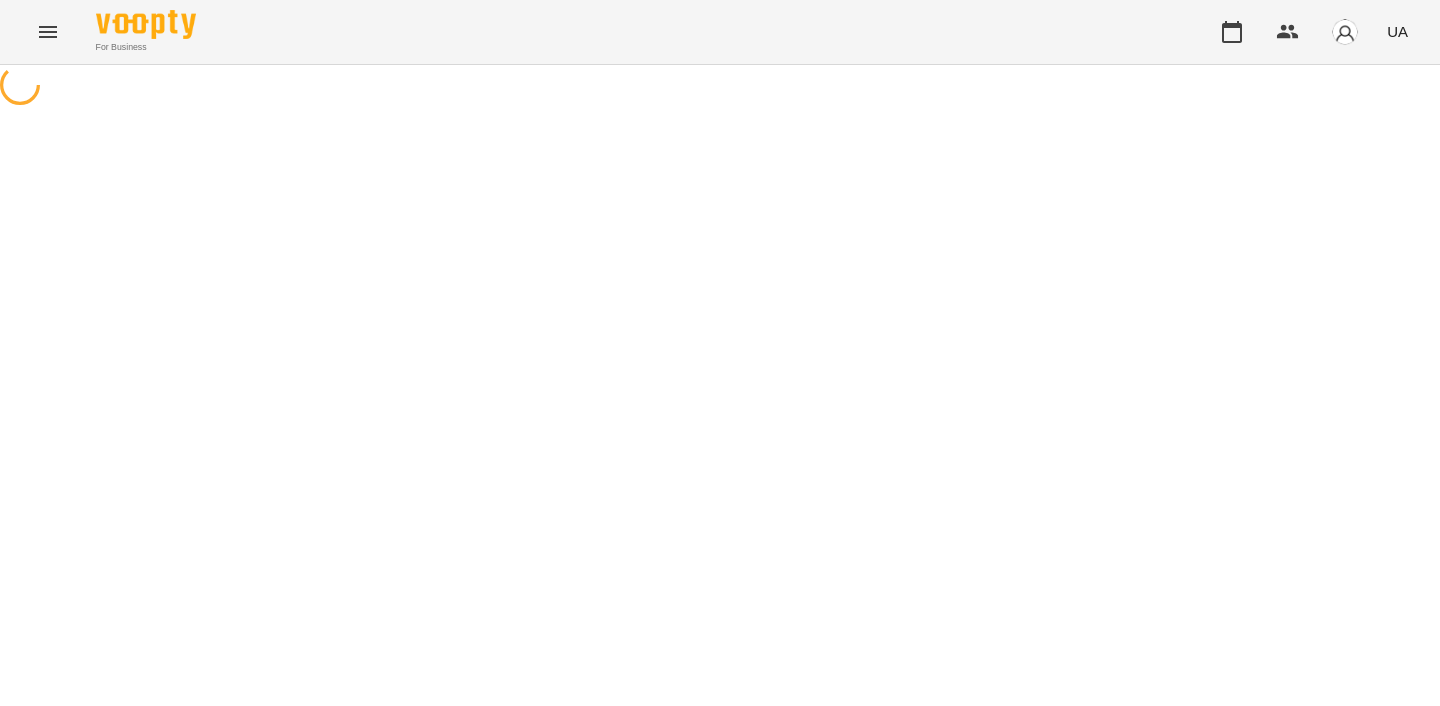 scroll, scrollTop: 0, scrollLeft: 0, axis: both 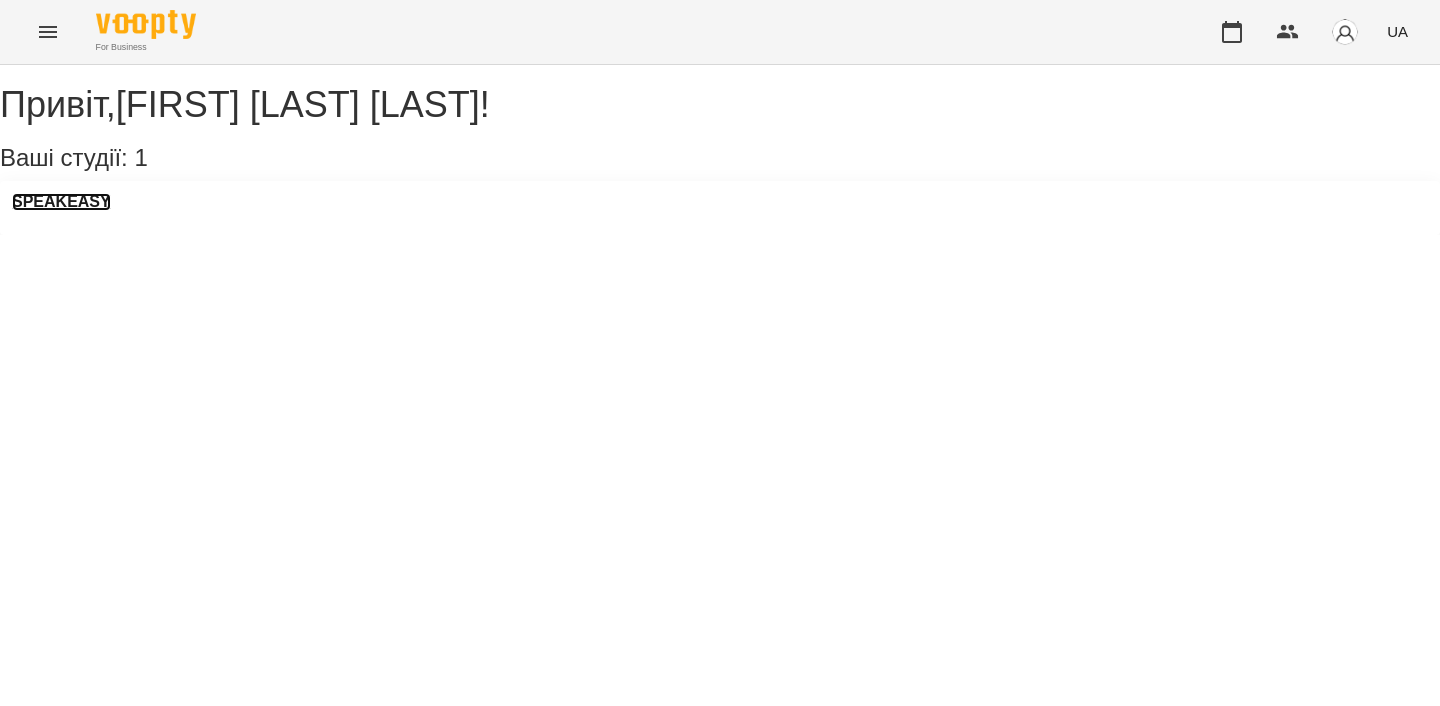 click on "SPEAKEASY" at bounding box center [61, 202] 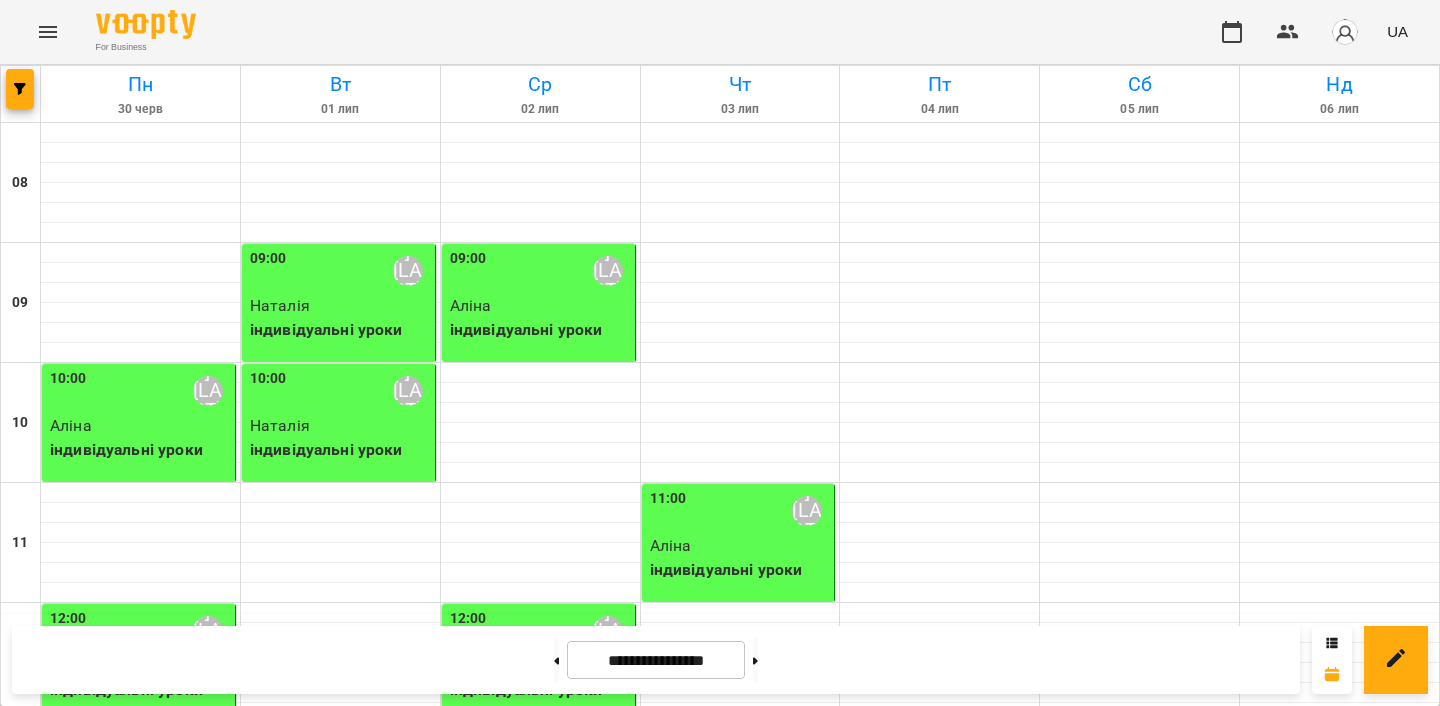 scroll, scrollTop: 547, scrollLeft: 0, axis: vertical 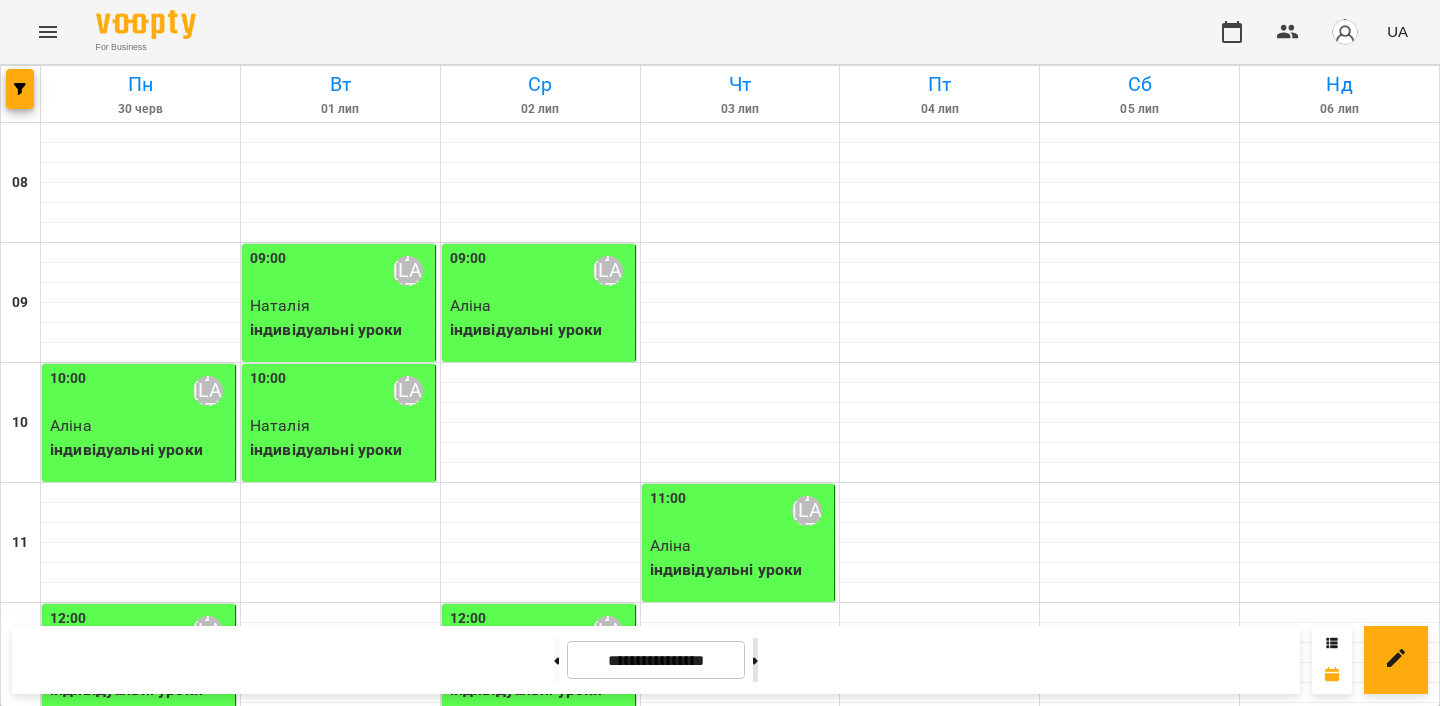 click at bounding box center (755, 660) 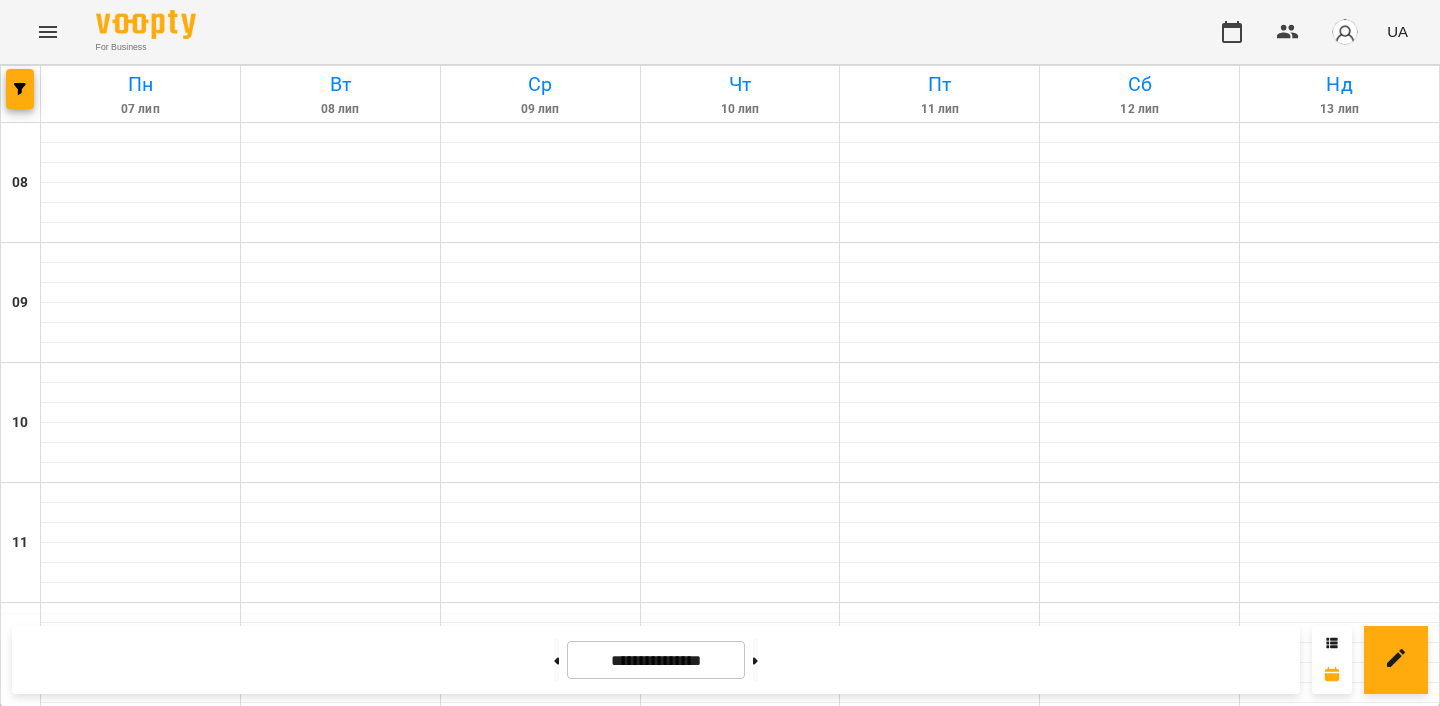 scroll, scrollTop: 10, scrollLeft: 0, axis: vertical 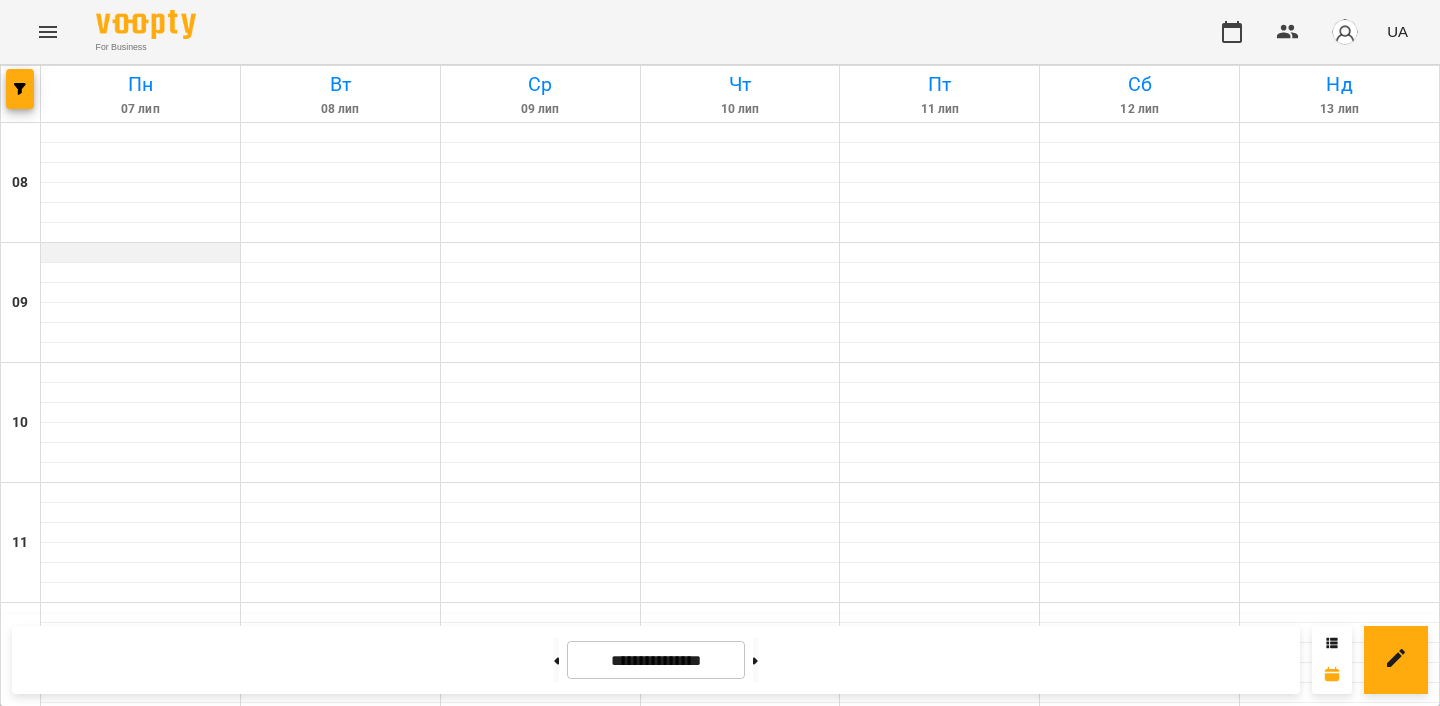 click at bounding box center [140, 253] 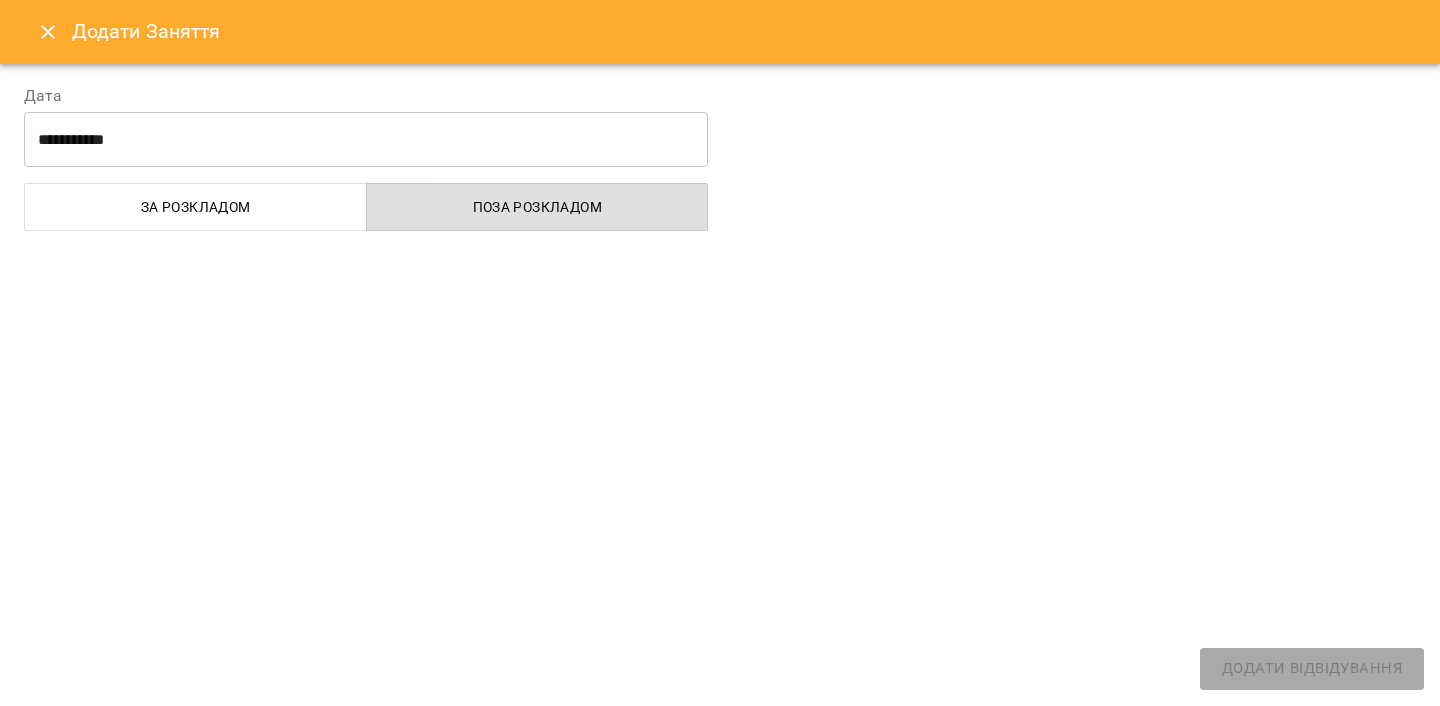 select on "**********" 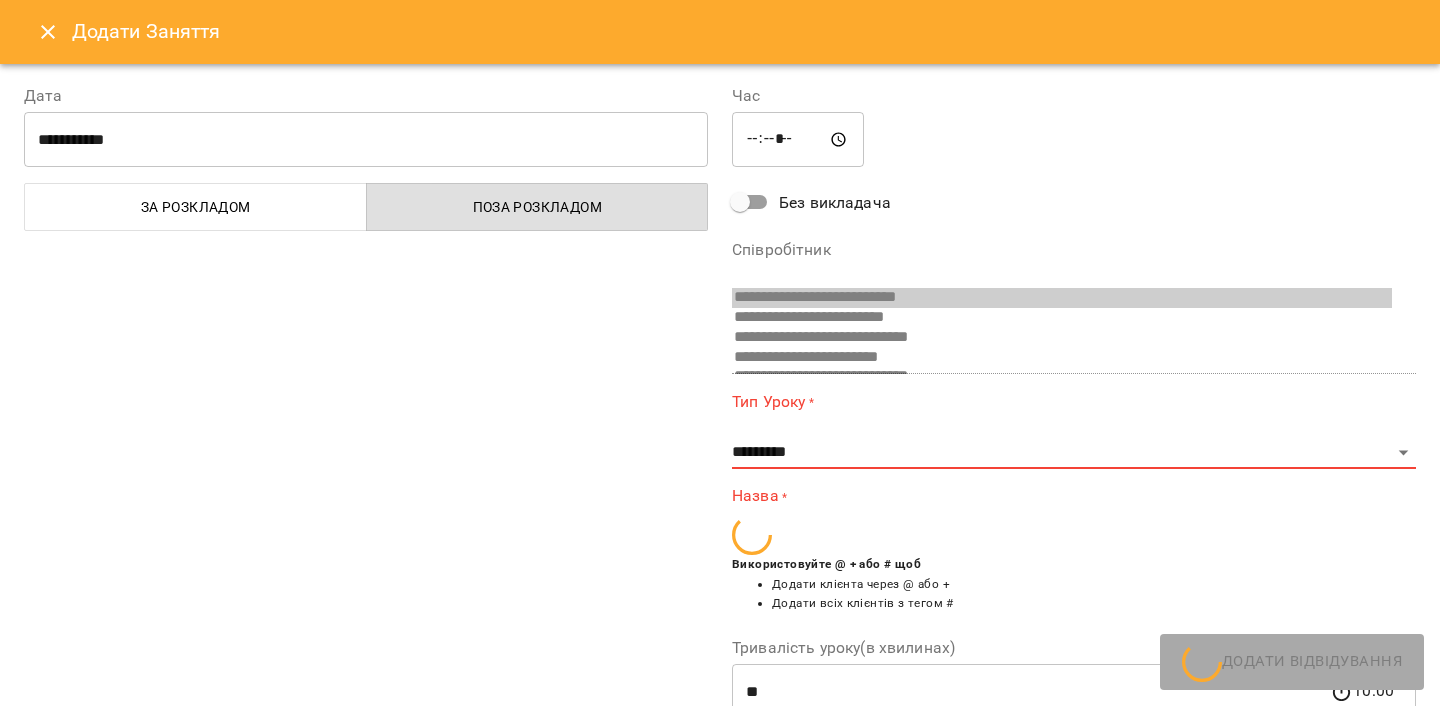 scroll, scrollTop: 489, scrollLeft: 0, axis: vertical 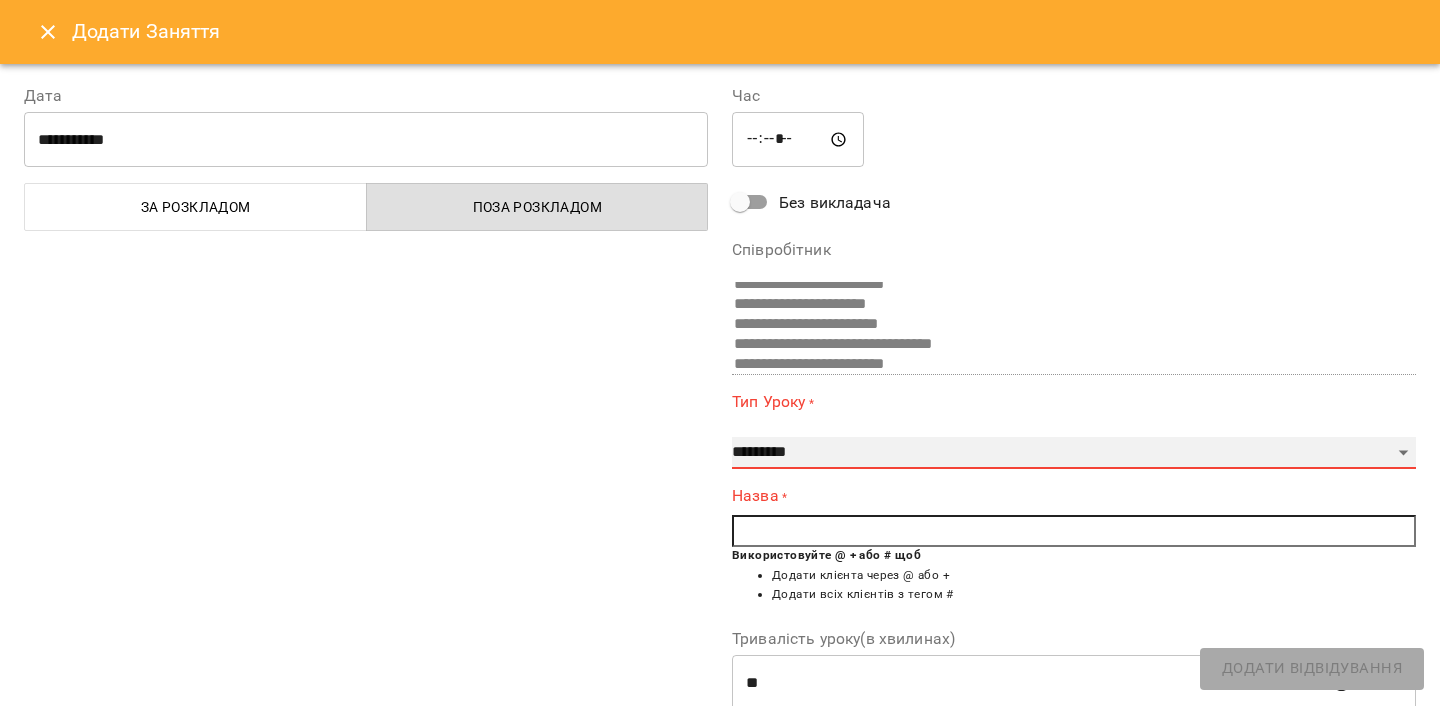 click on "**********" at bounding box center (1074, 453) 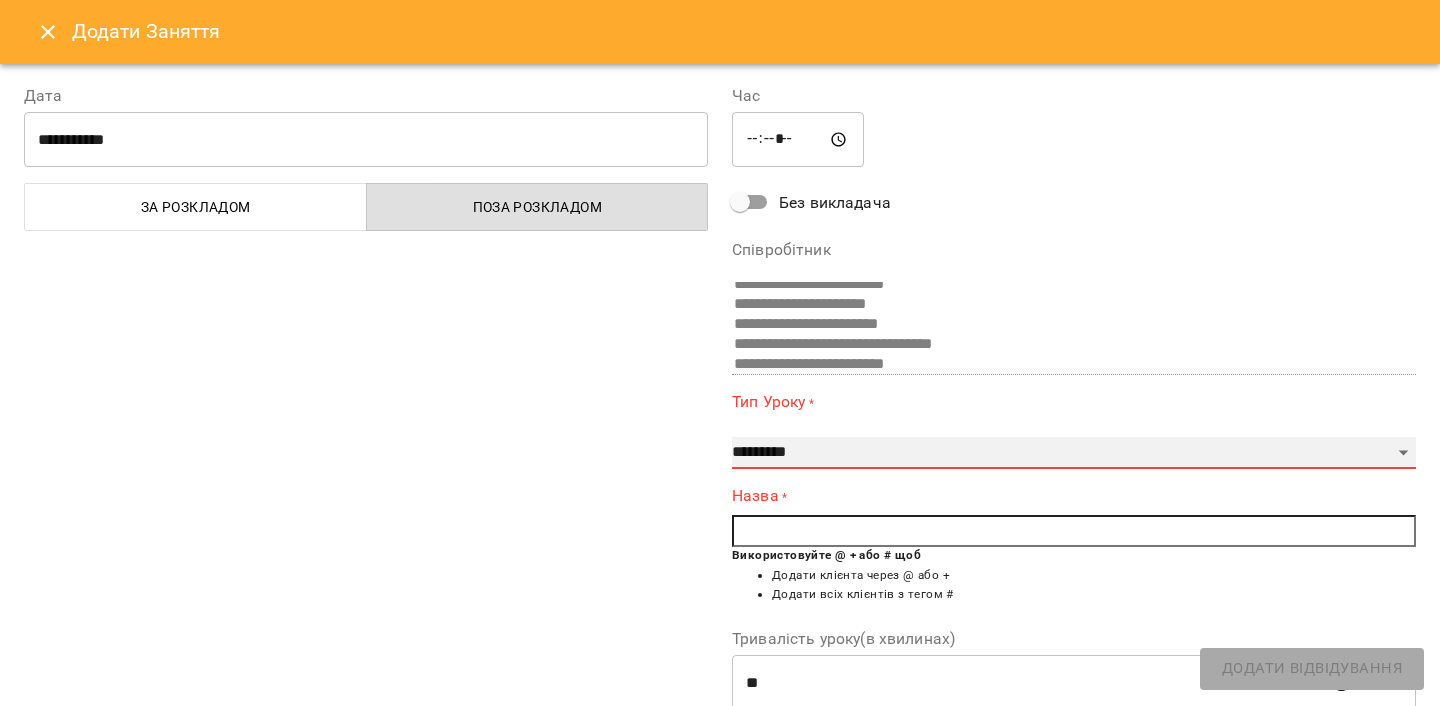 select on "**********" 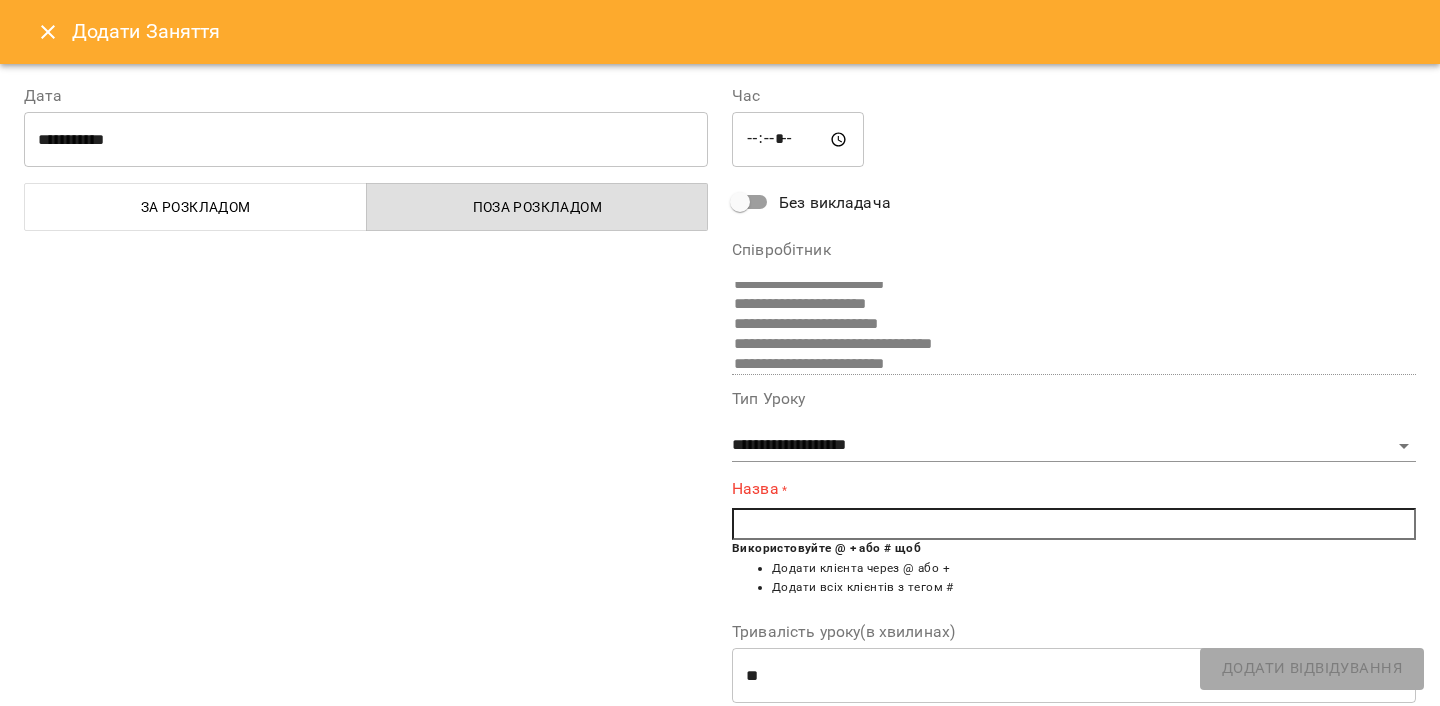 click at bounding box center [1074, 524] 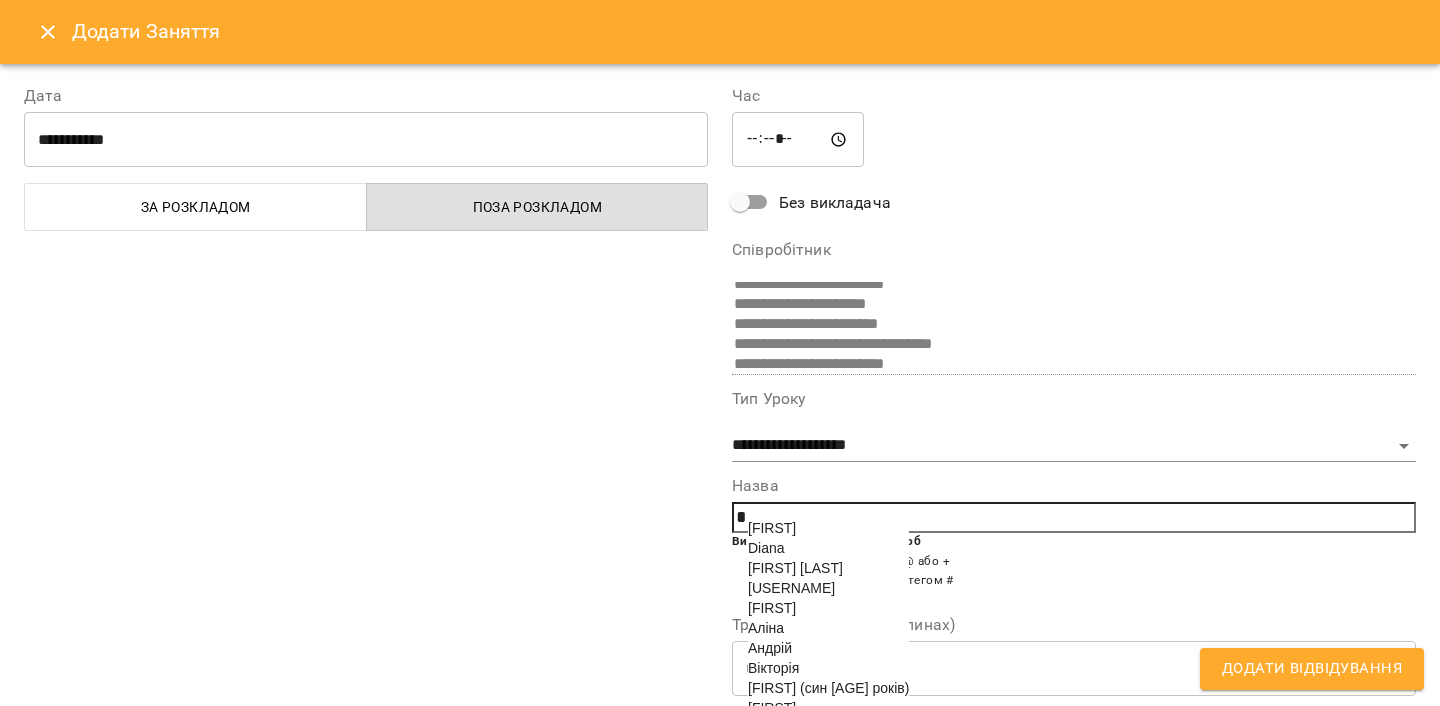 click on "Аліна" at bounding box center [828, 628] 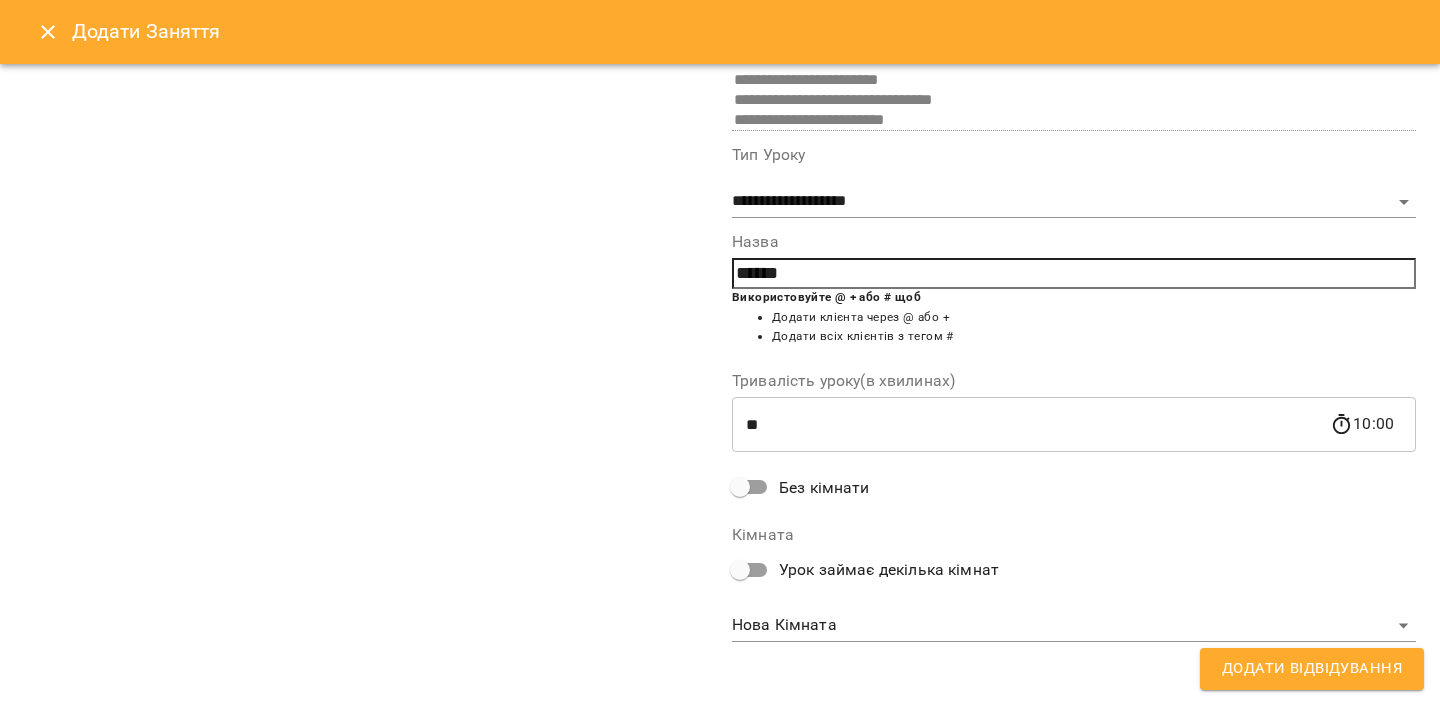 scroll, scrollTop: 101, scrollLeft: 0, axis: vertical 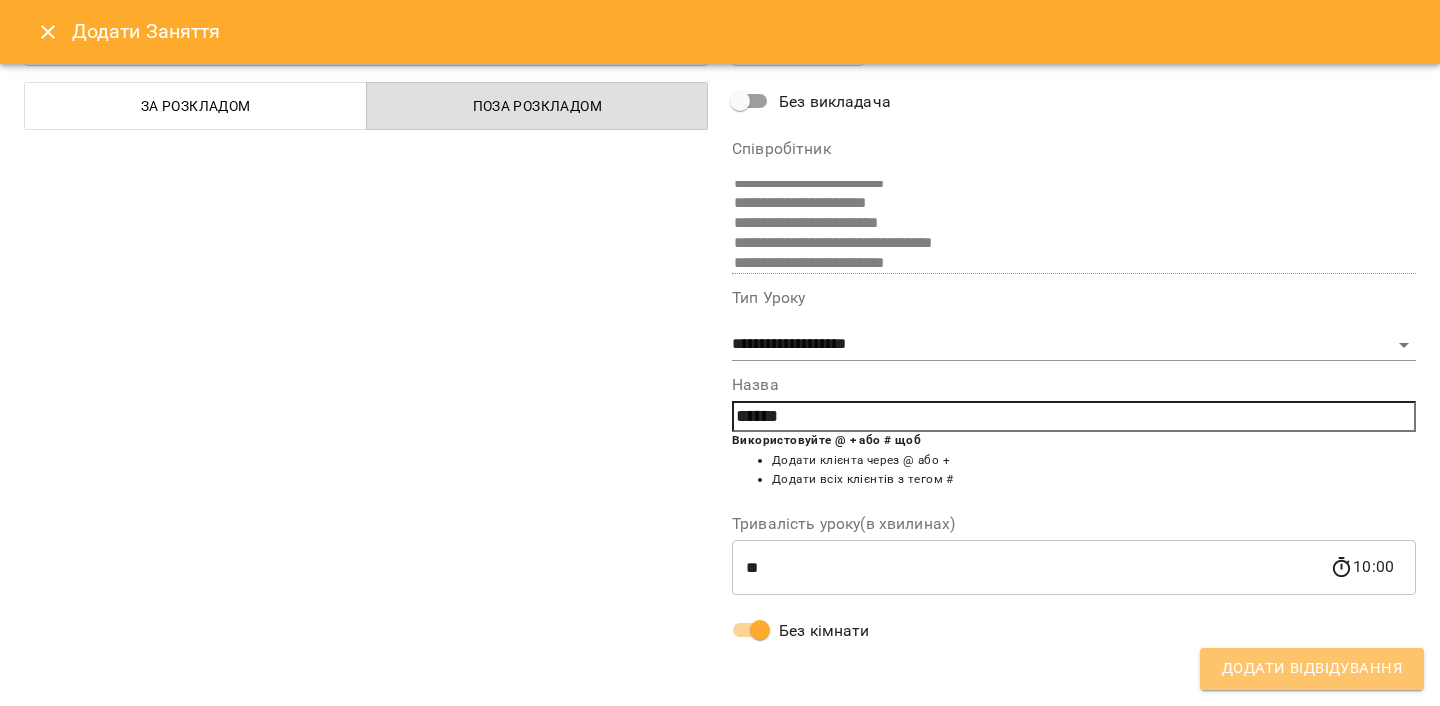 click on "Додати Відвідування" at bounding box center [1312, 669] 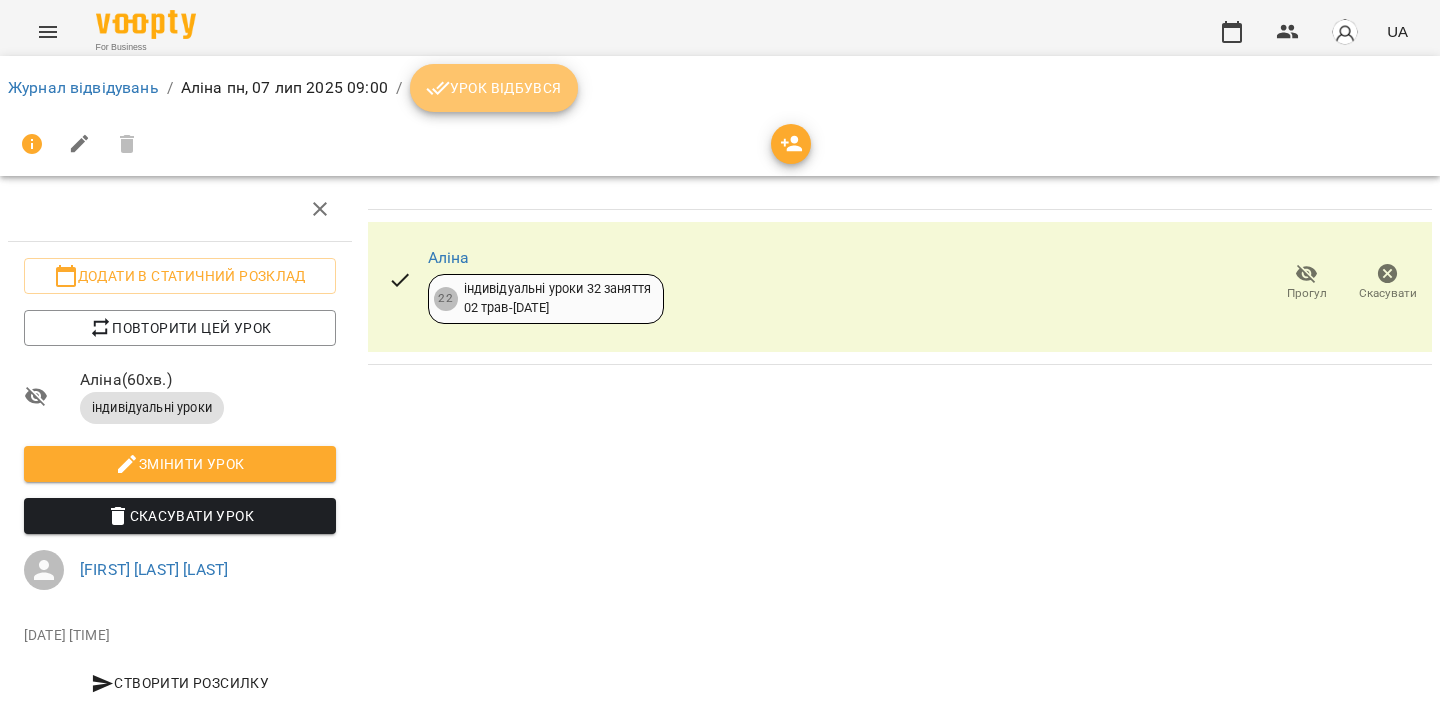 click on "Урок відбувся" at bounding box center (494, 88) 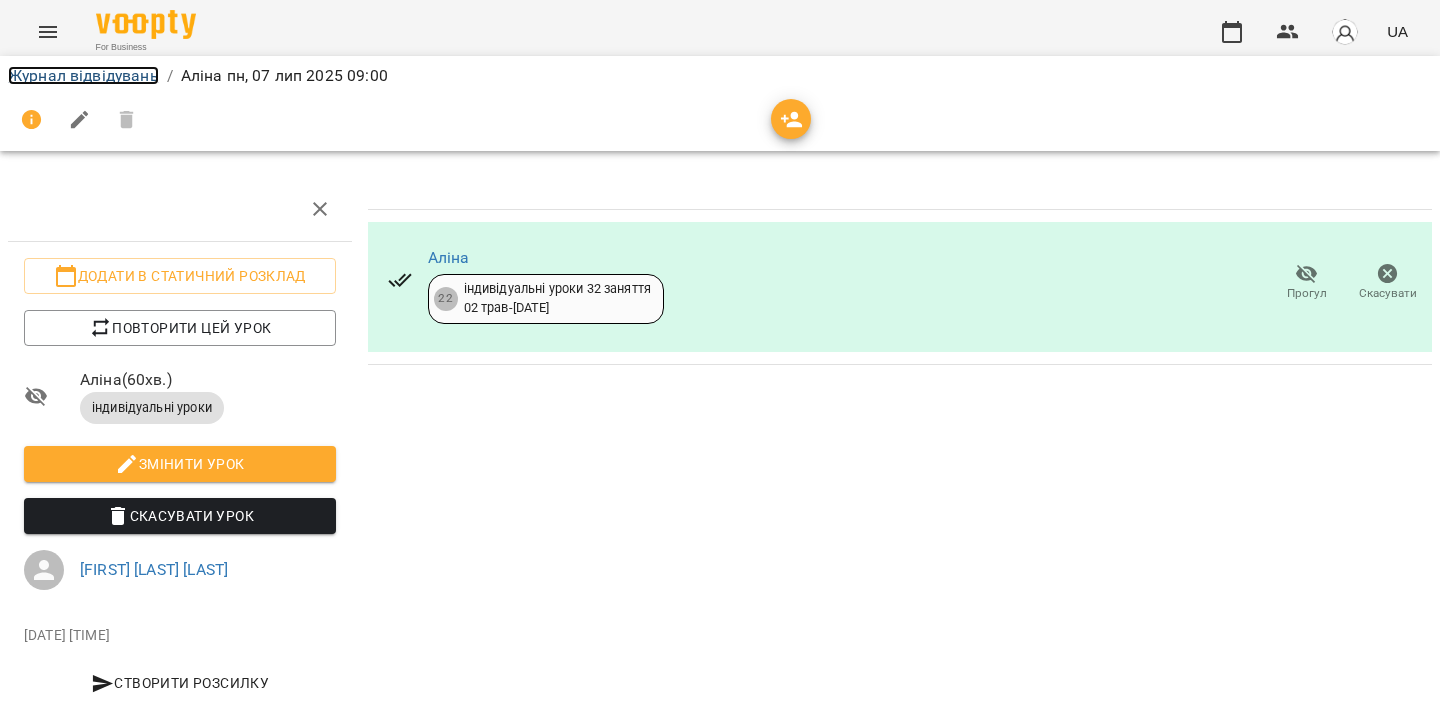 click on "Журнал відвідувань" at bounding box center [83, 75] 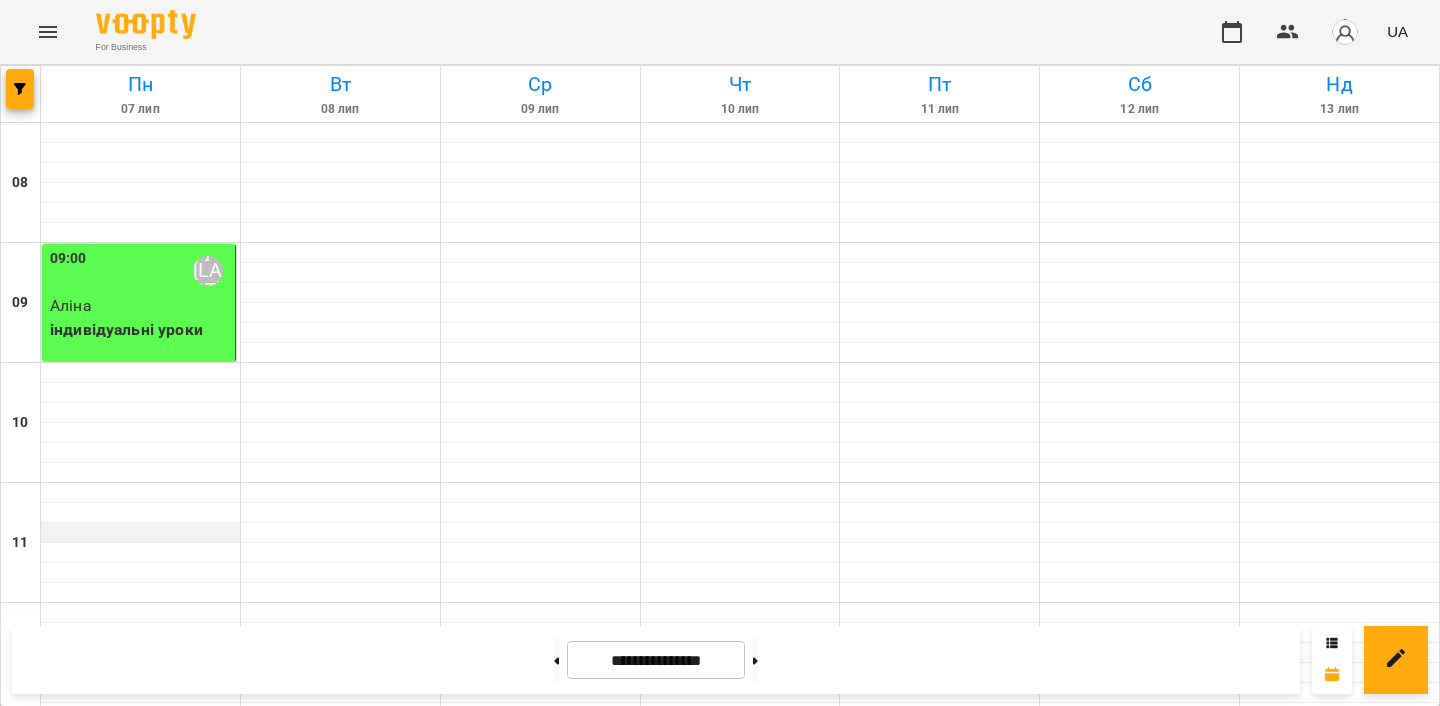 scroll, scrollTop: 122, scrollLeft: 0, axis: vertical 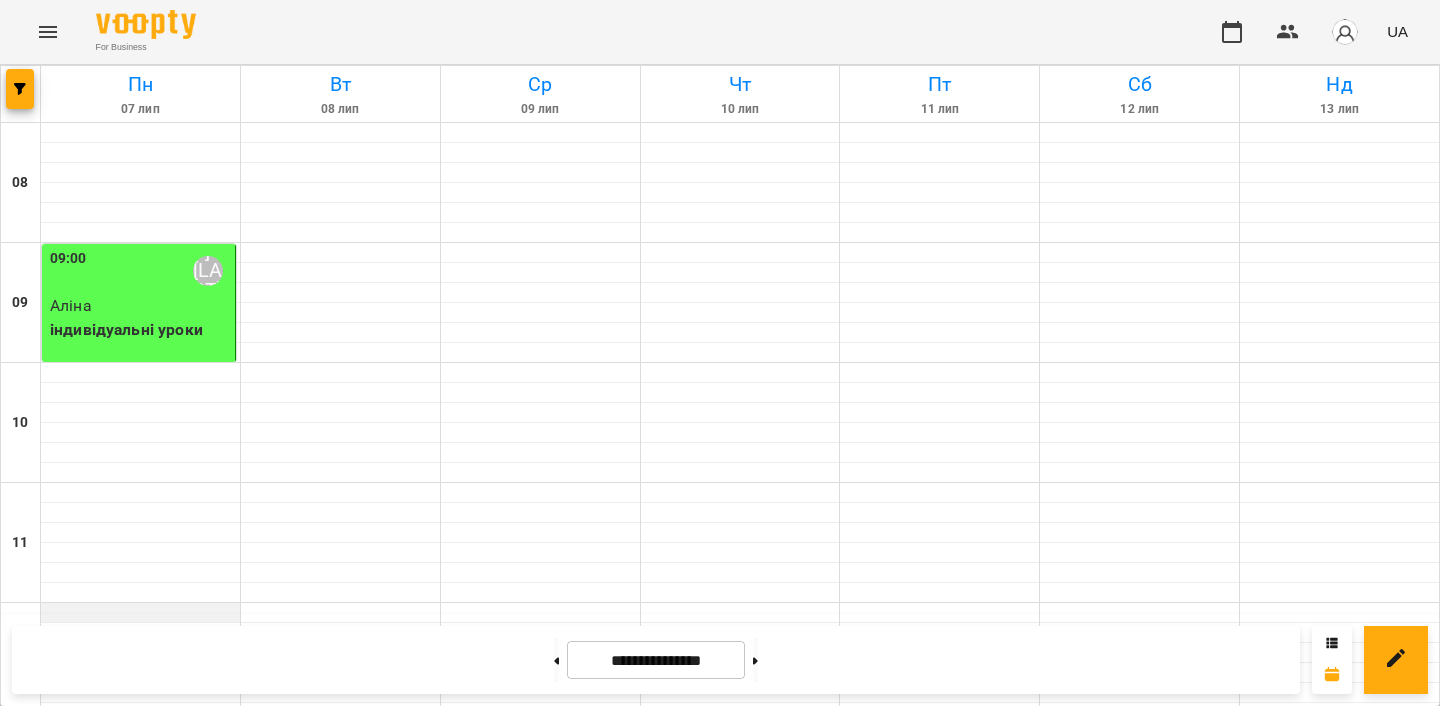 click at bounding box center (140, 613) 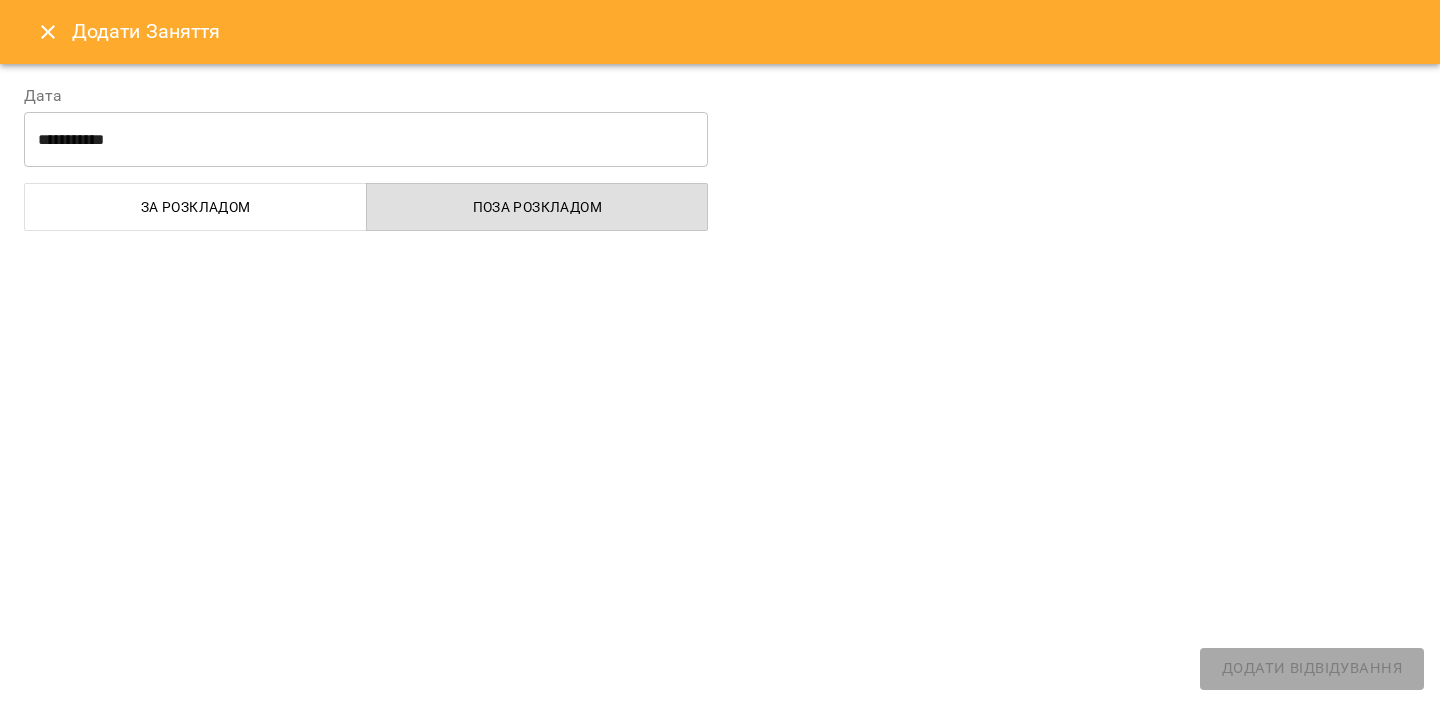 select on "**********" 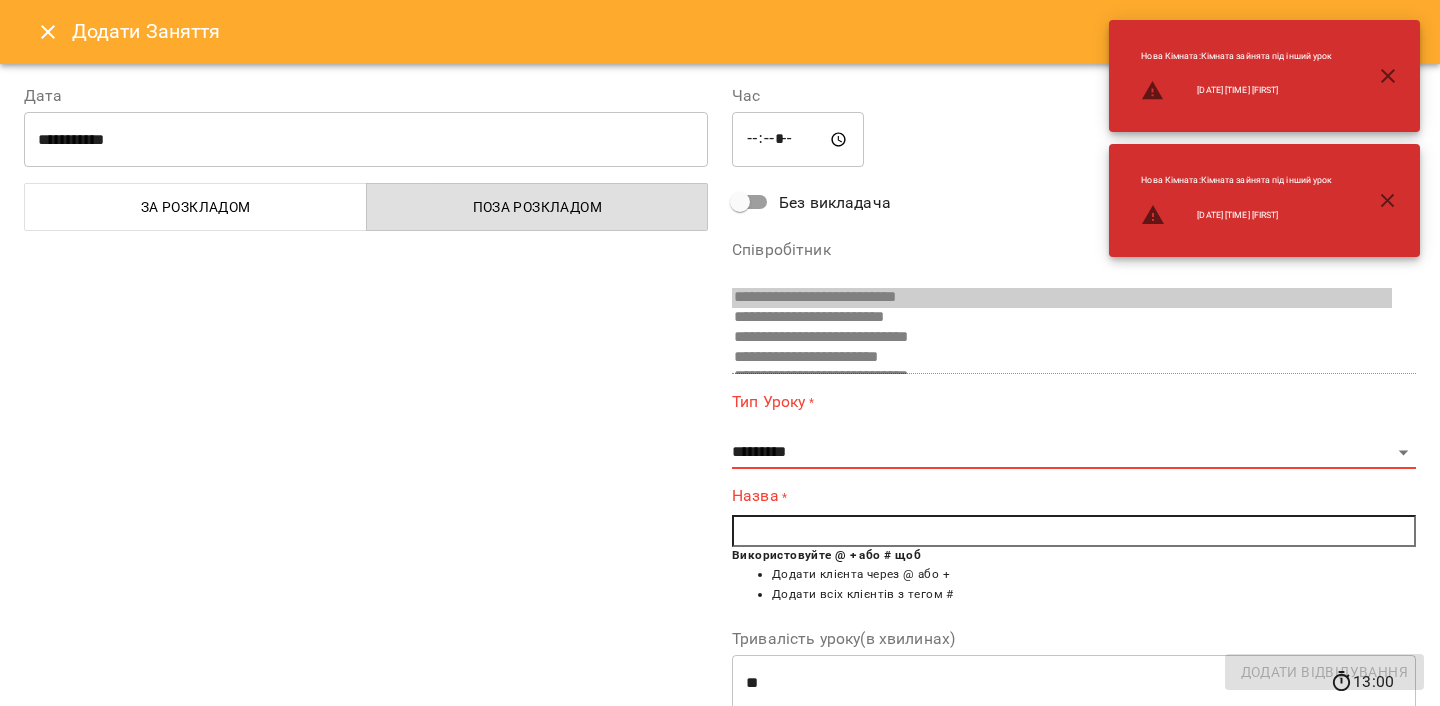 scroll, scrollTop: 489, scrollLeft: 0, axis: vertical 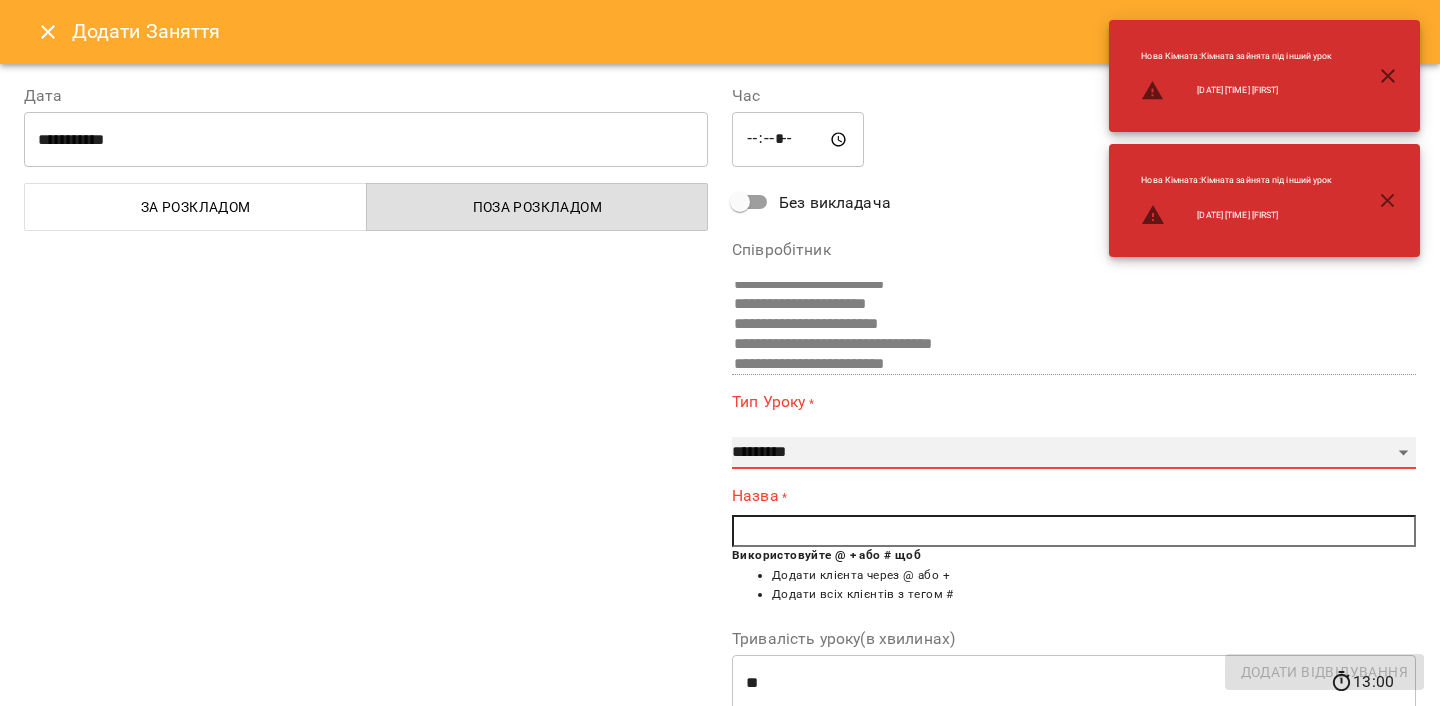 click on "**********" at bounding box center [1074, 453] 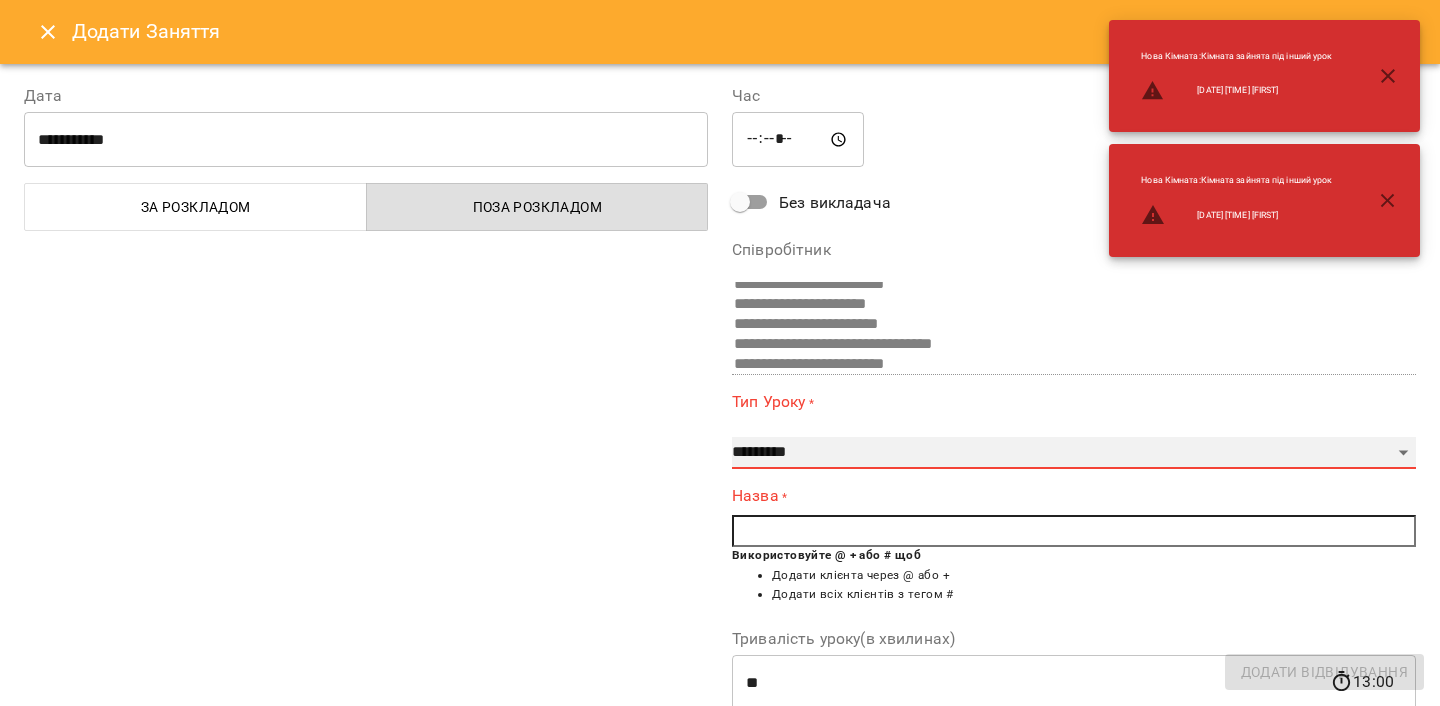 select on "**********" 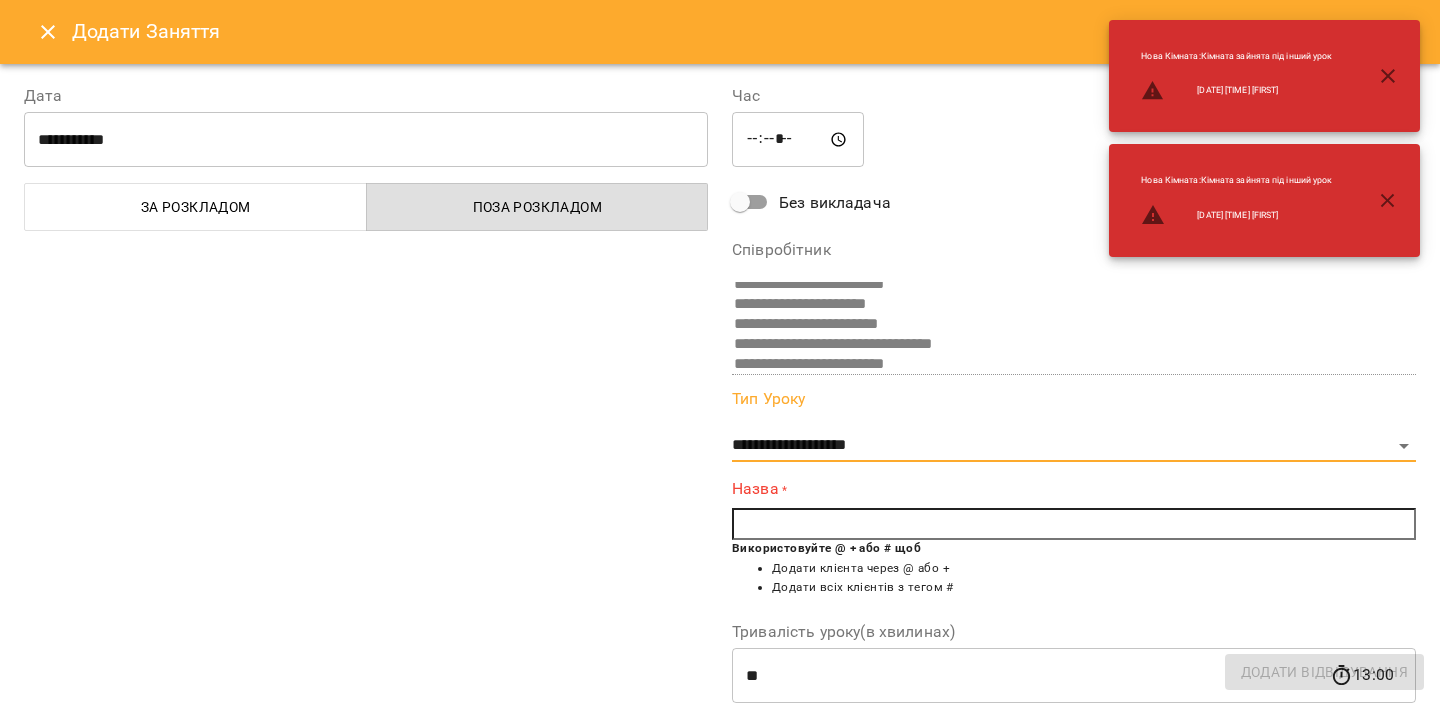 click at bounding box center [1074, 524] 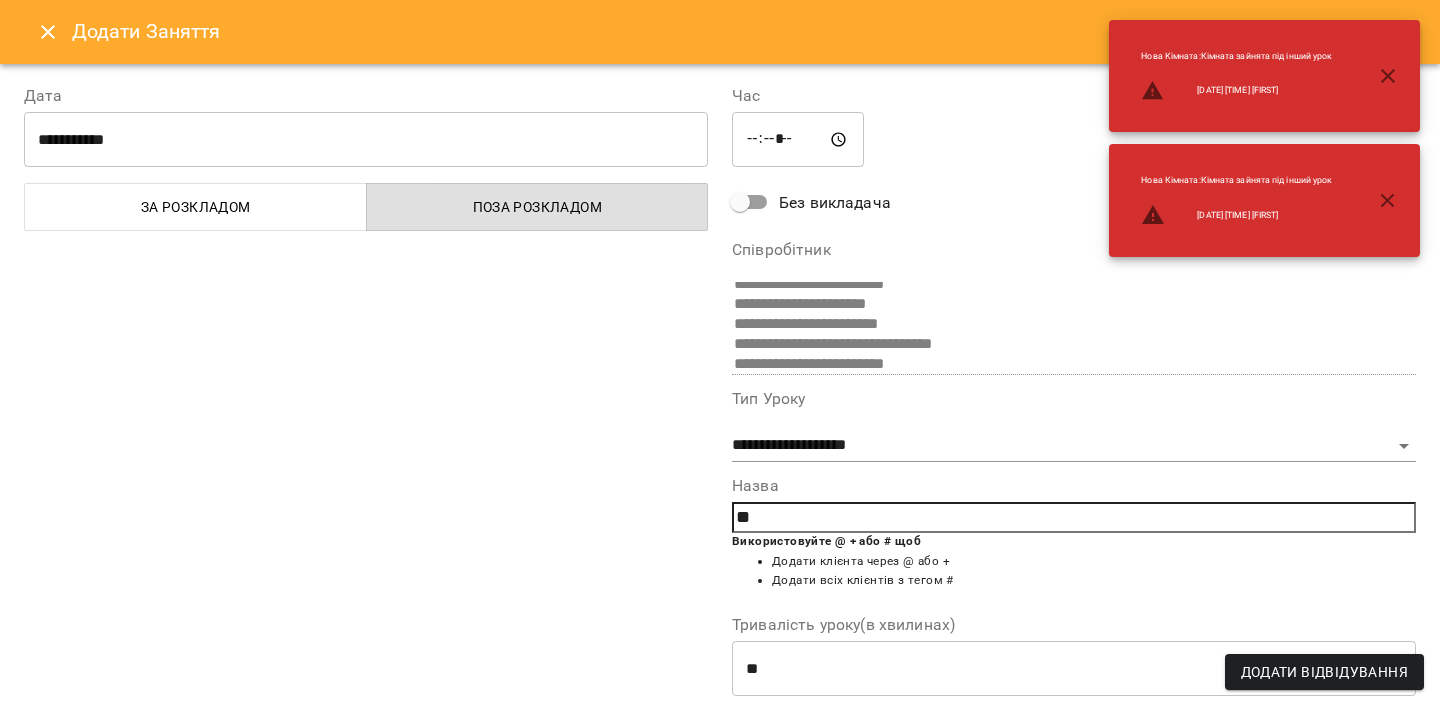 type on "*" 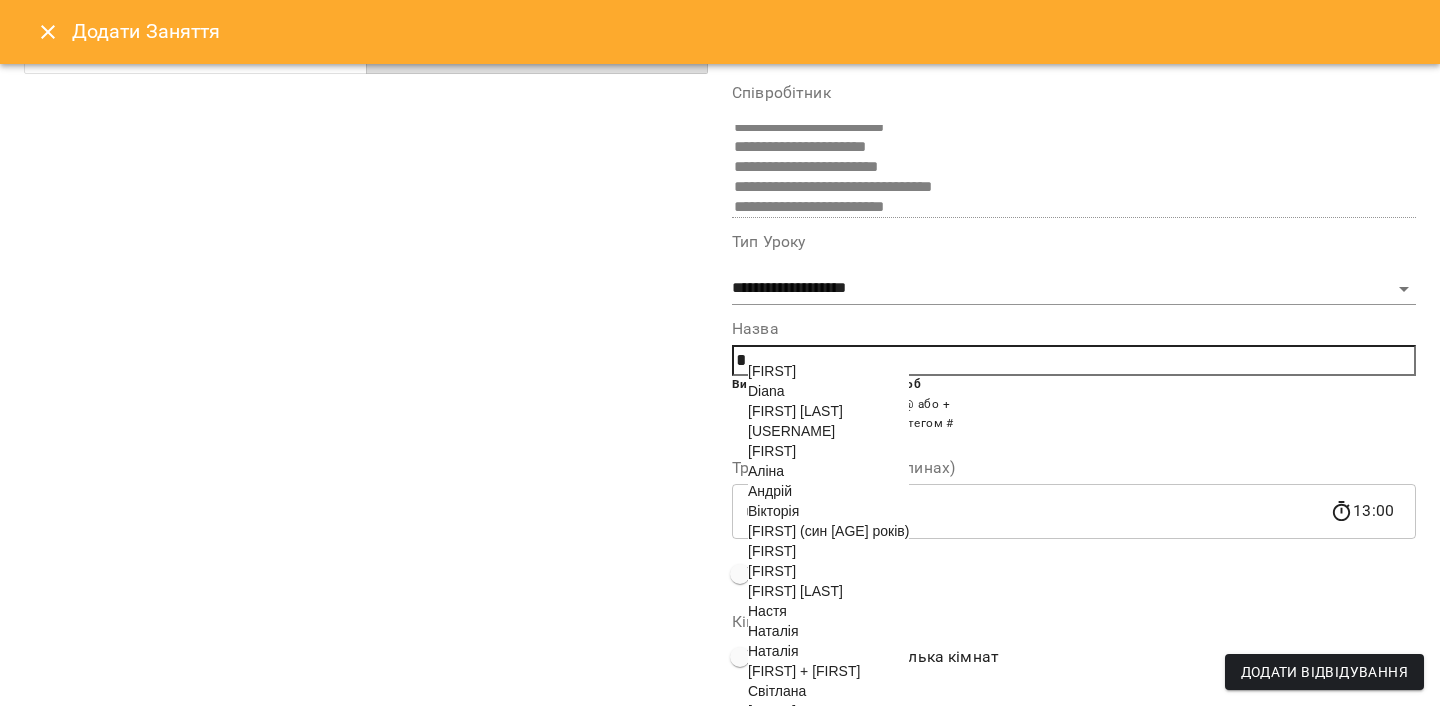 scroll, scrollTop: 180, scrollLeft: 0, axis: vertical 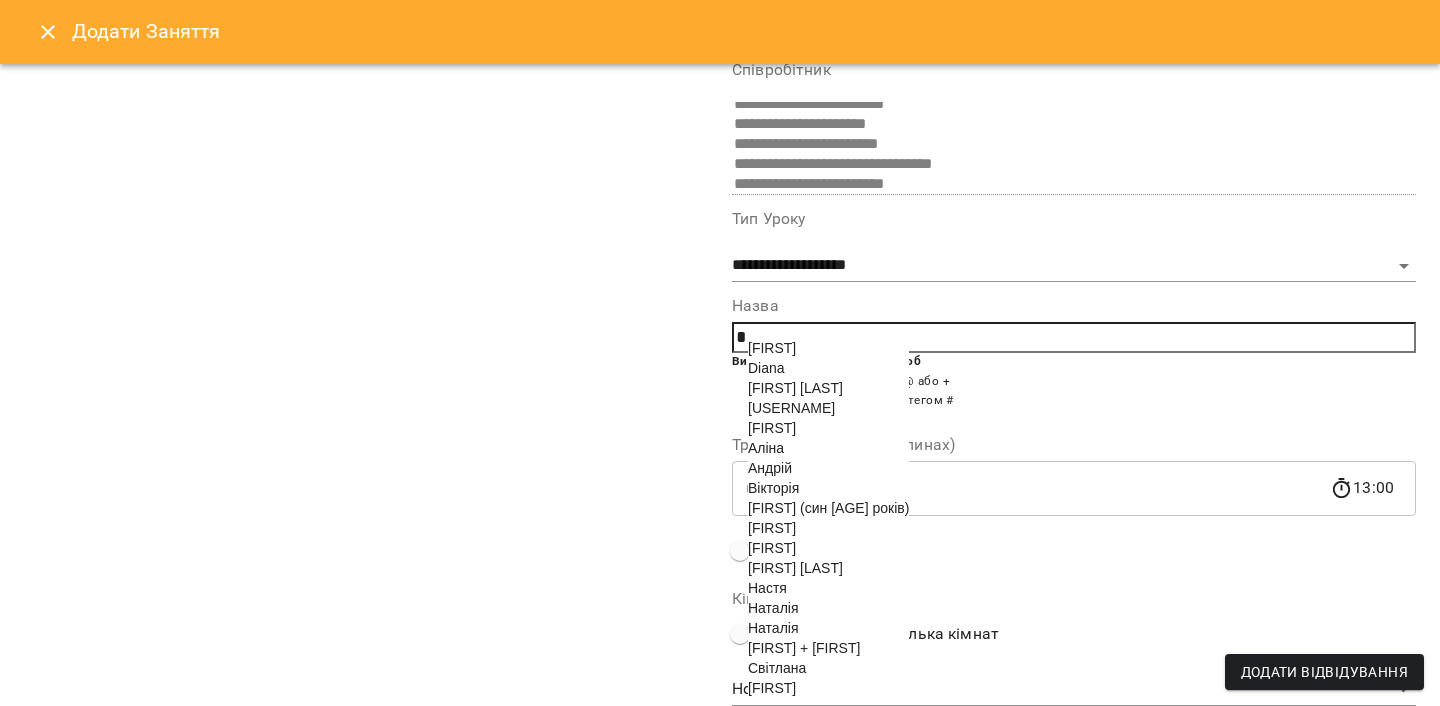 click on "[FIRST] (син [AGE] років)" at bounding box center [828, 508] 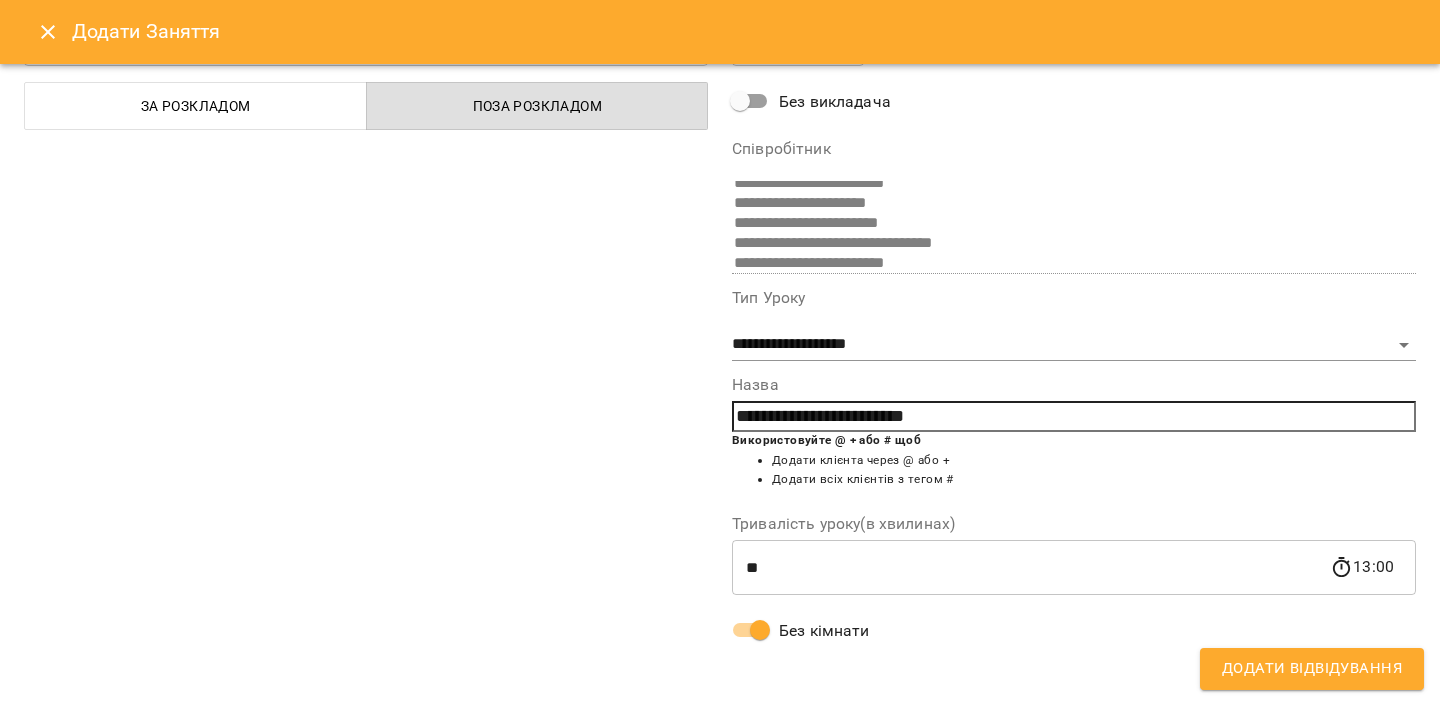 scroll, scrollTop: 101, scrollLeft: 0, axis: vertical 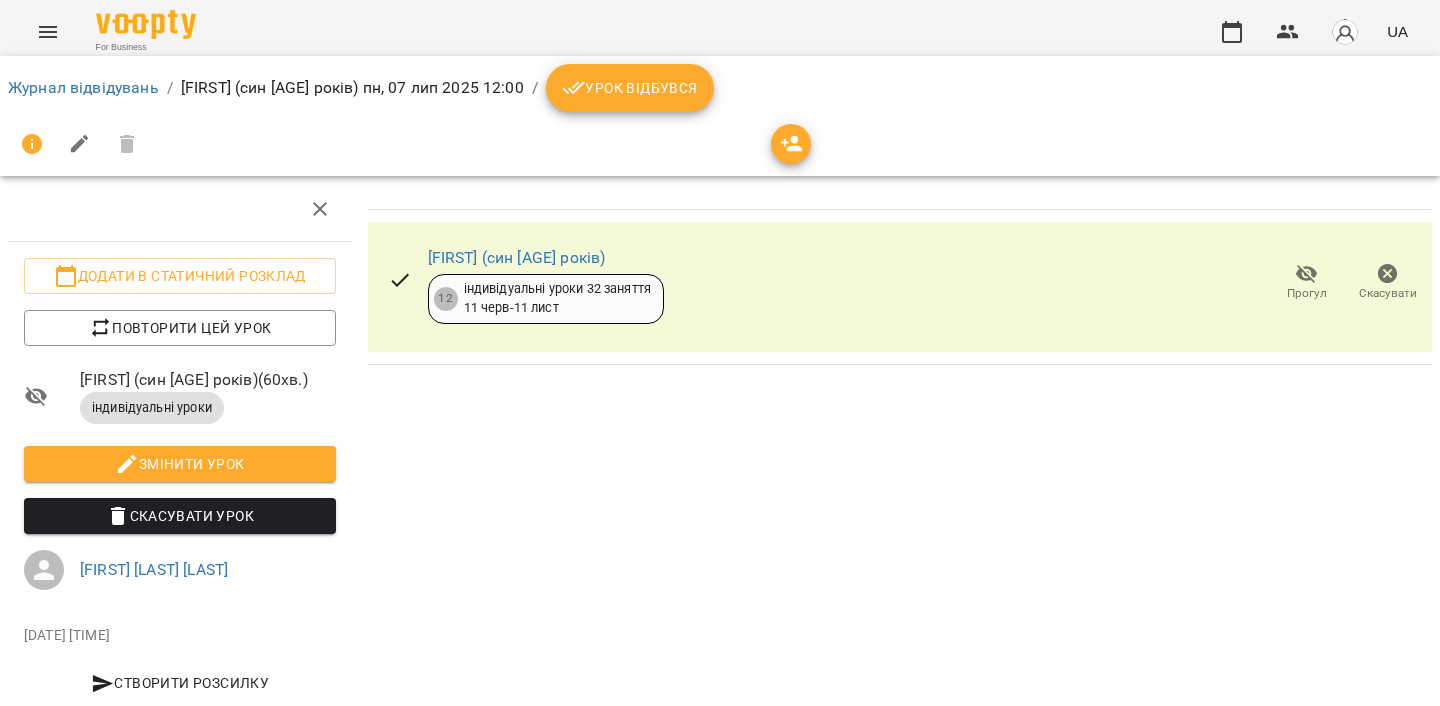 click on "Урок відбувся" at bounding box center [630, 88] 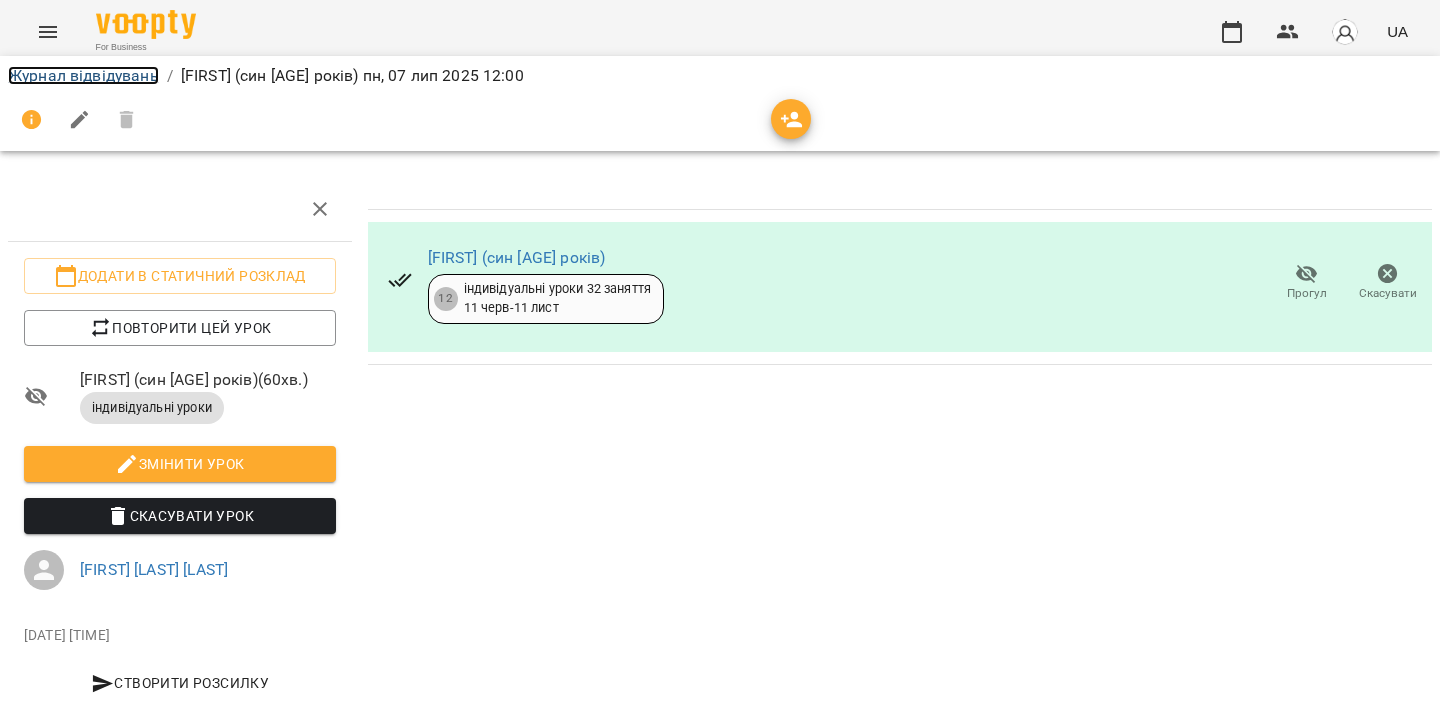 click on "Журнал відвідувань" at bounding box center (83, 75) 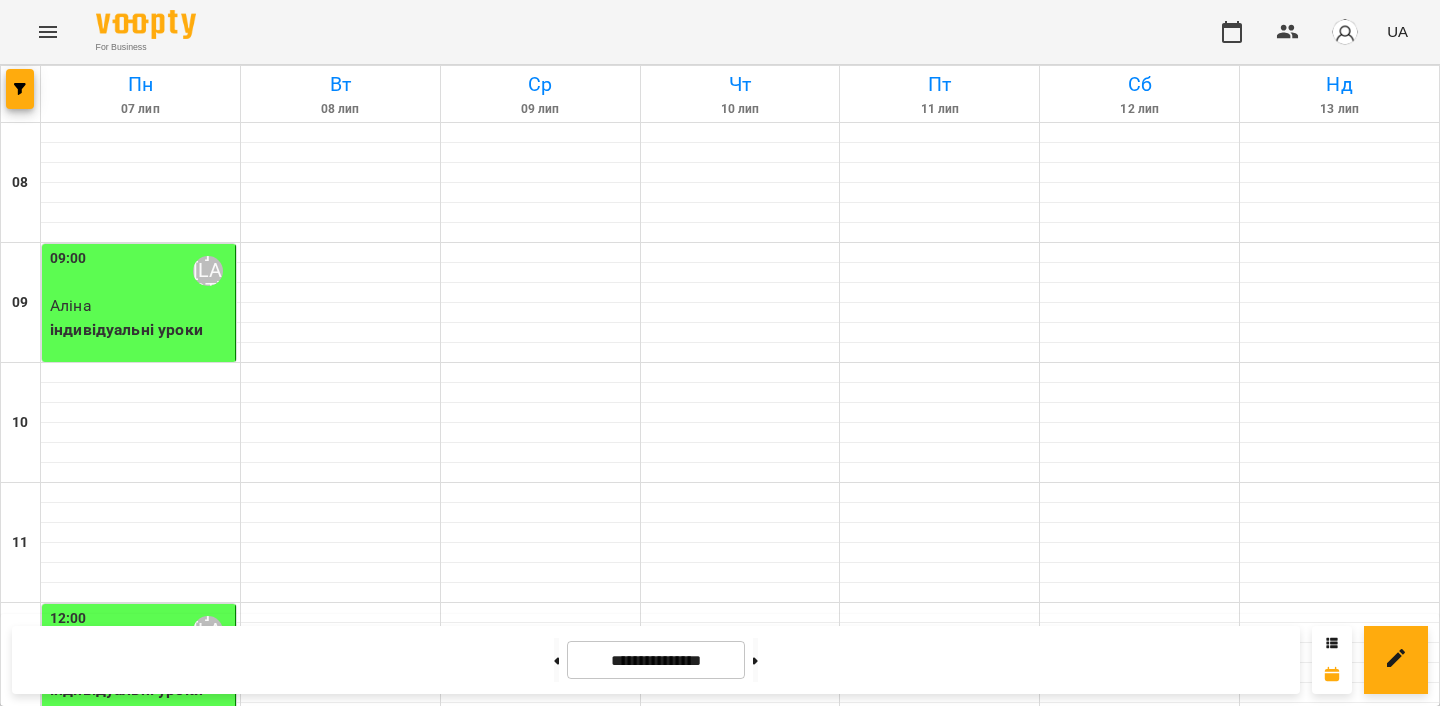 scroll, scrollTop: 872, scrollLeft: 0, axis: vertical 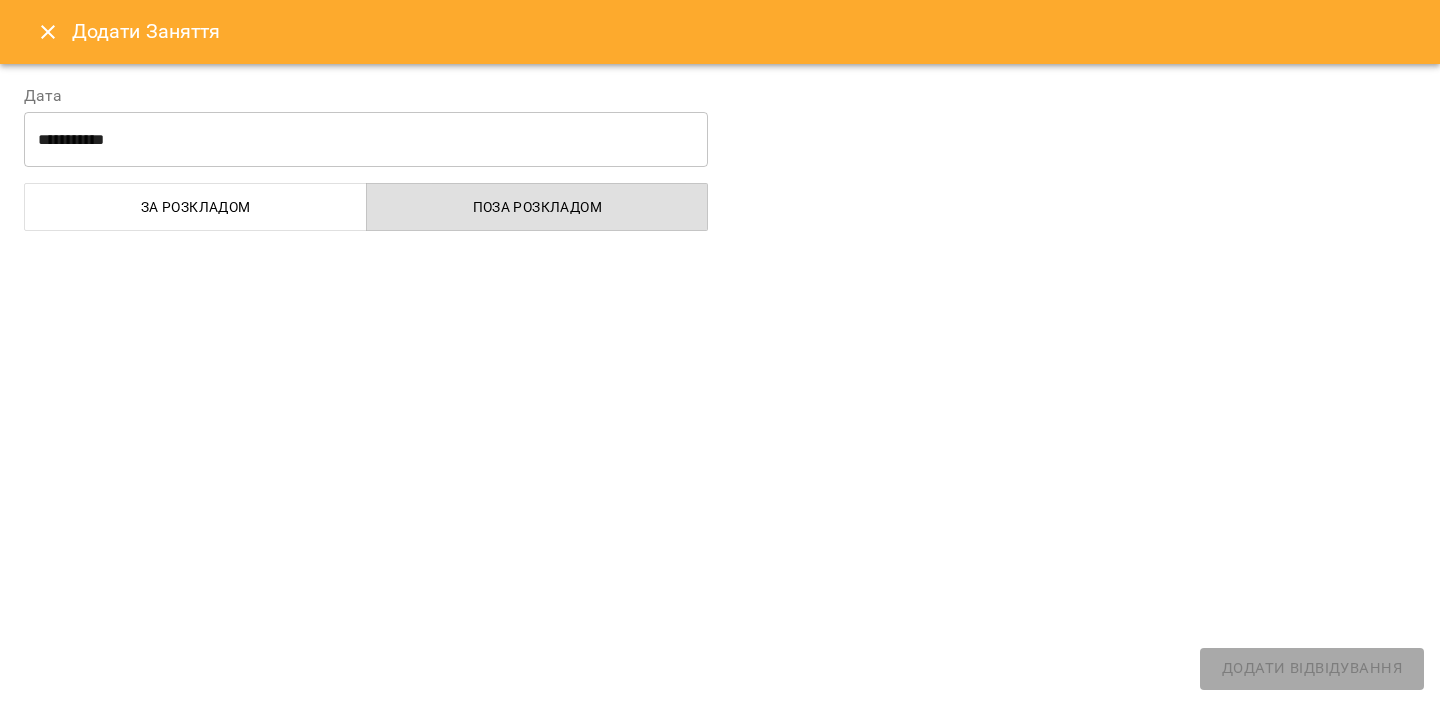 select on "**********" 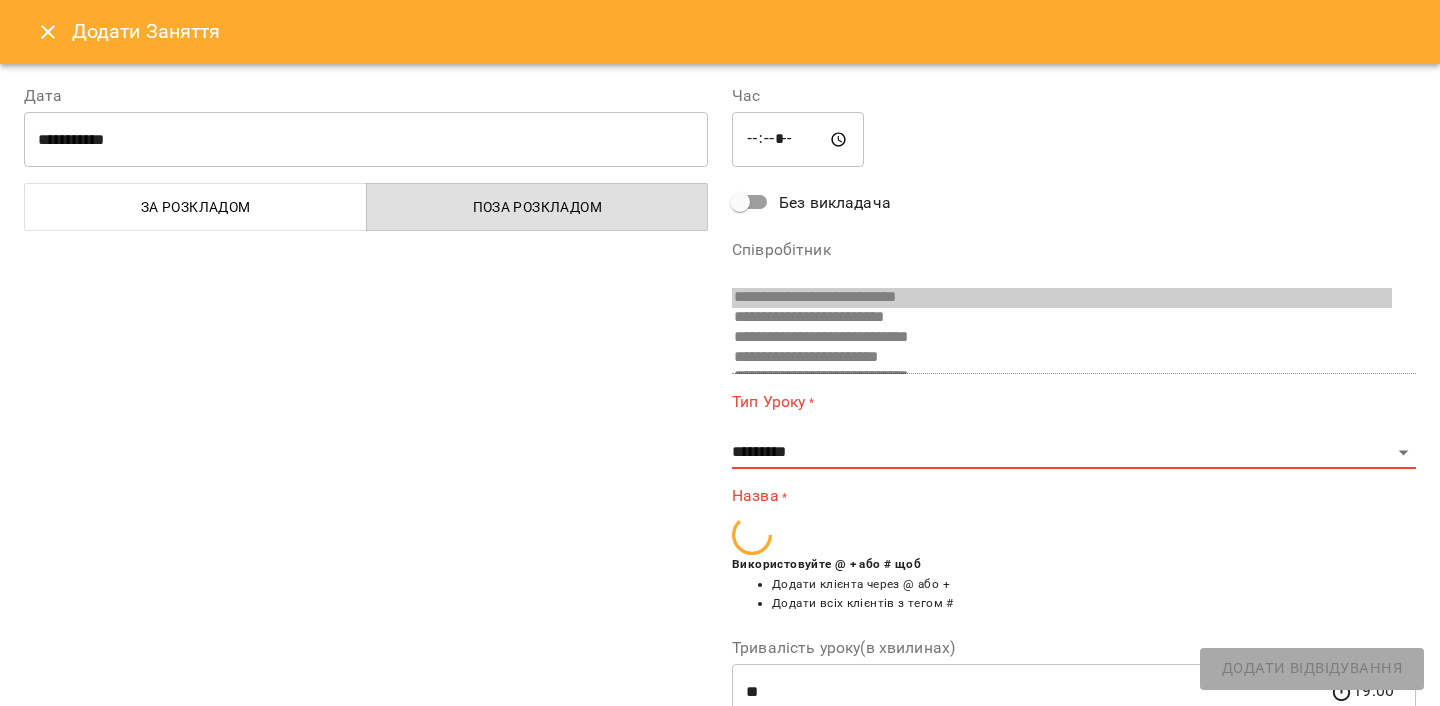 scroll, scrollTop: 489, scrollLeft: 0, axis: vertical 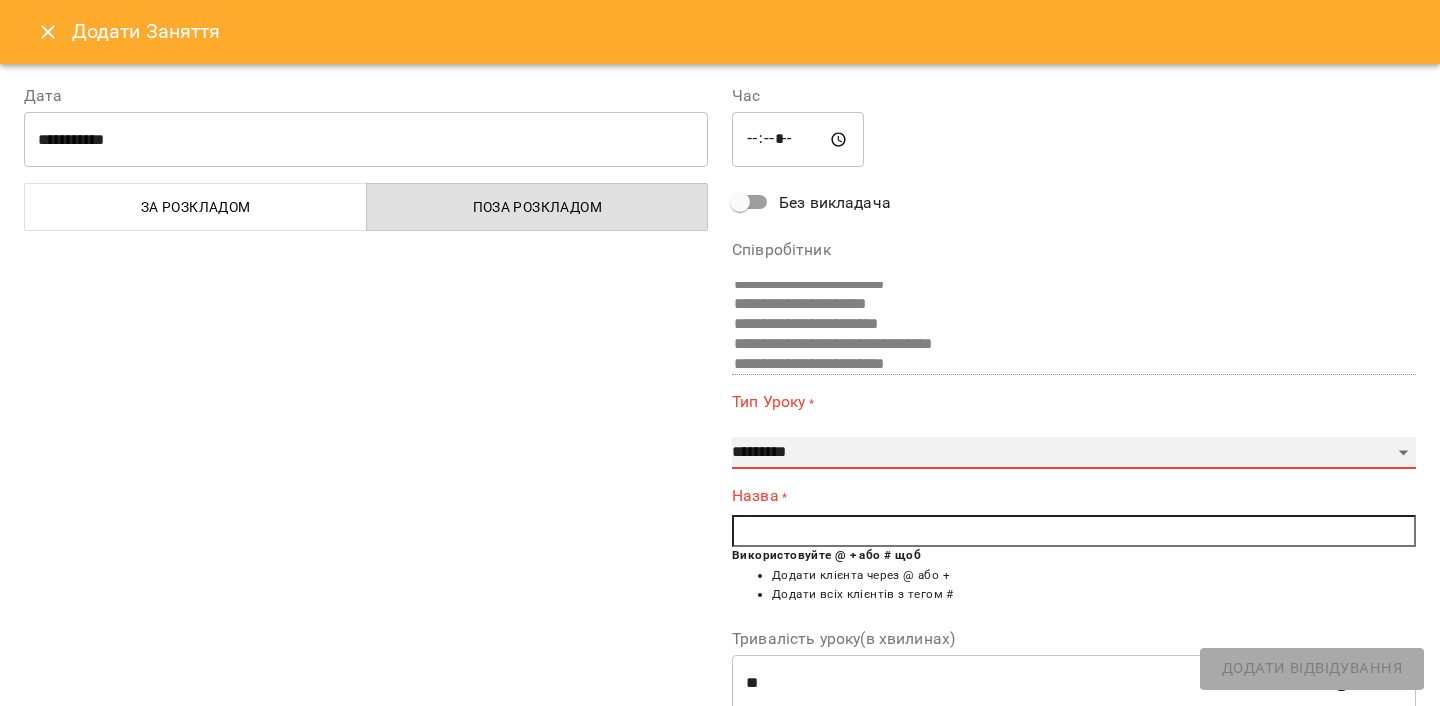click on "**********" at bounding box center (1074, 453) 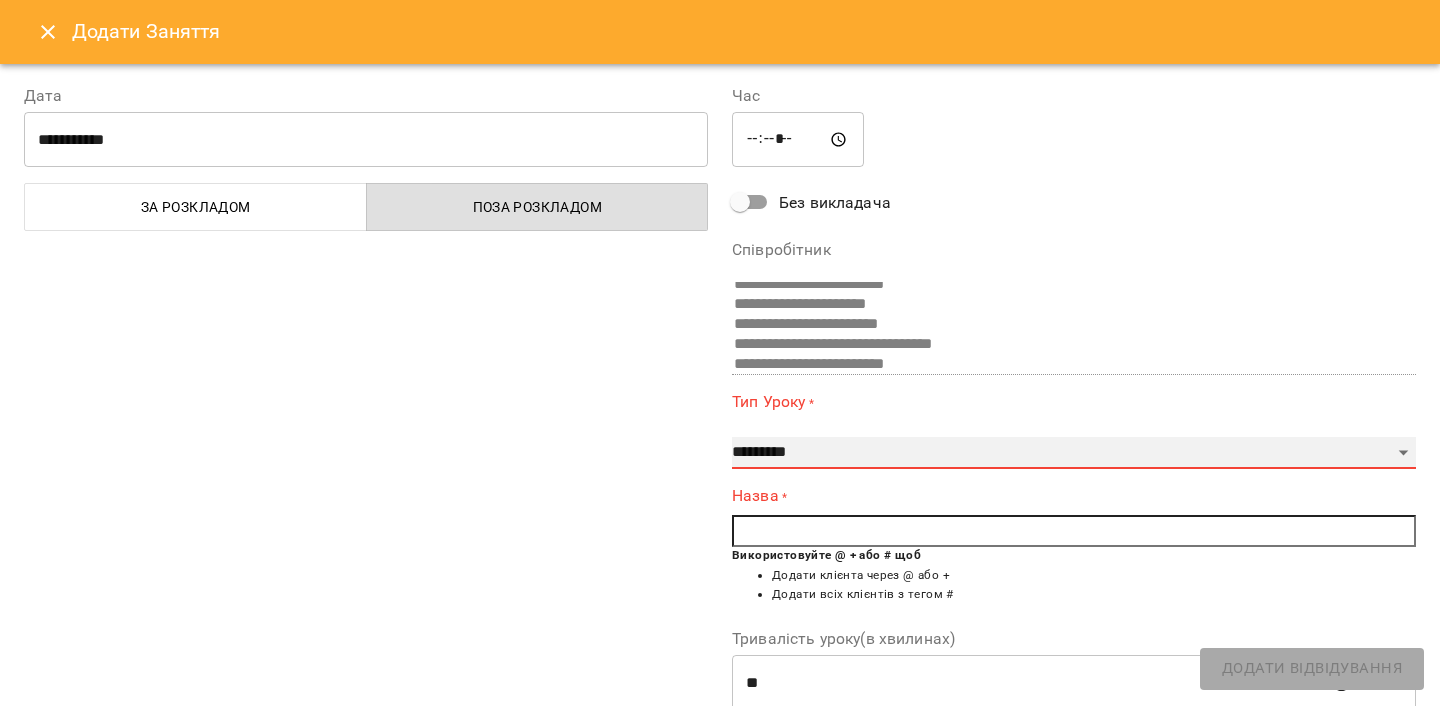 select on "**********" 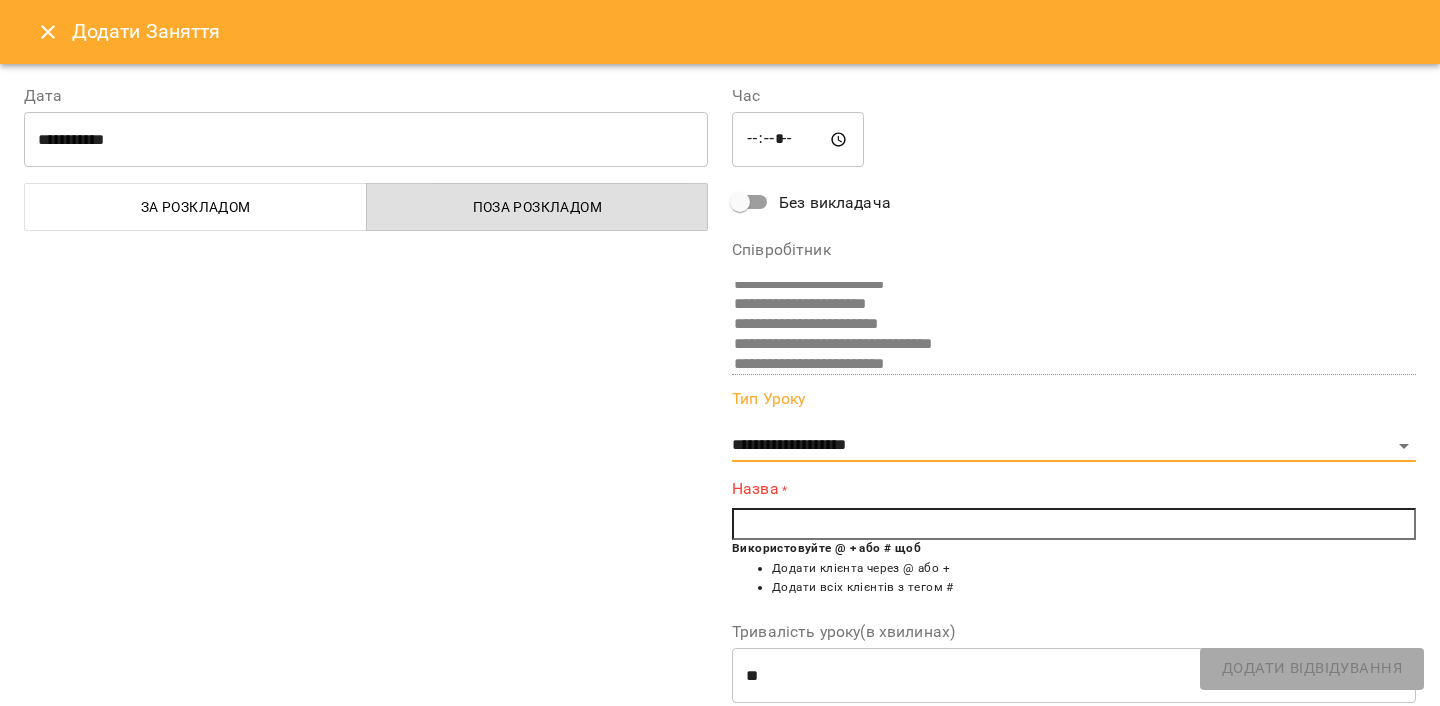click at bounding box center [1074, 524] 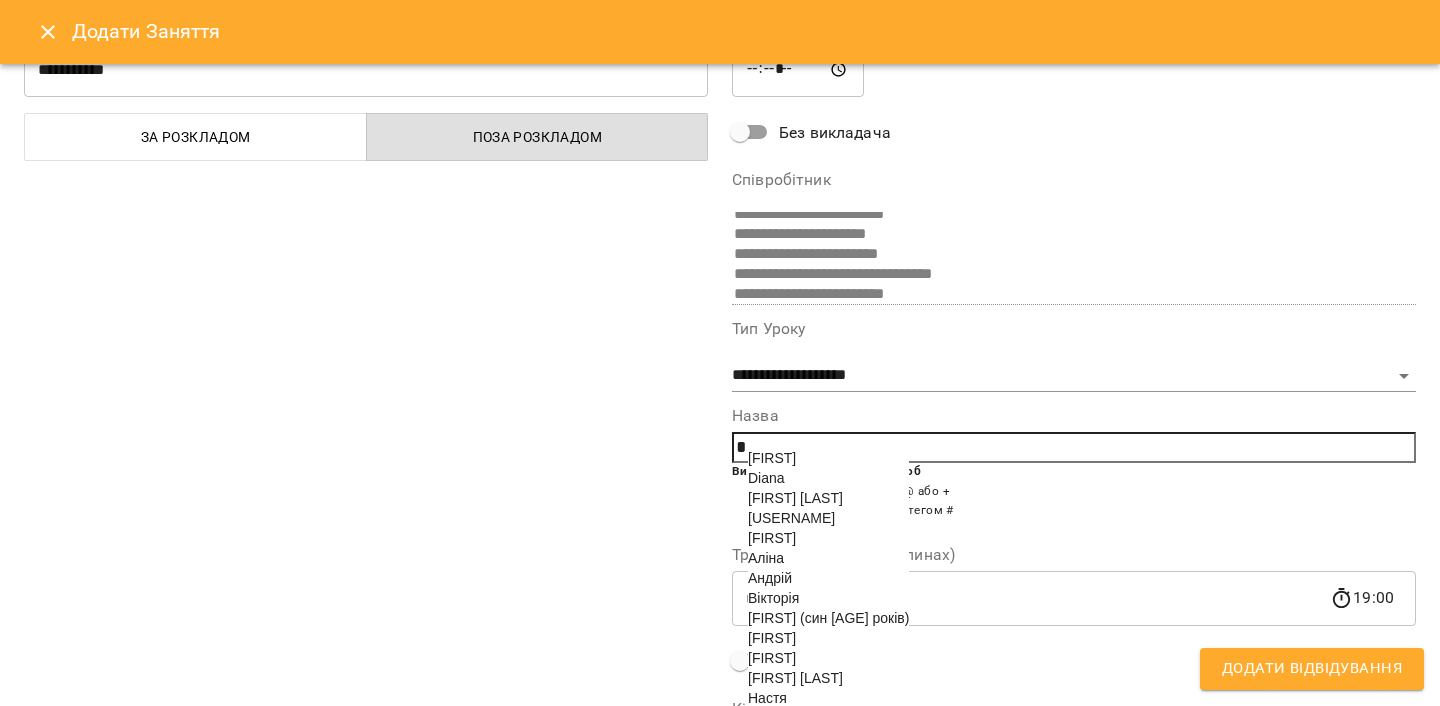 scroll, scrollTop: 72, scrollLeft: 0, axis: vertical 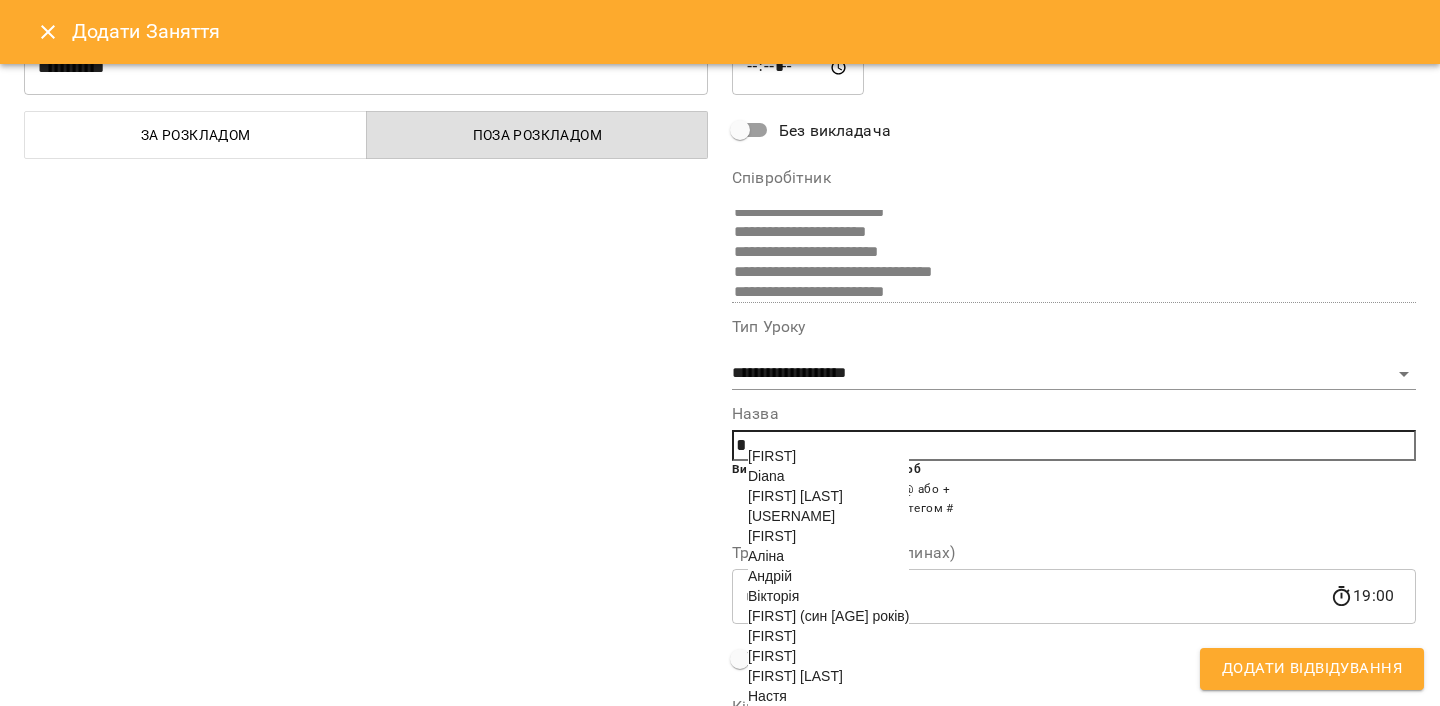 click on "Аліна" at bounding box center [828, 556] 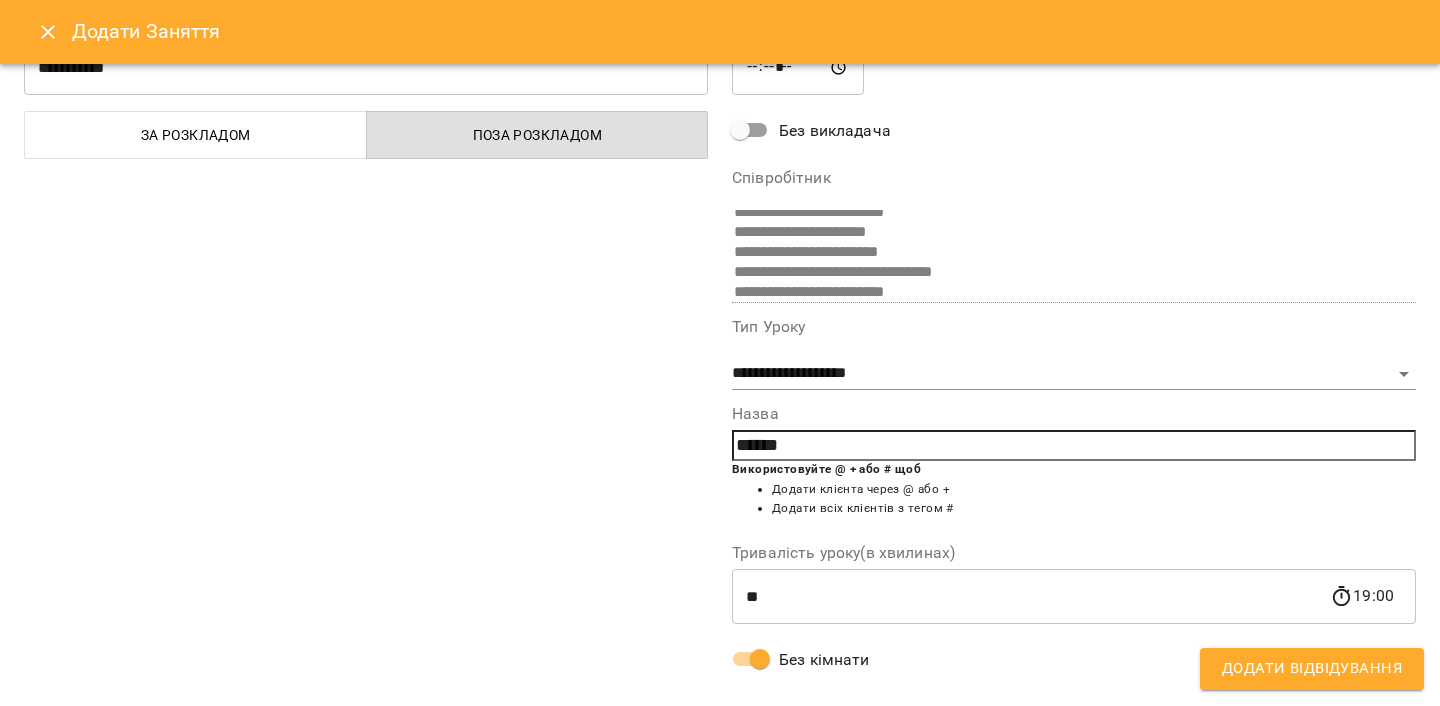 click on "Додати Відвідування" at bounding box center (1312, 669) 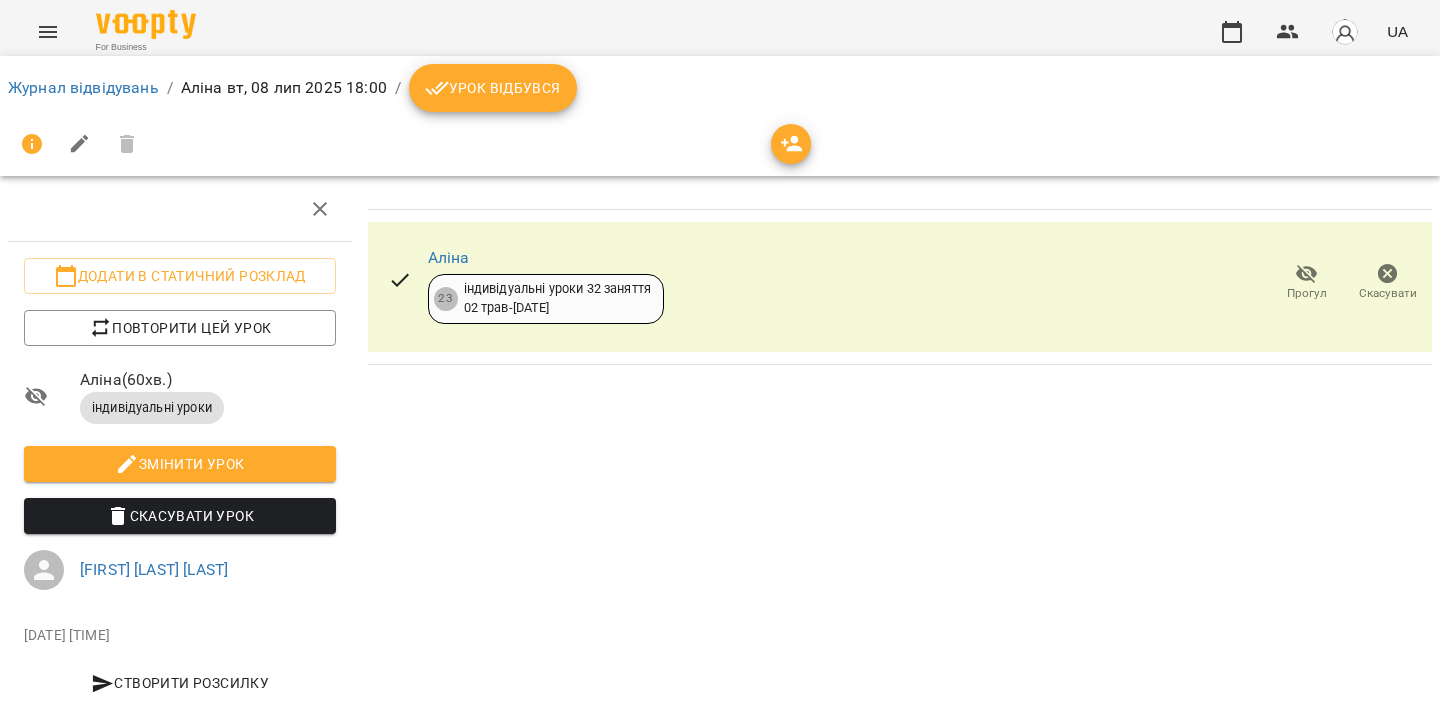 click 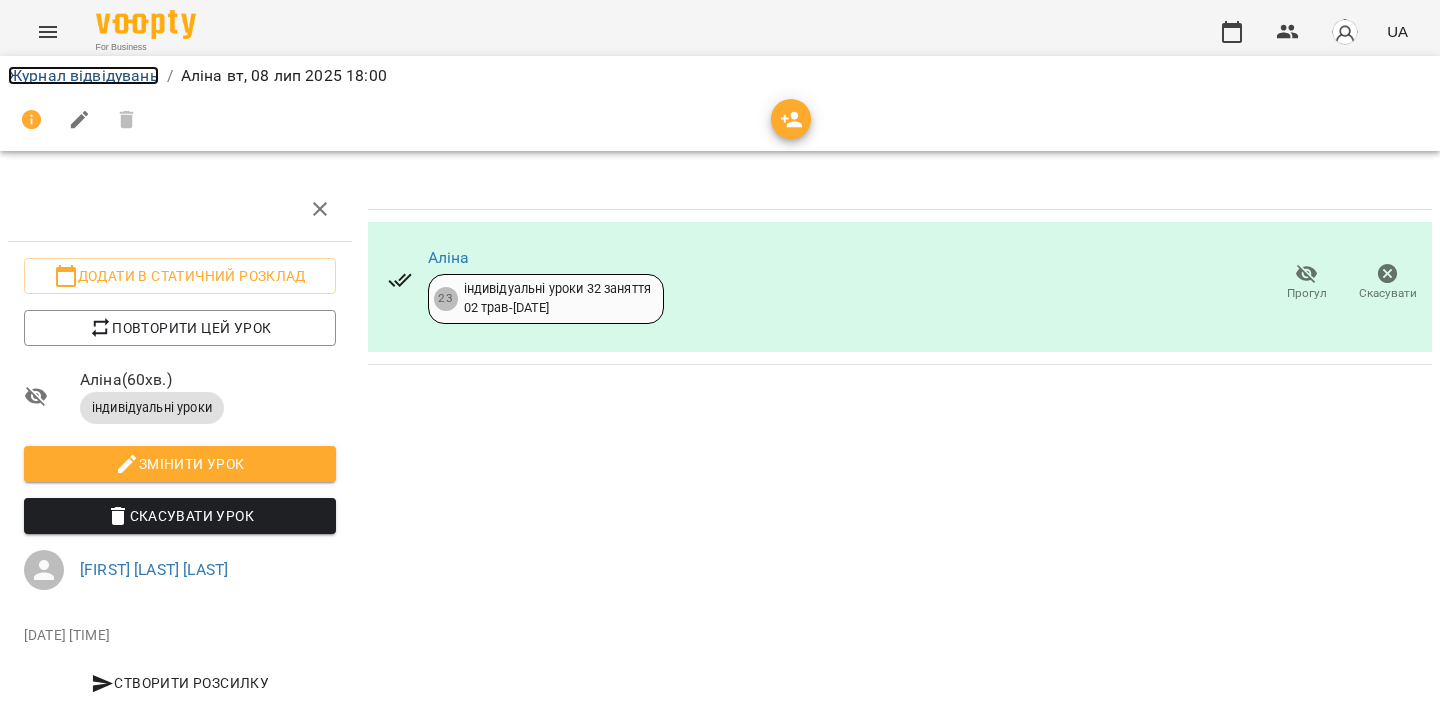 click on "Журнал відвідувань" at bounding box center [83, 75] 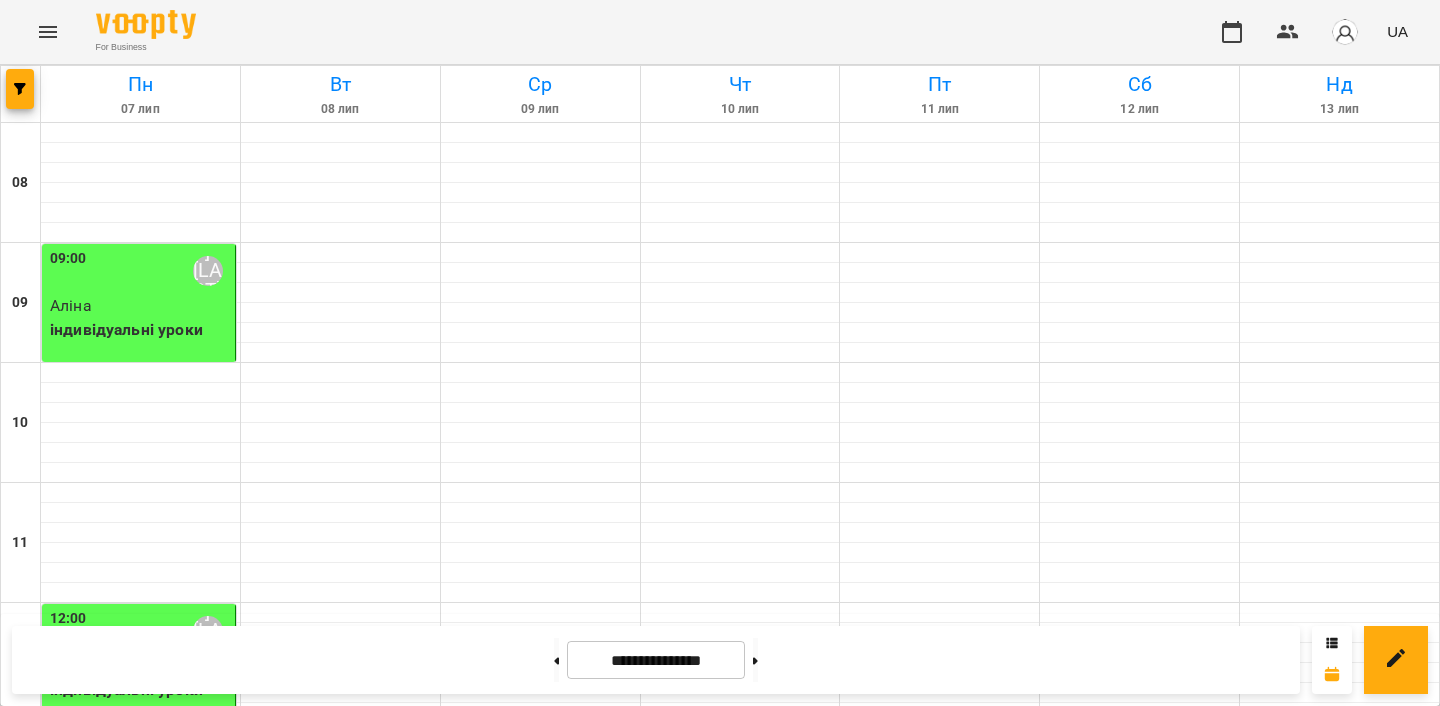 scroll, scrollTop: 1194, scrollLeft: 0, axis: vertical 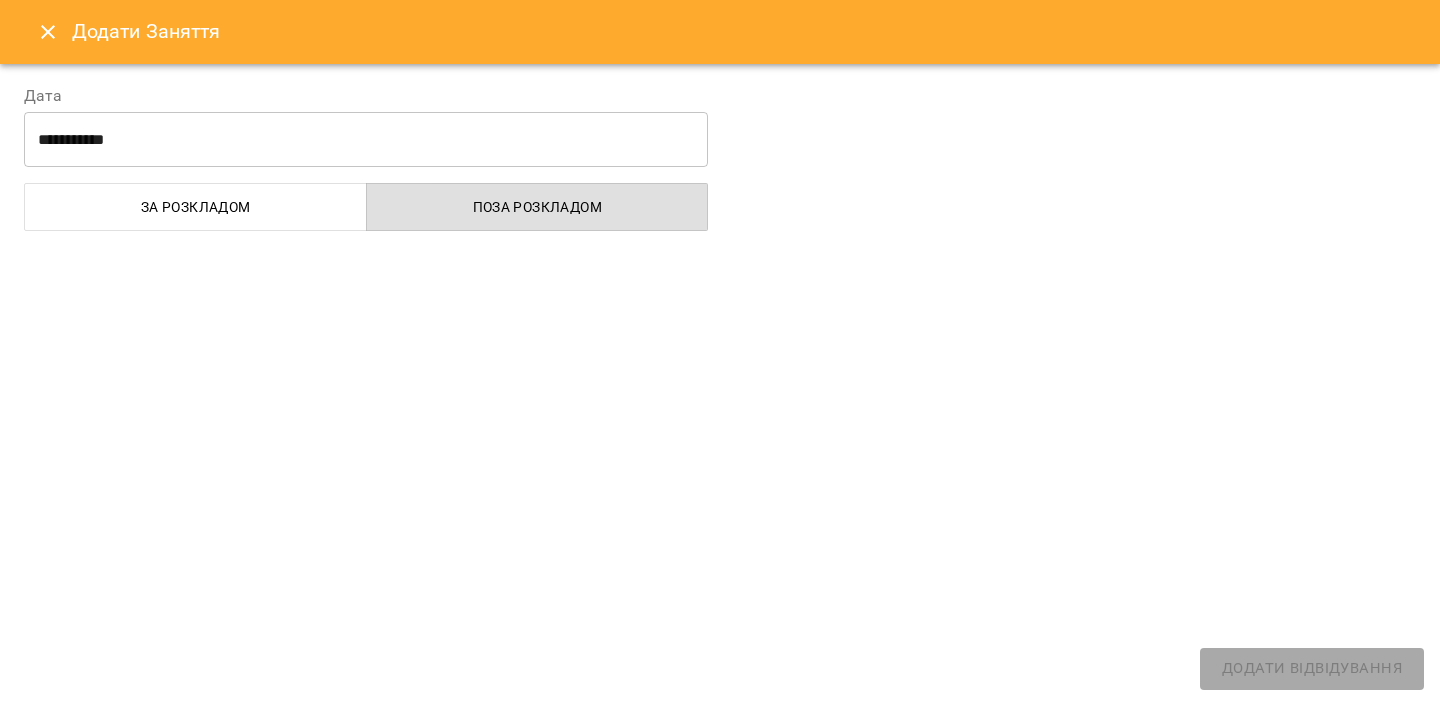 select on "**********" 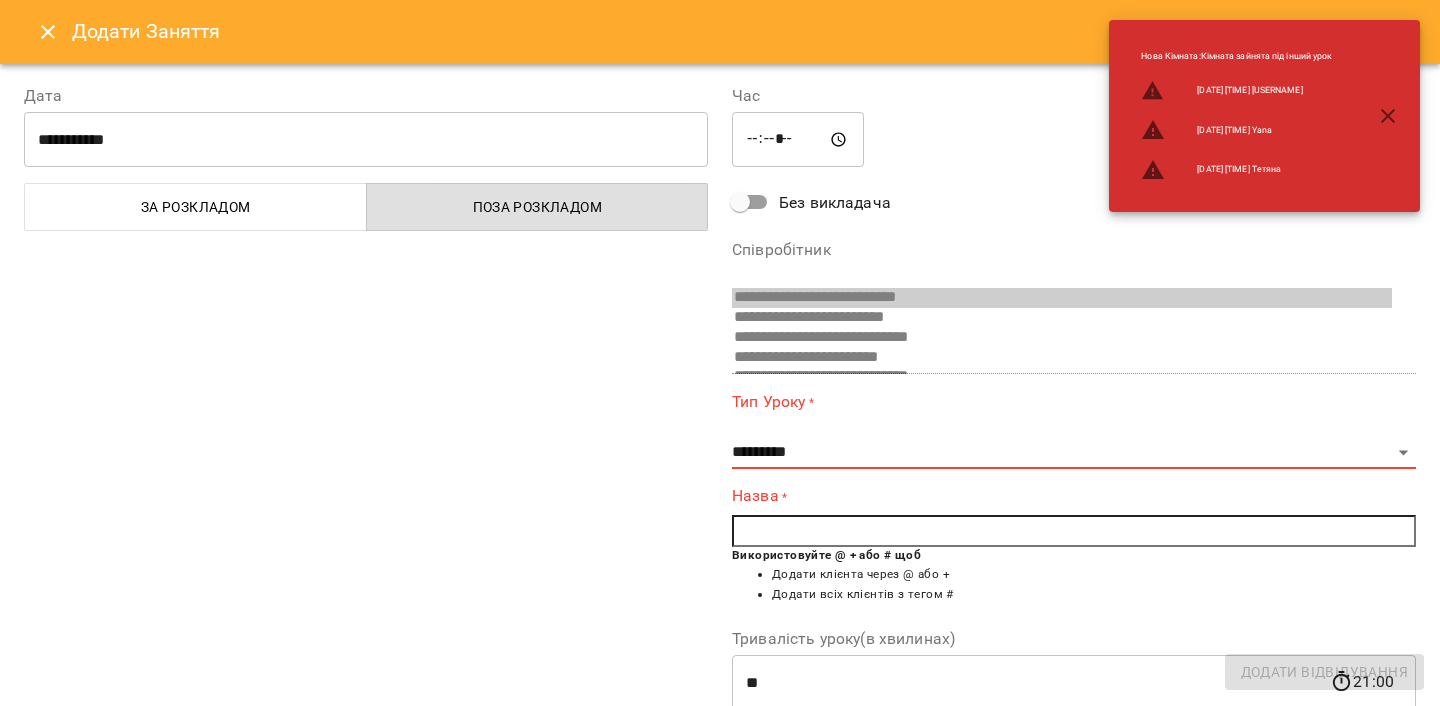 scroll, scrollTop: 489, scrollLeft: 0, axis: vertical 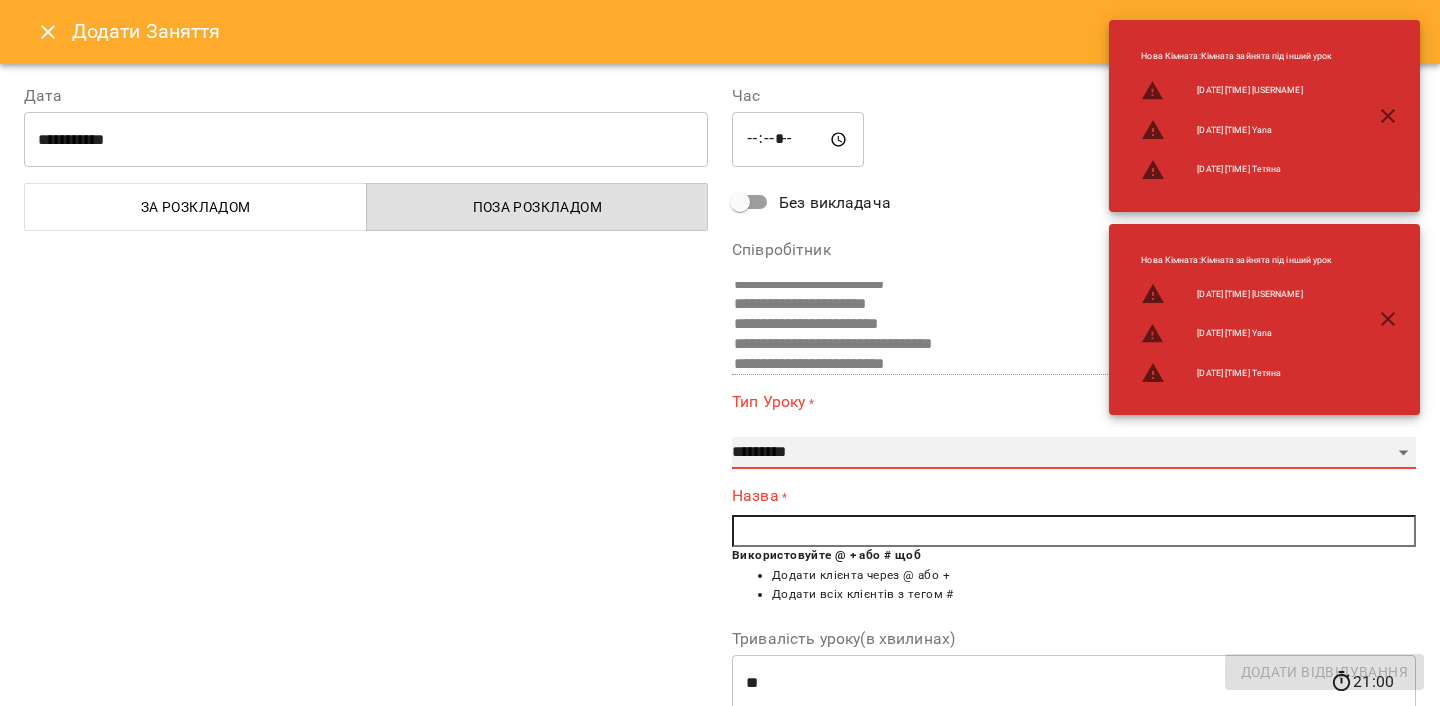 click on "**********" at bounding box center [1074, 453] 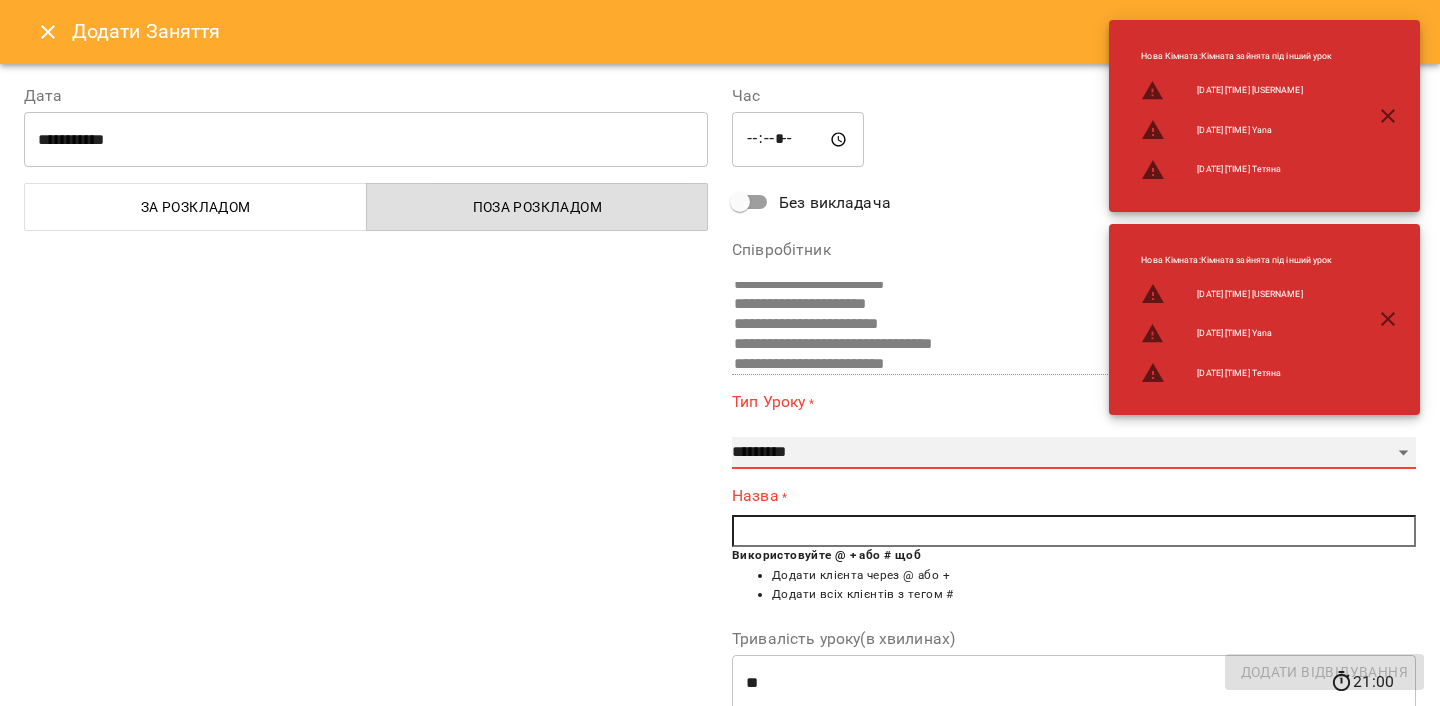 select on "**********" 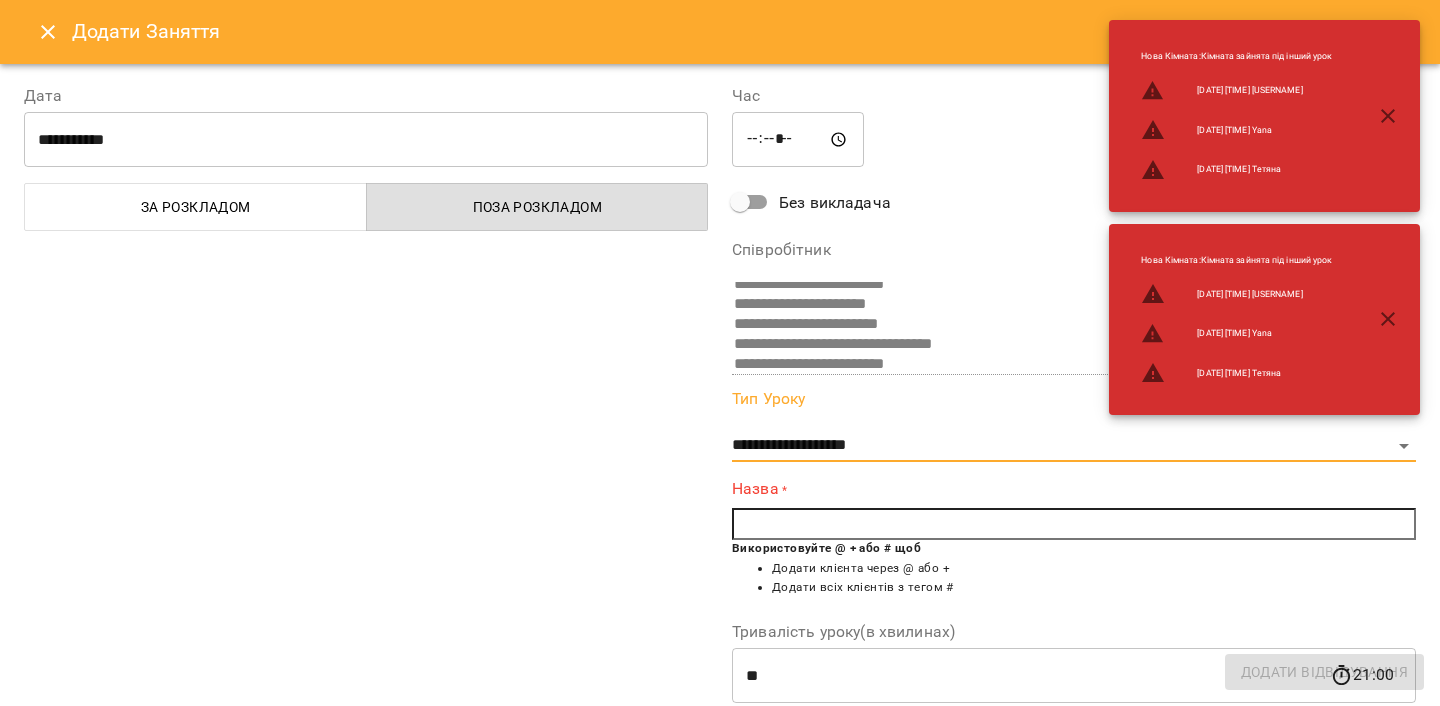 click at bounding box center (1074, 524) 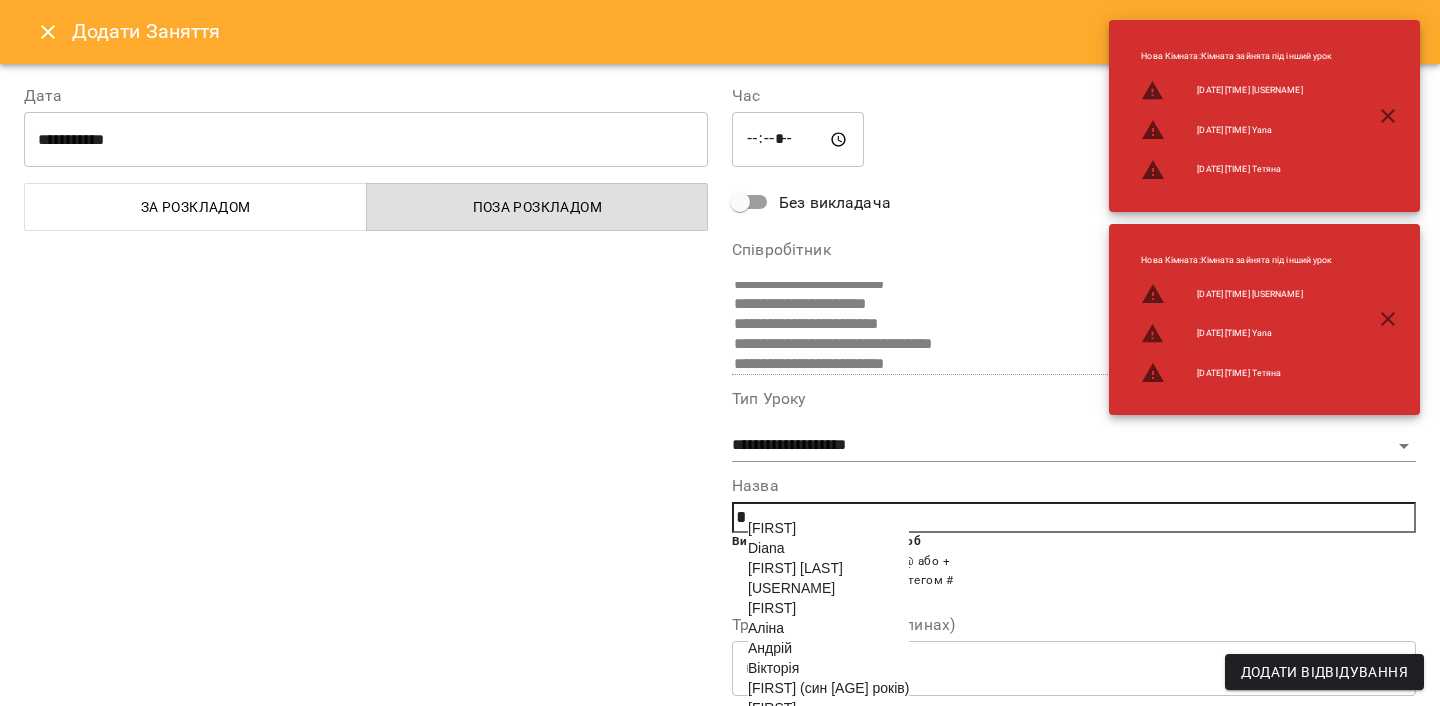 click on "[USERNAME]" at bounding box center (828, 588) 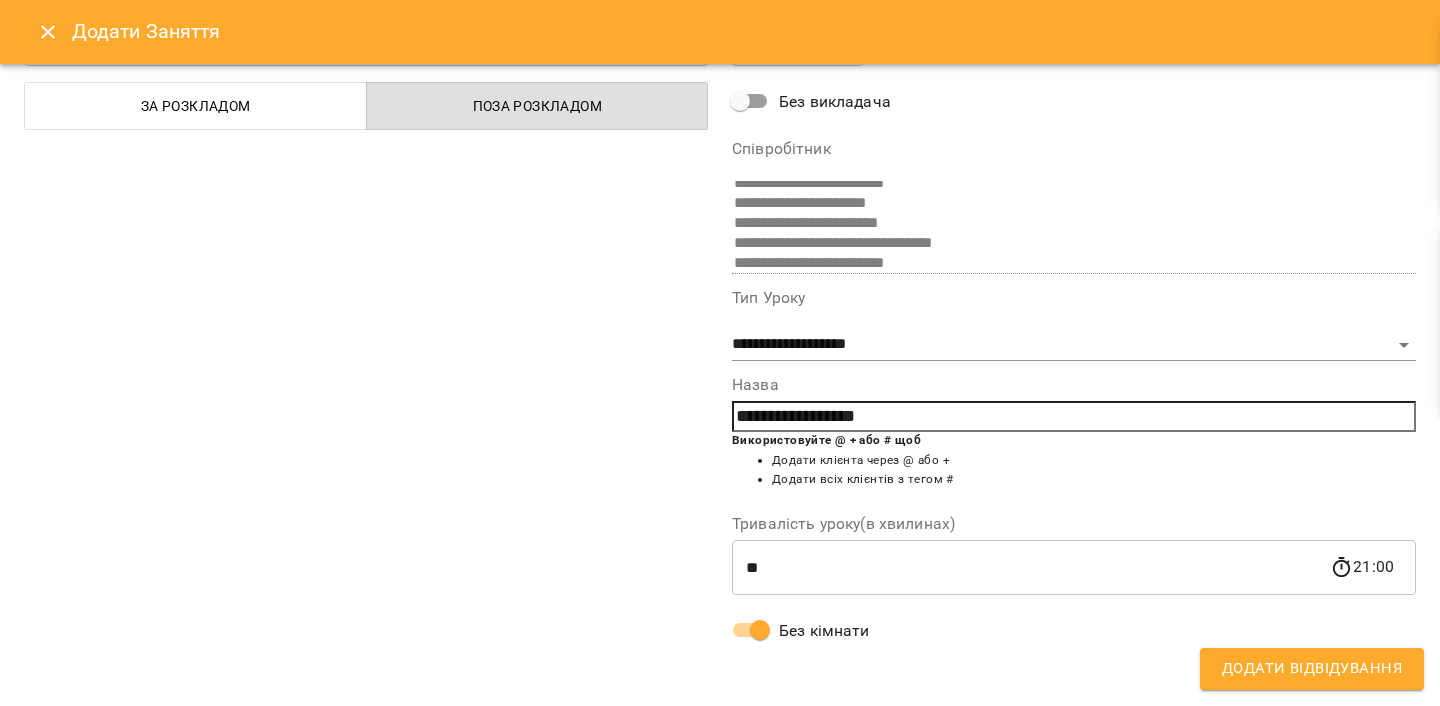 scroll, scrollTop: 101, scrollLeft: 0, axis: vertical 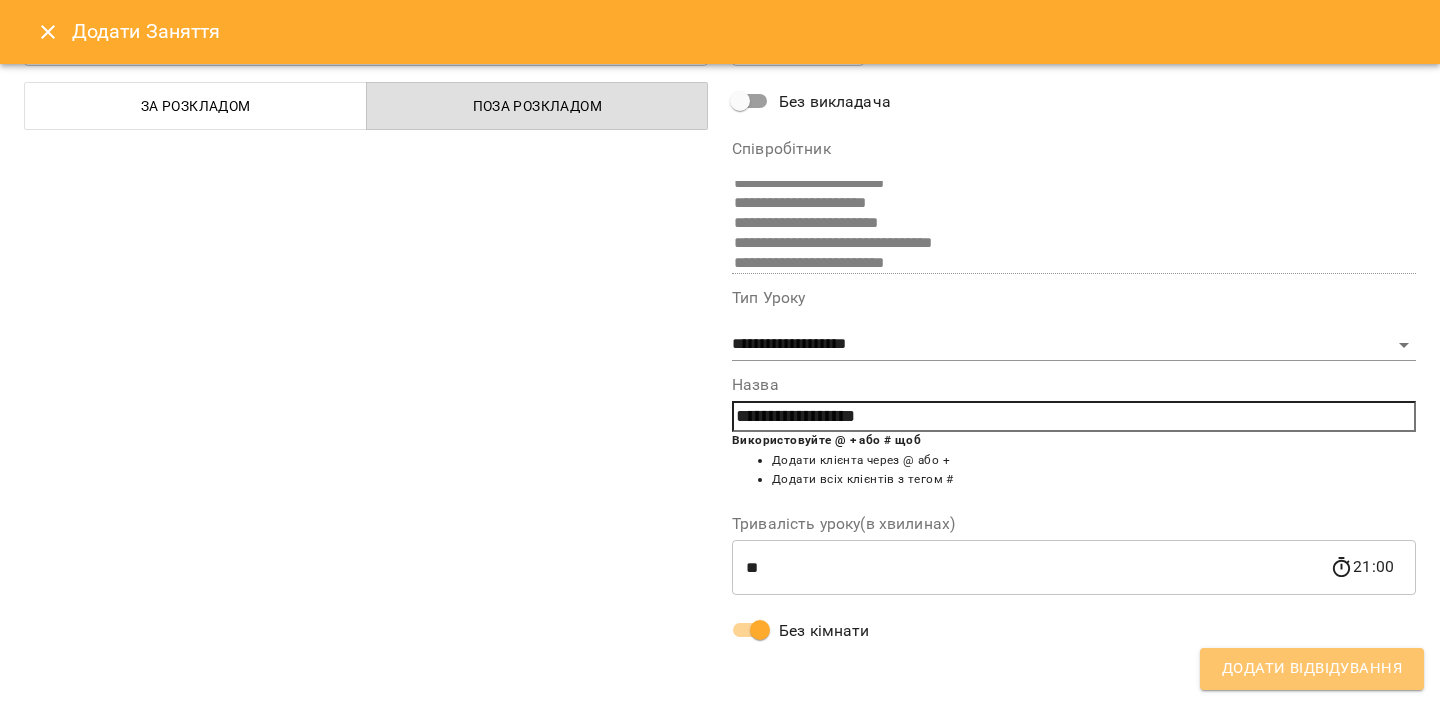 click on "Додати Відвідування" at bounding box center [1312, 669] 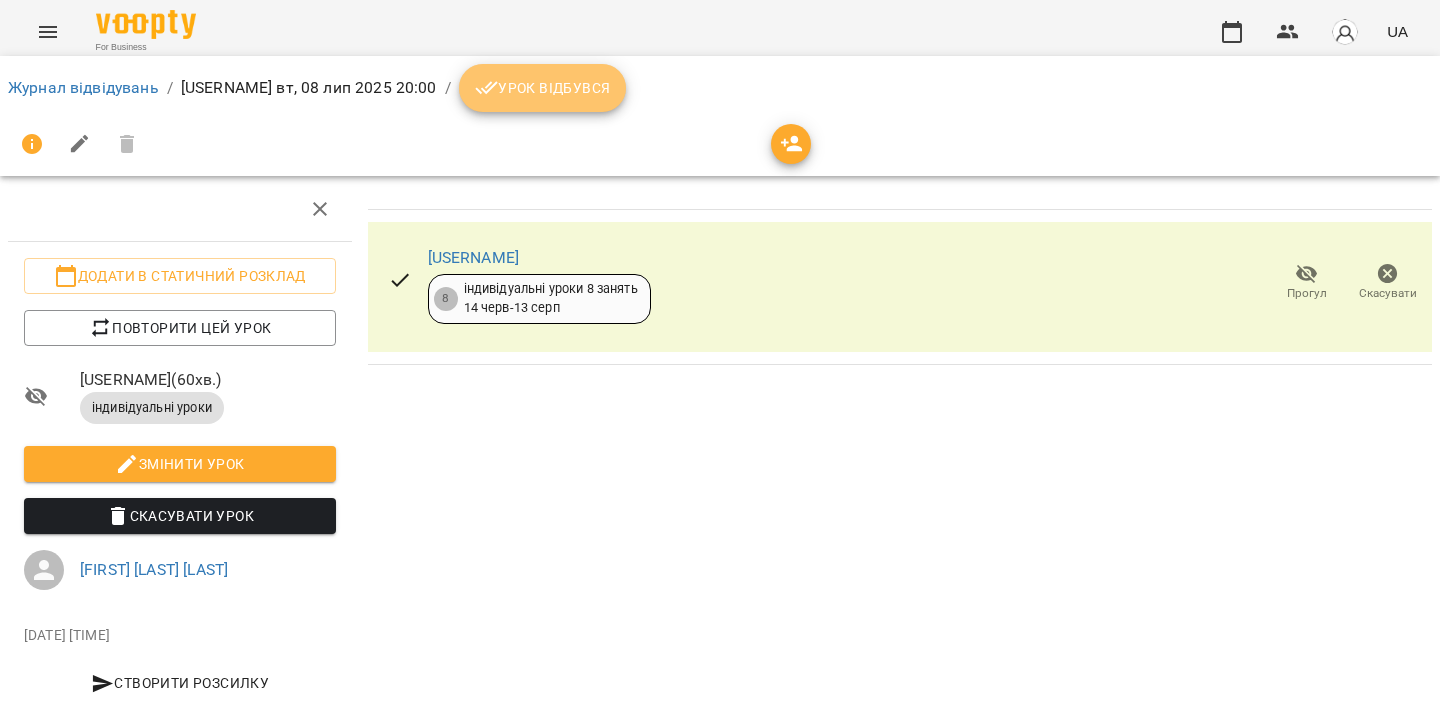 click on "Урок відбувся" at bounding box center (543, 88) 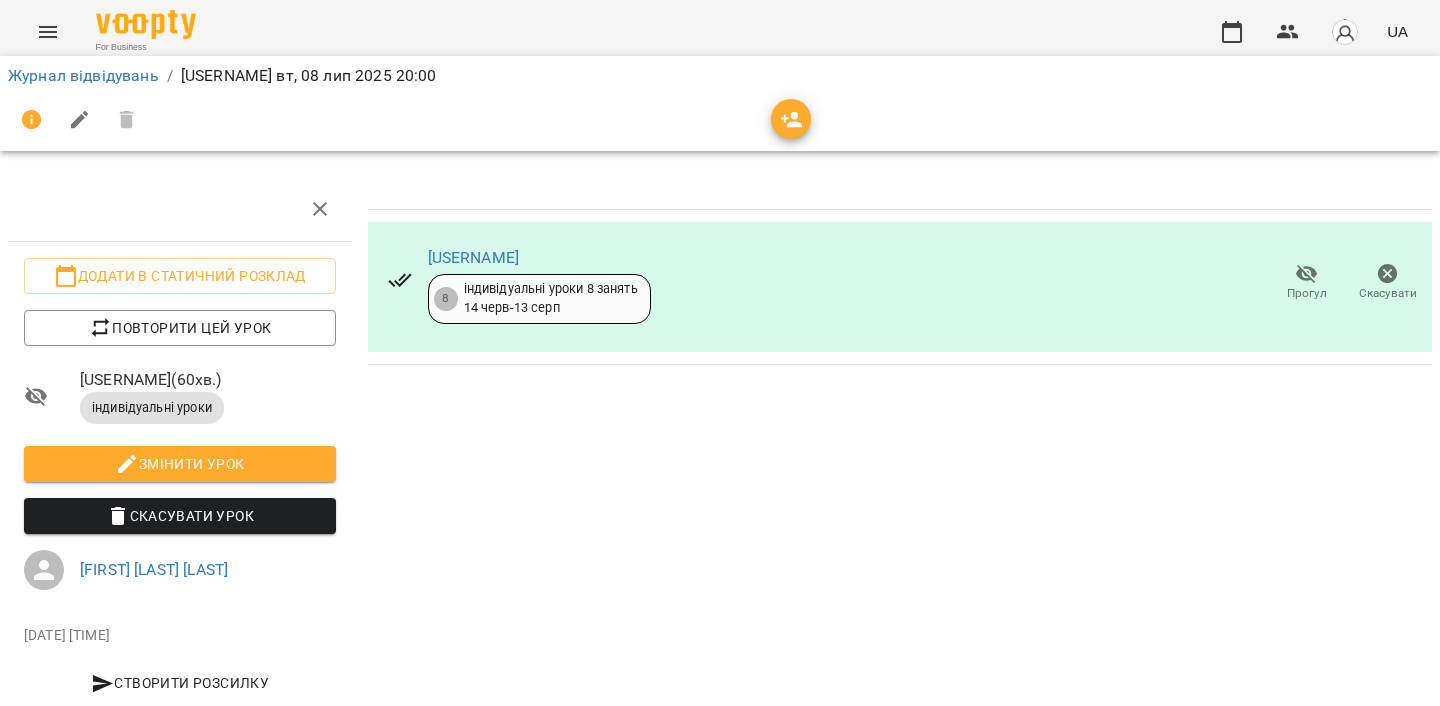 click on "Прогул" at bounding box center (1307, 293) 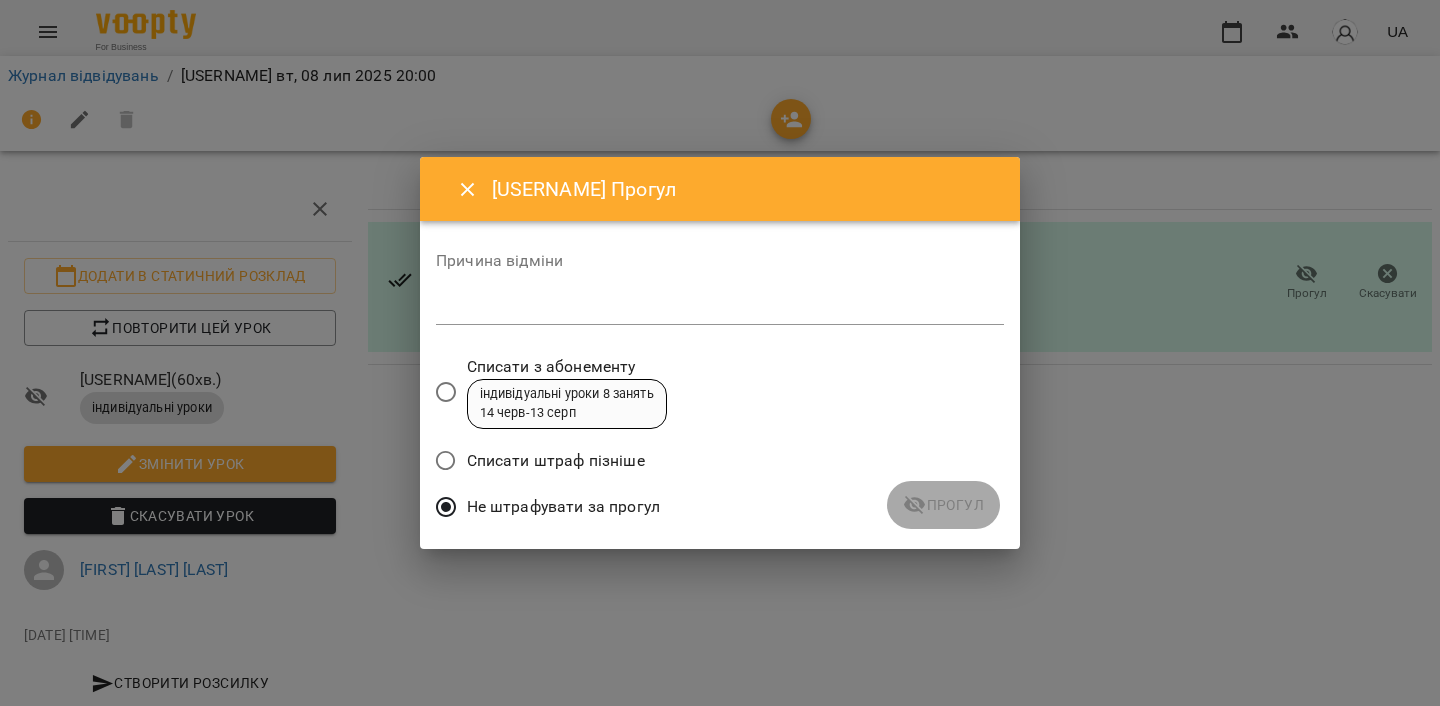 click at bounding box center (720, 308) 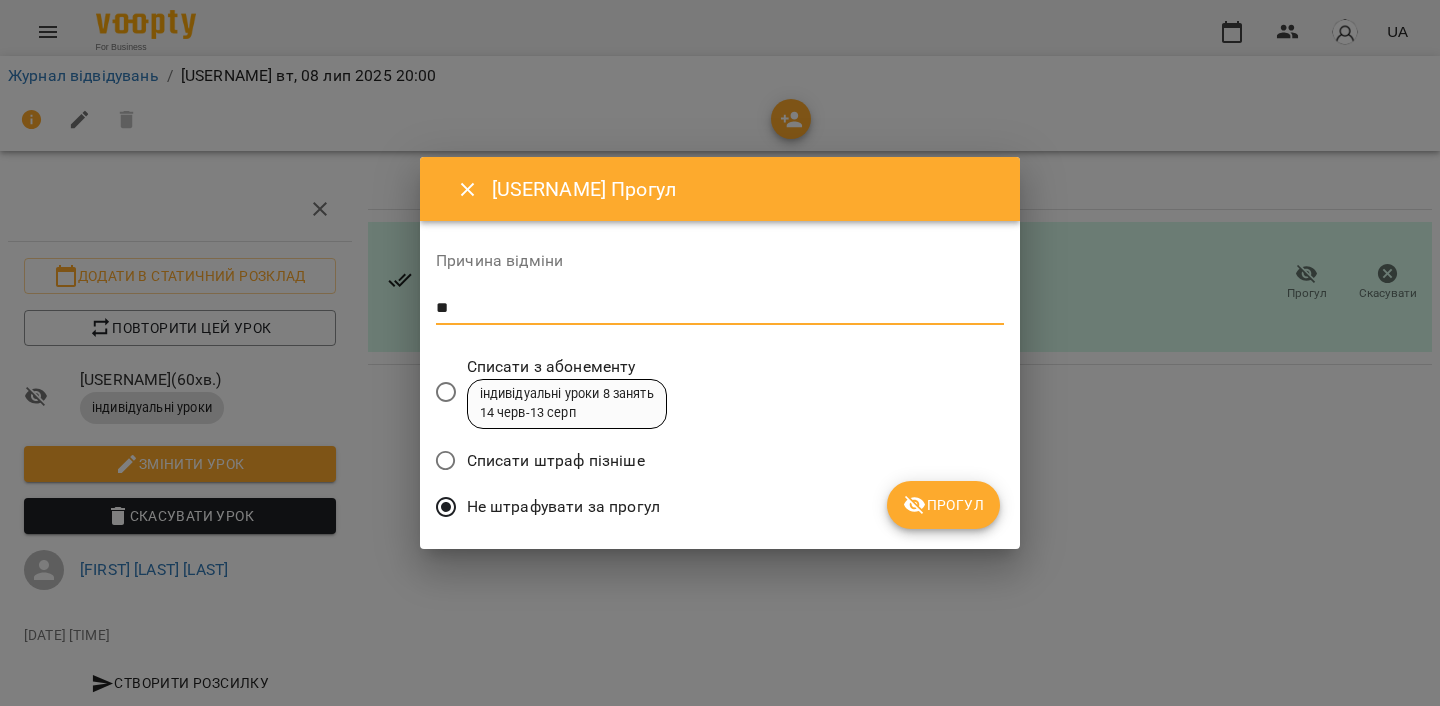type on "*" 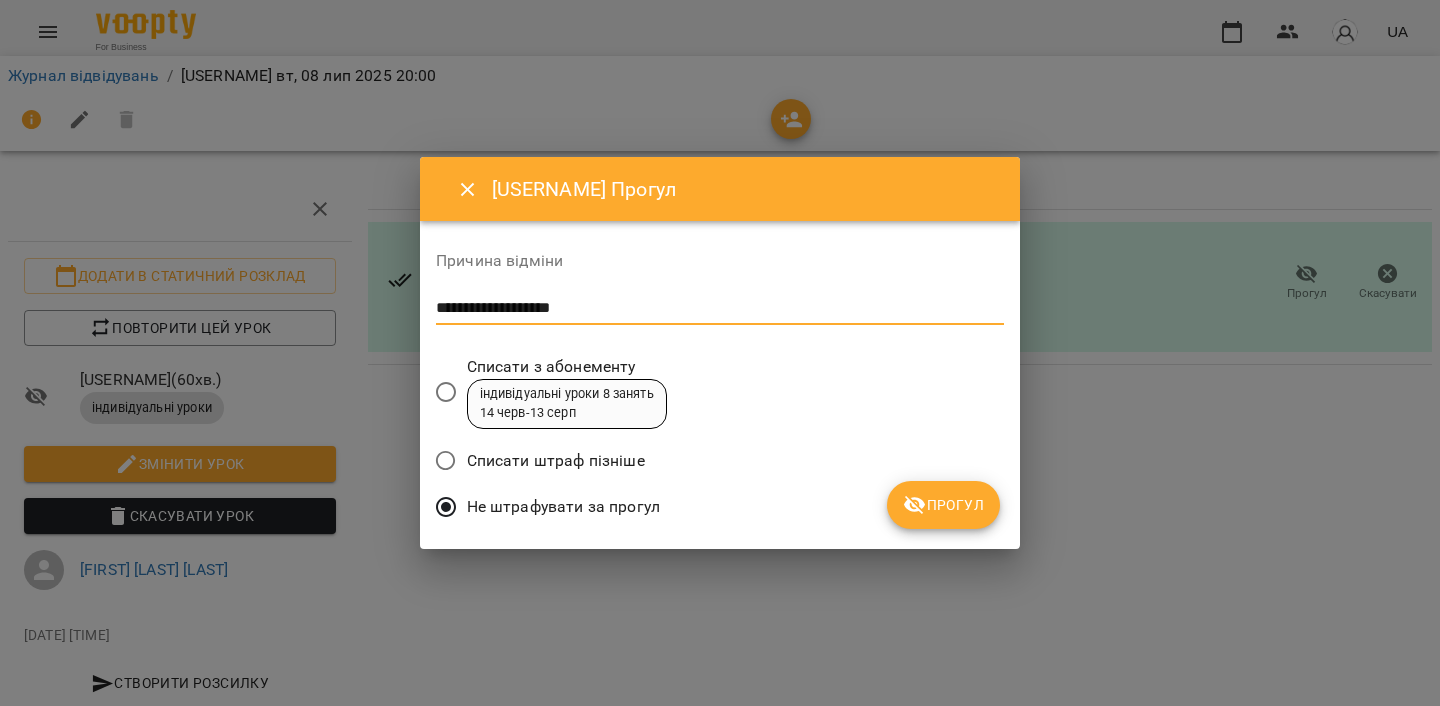 type on "**********" 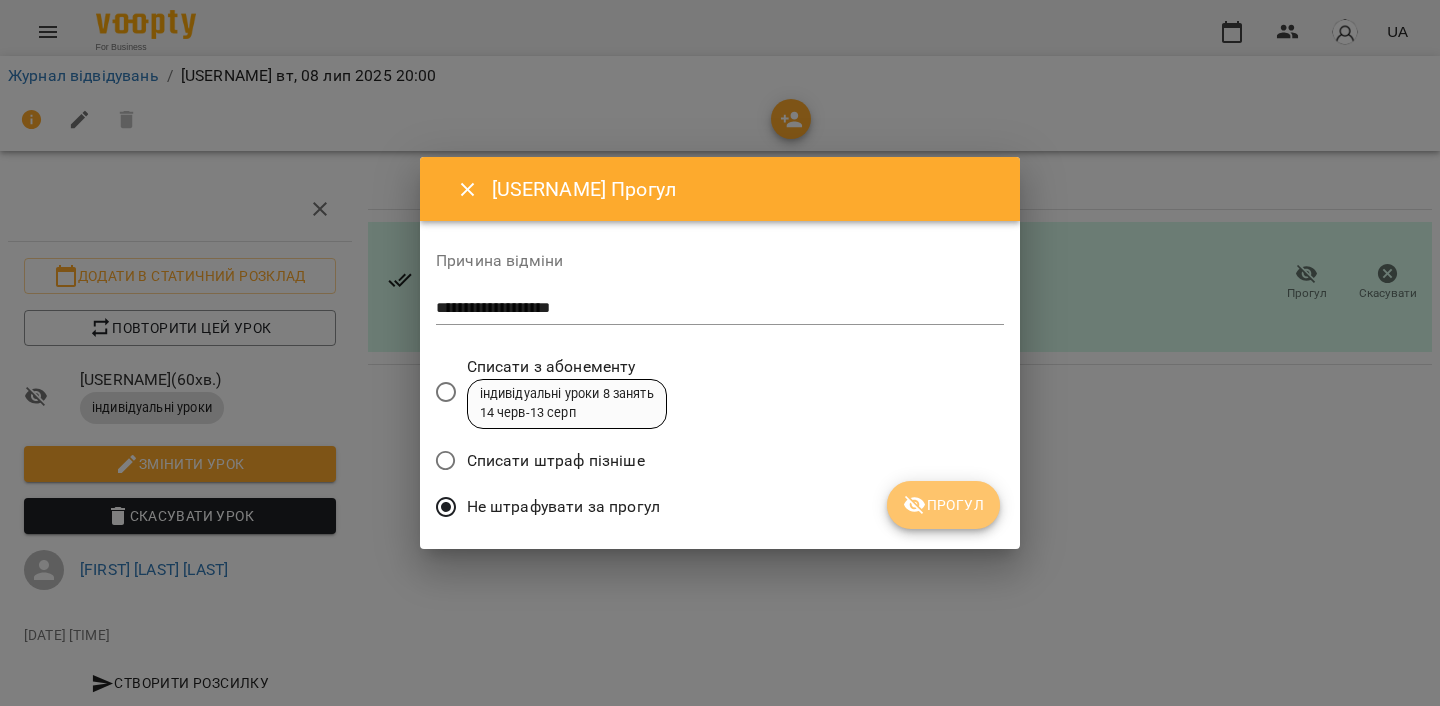 click on "Прогул" at bounding box center [943, 505] 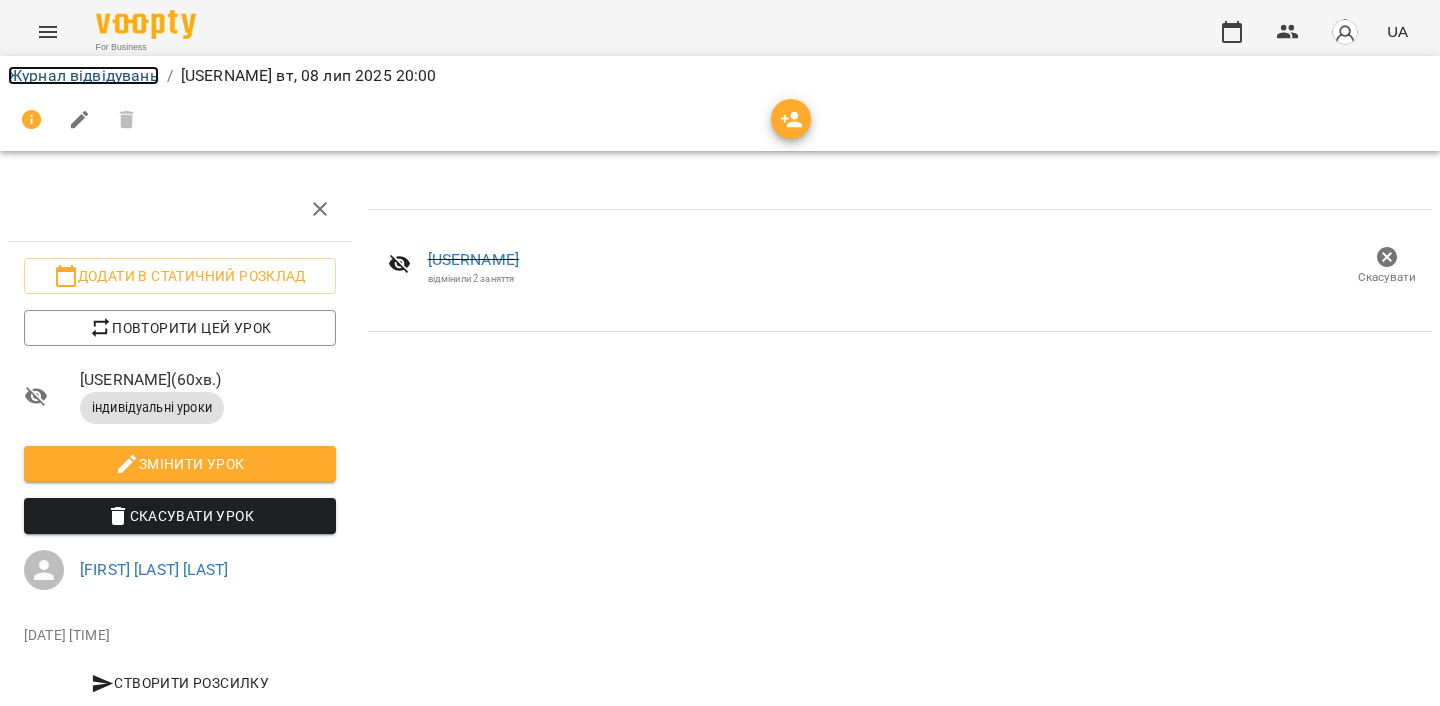 click on "Журнал відвідувань" at bounding box center (83, 75) 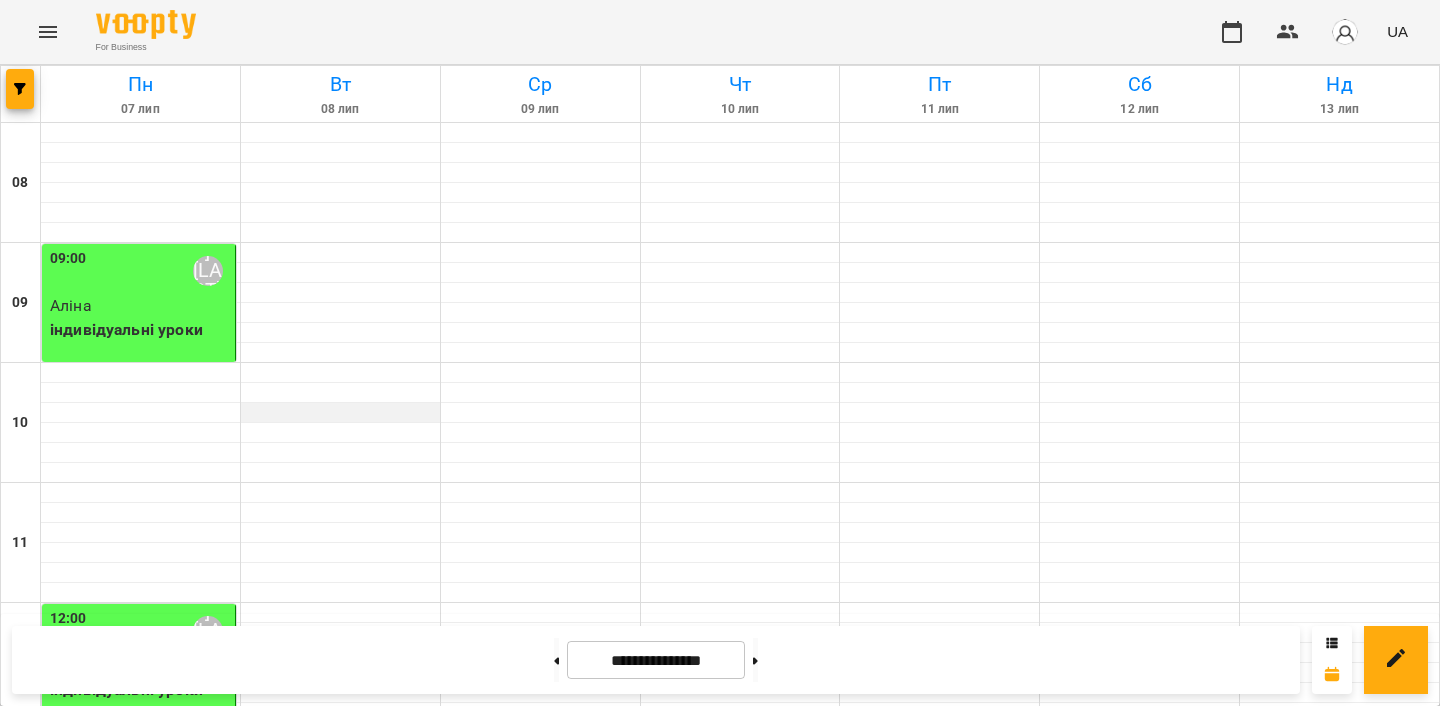 scroll, scrollTop: 993, scrollLeft: 0, axis: vertical 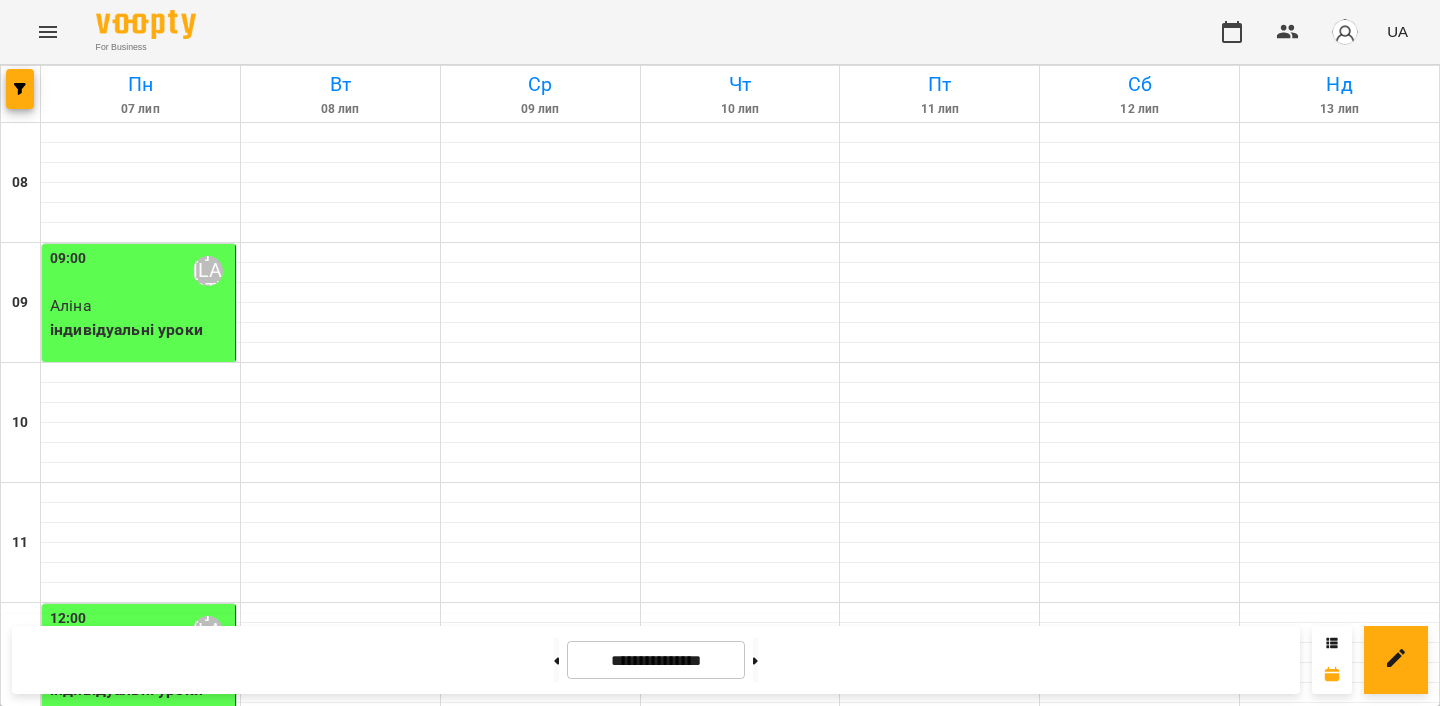 click at bounding box center (140, 1333) 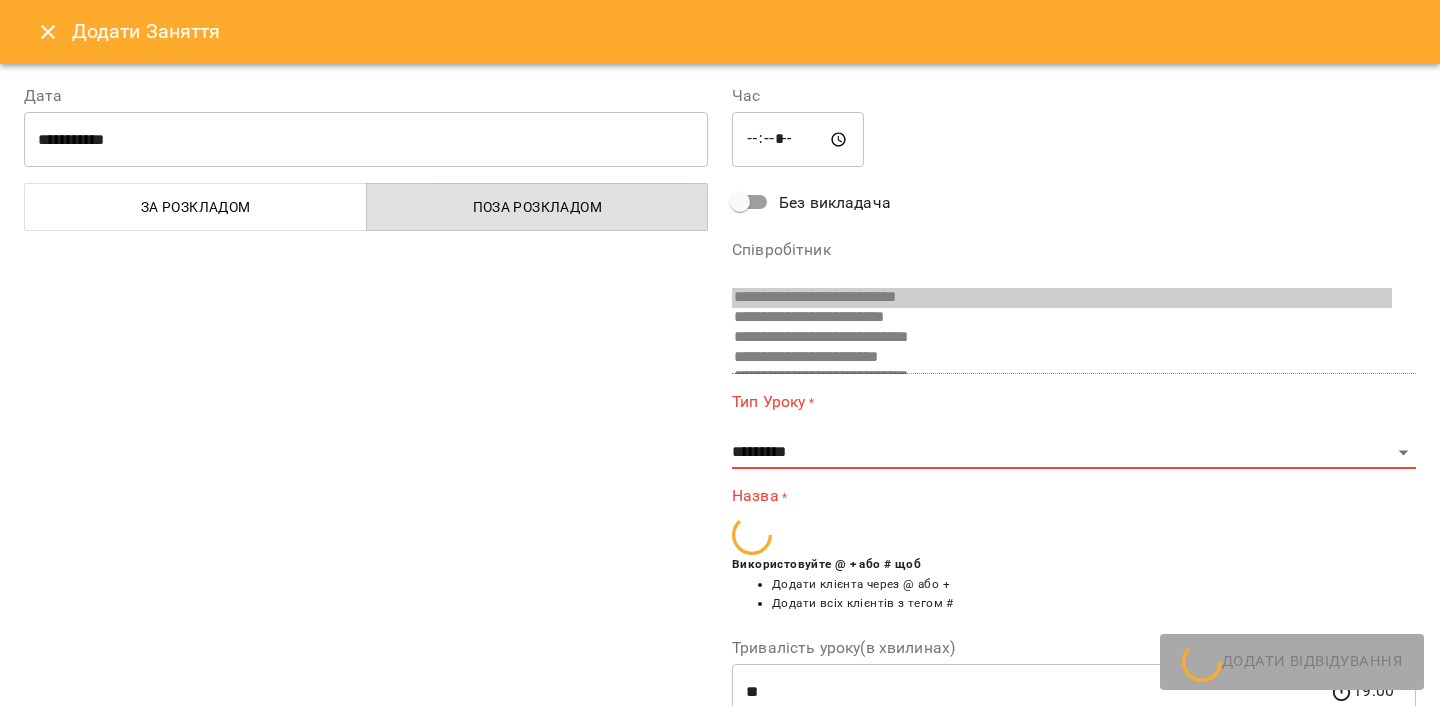 scroll, scrollTop: 489, scrollLeft: 0, axis: vertical 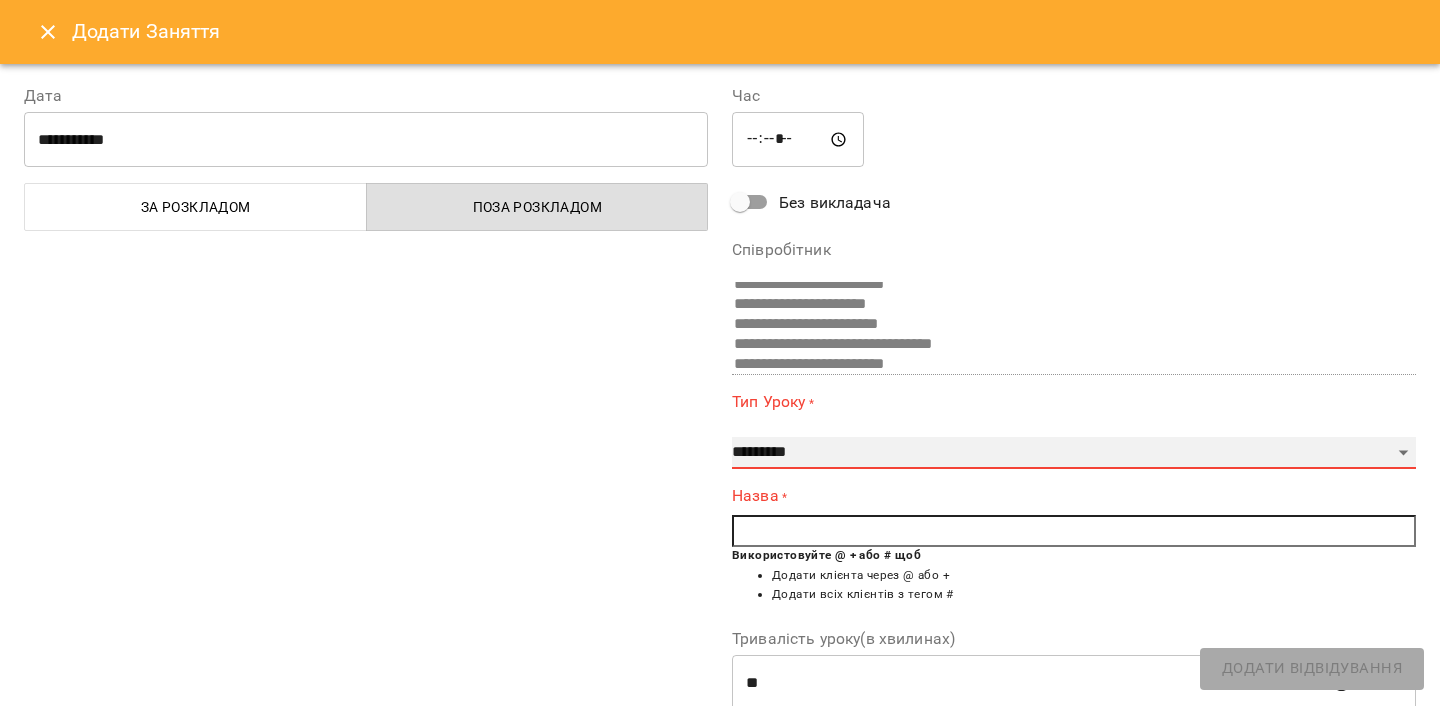click on "**********" at bounding box center [1074, 453] 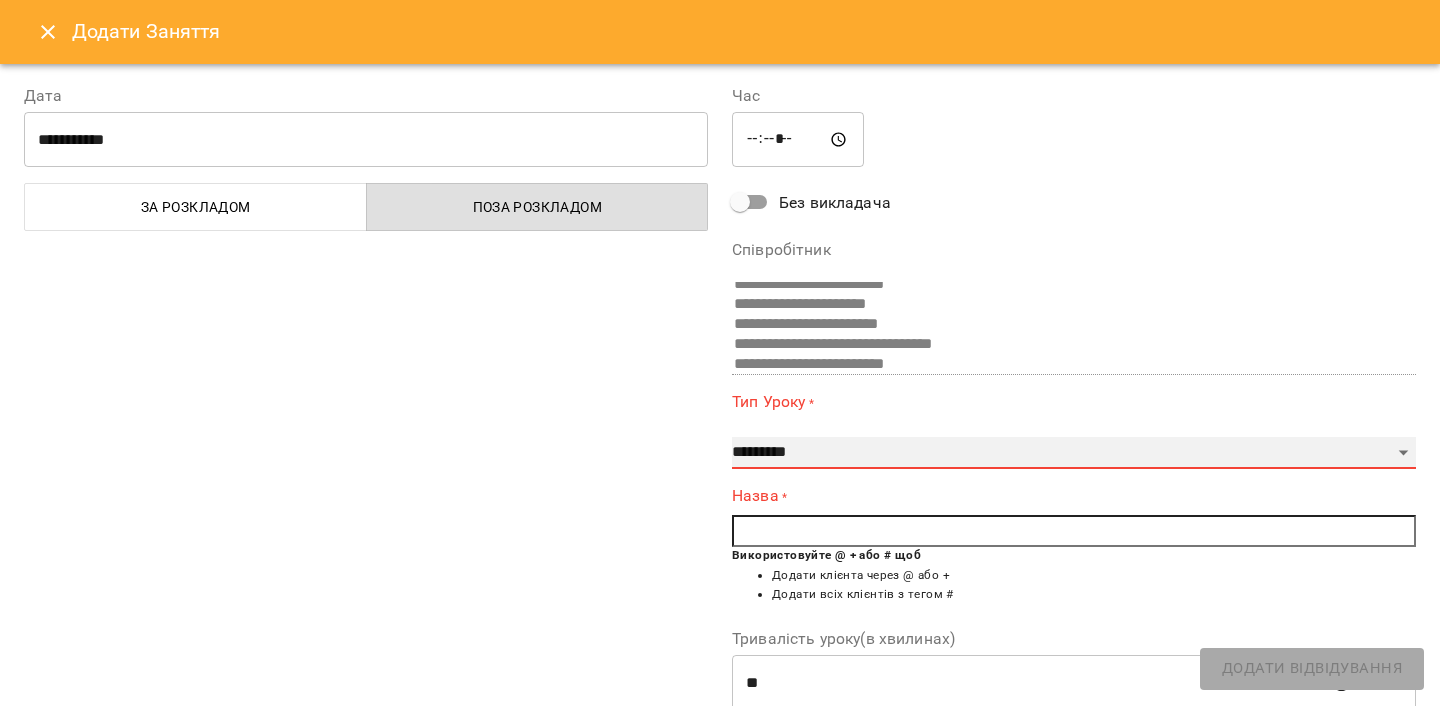 select on "**********" 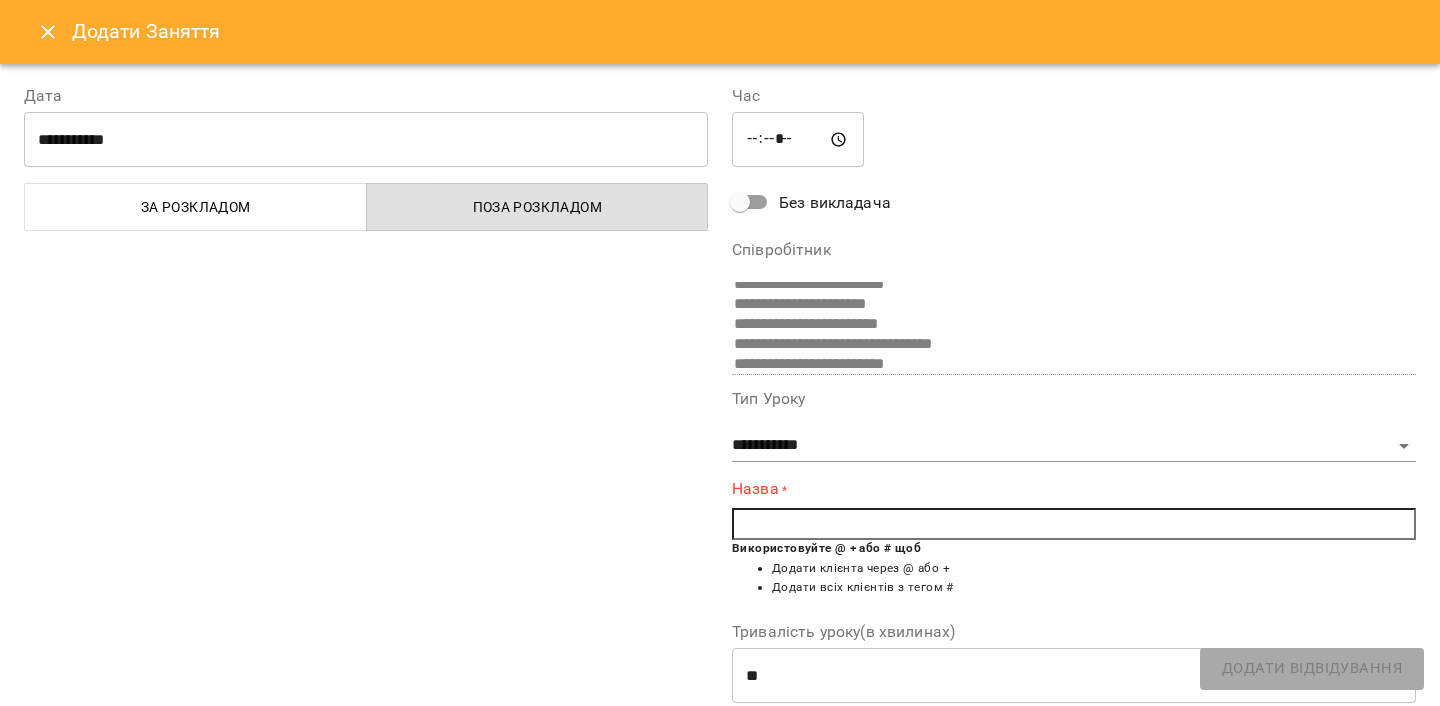 drag, startPoint x: 816, startPoint y: 548, endPoint x: 807, endPoint y: 515, distance: 34.20526 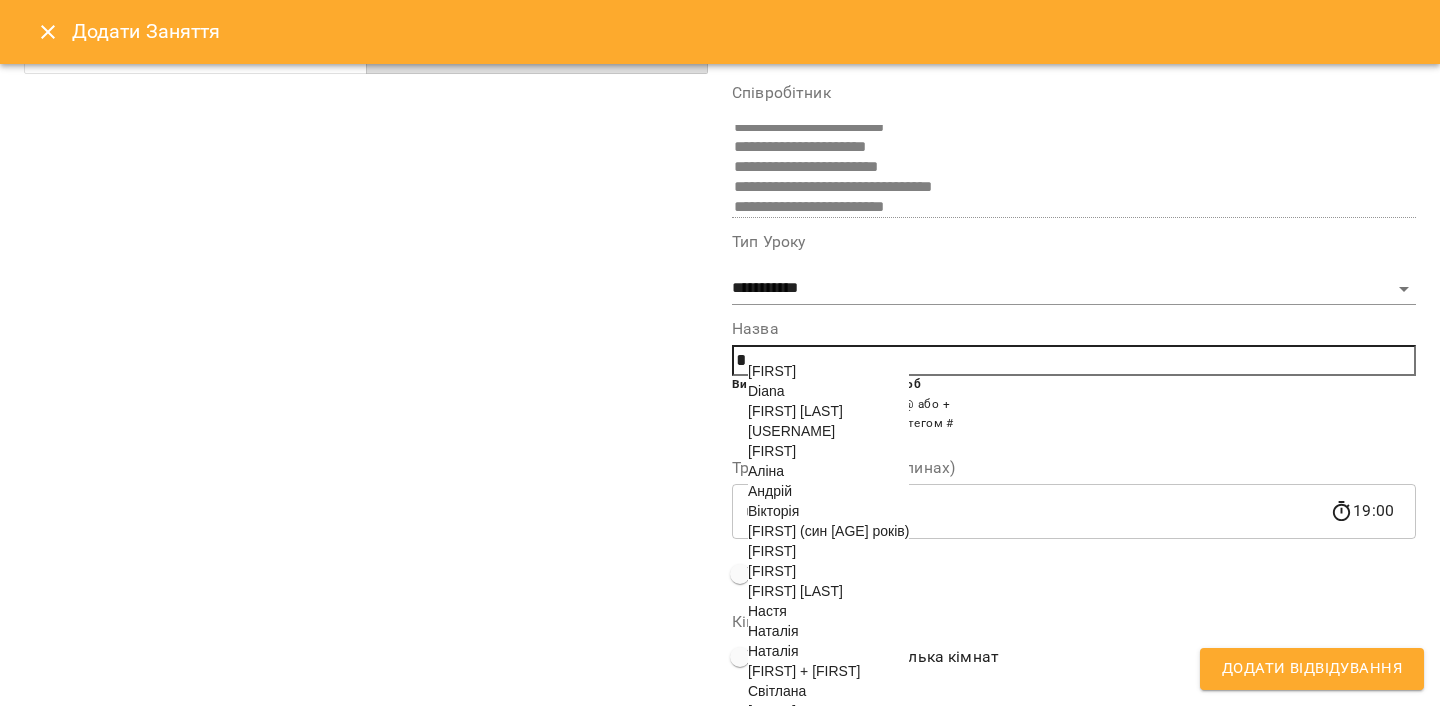 scroll, scrollTop: 195, scrollLeft: 0, axis: vertical 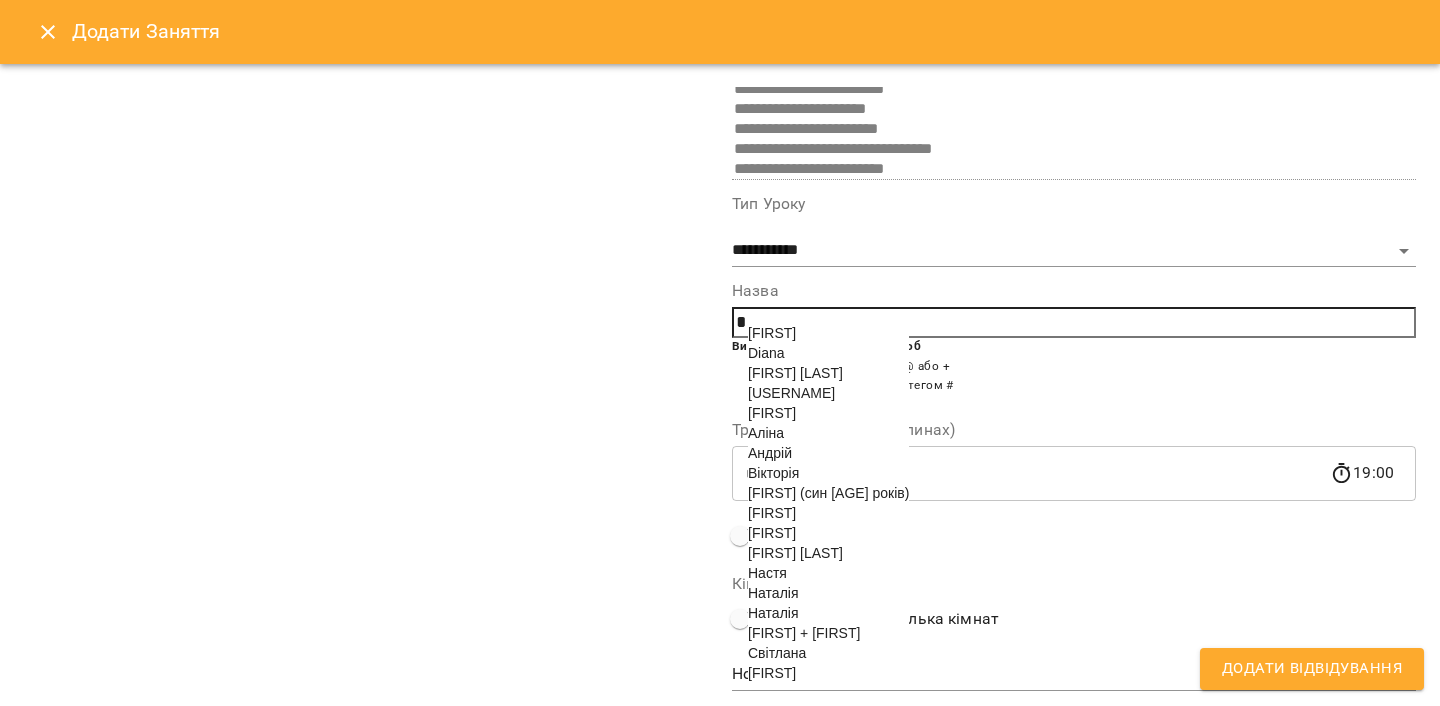 click on "[FIRST] + [FIRST]" at bounding box center [804, 633] 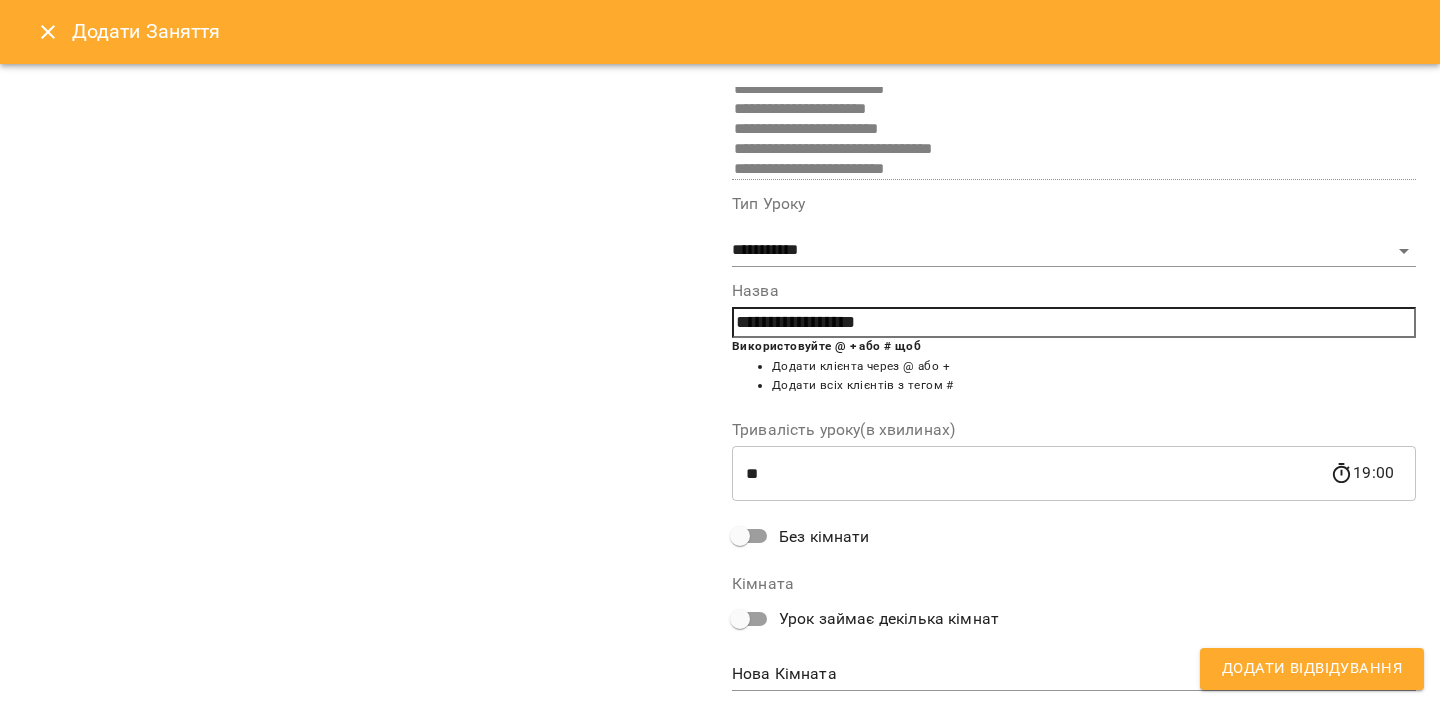 scroll, scrollTop: 101, scrollLeft: 0, axis: vertical 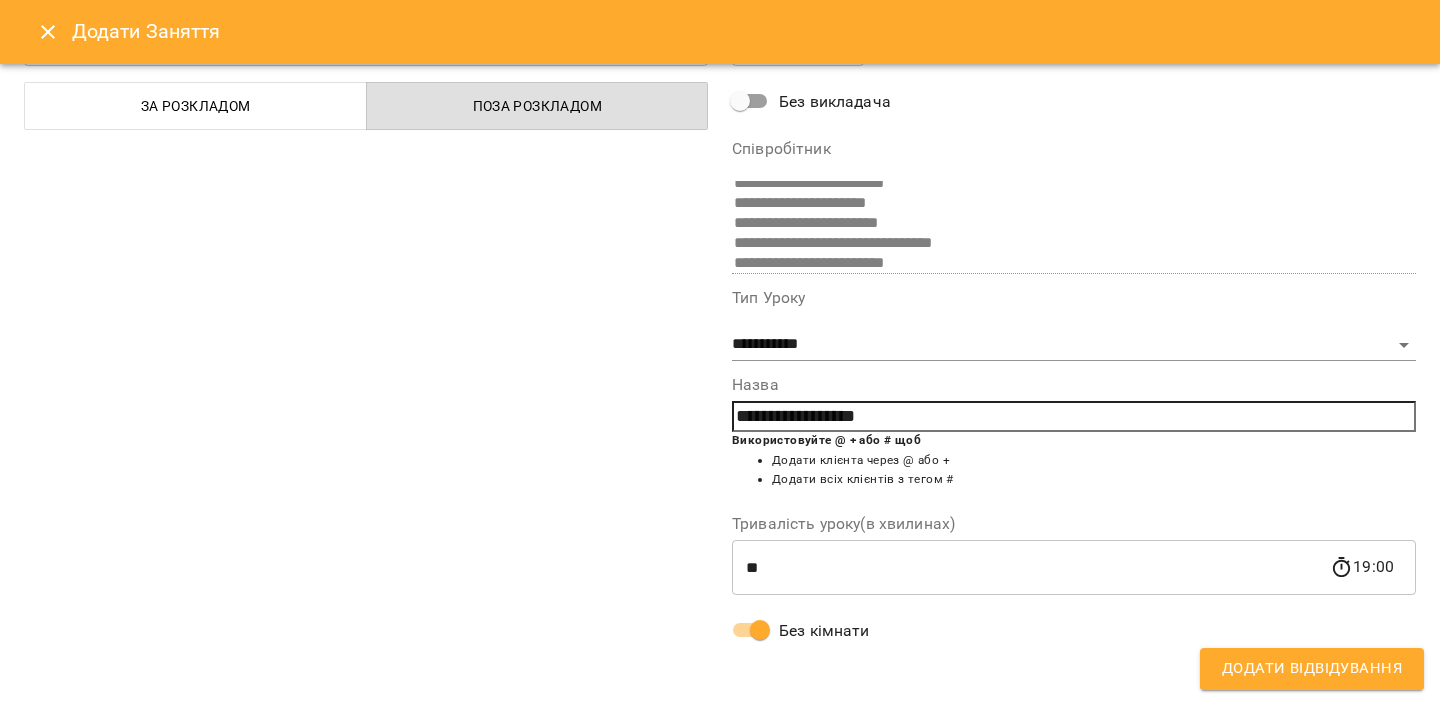 click on "Додати Відвідування" at bounding box center [1312, 669] 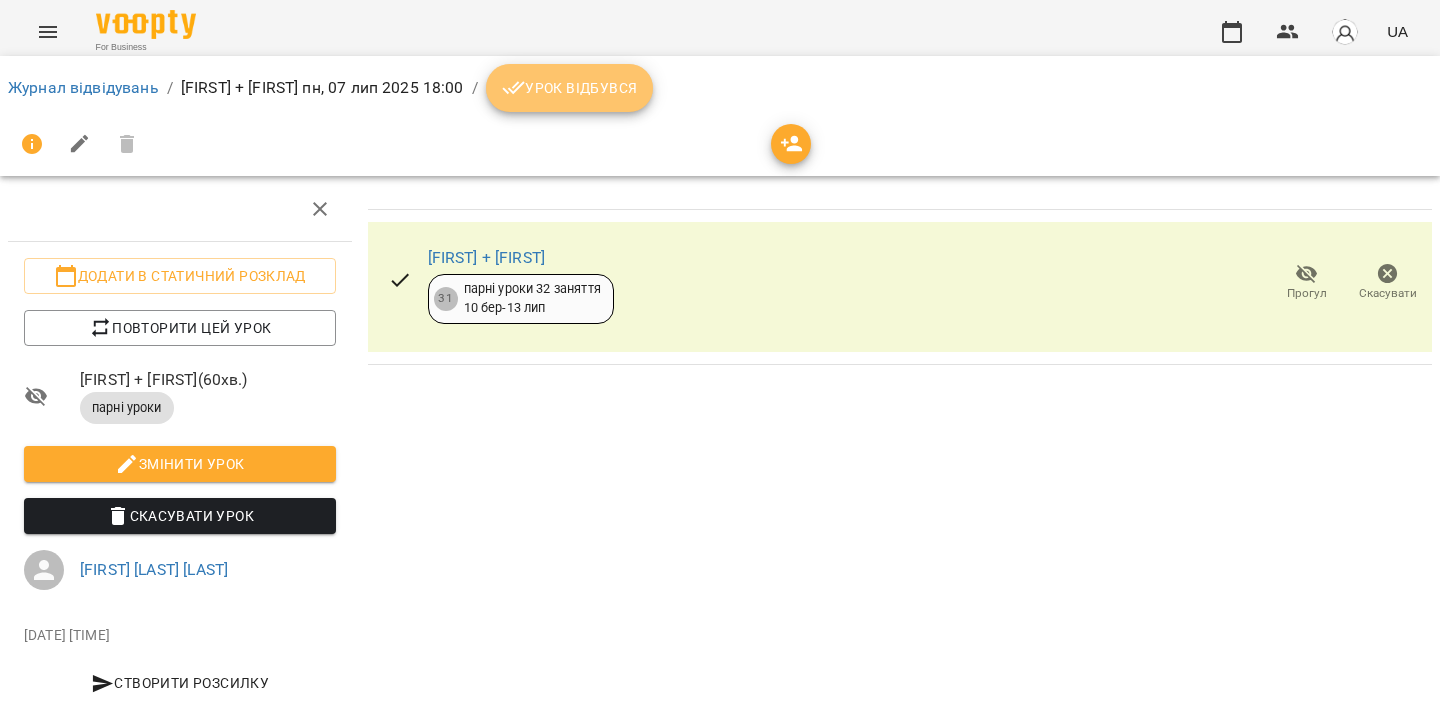 click on "Урок відбувся" at bounding box center [570, 88] 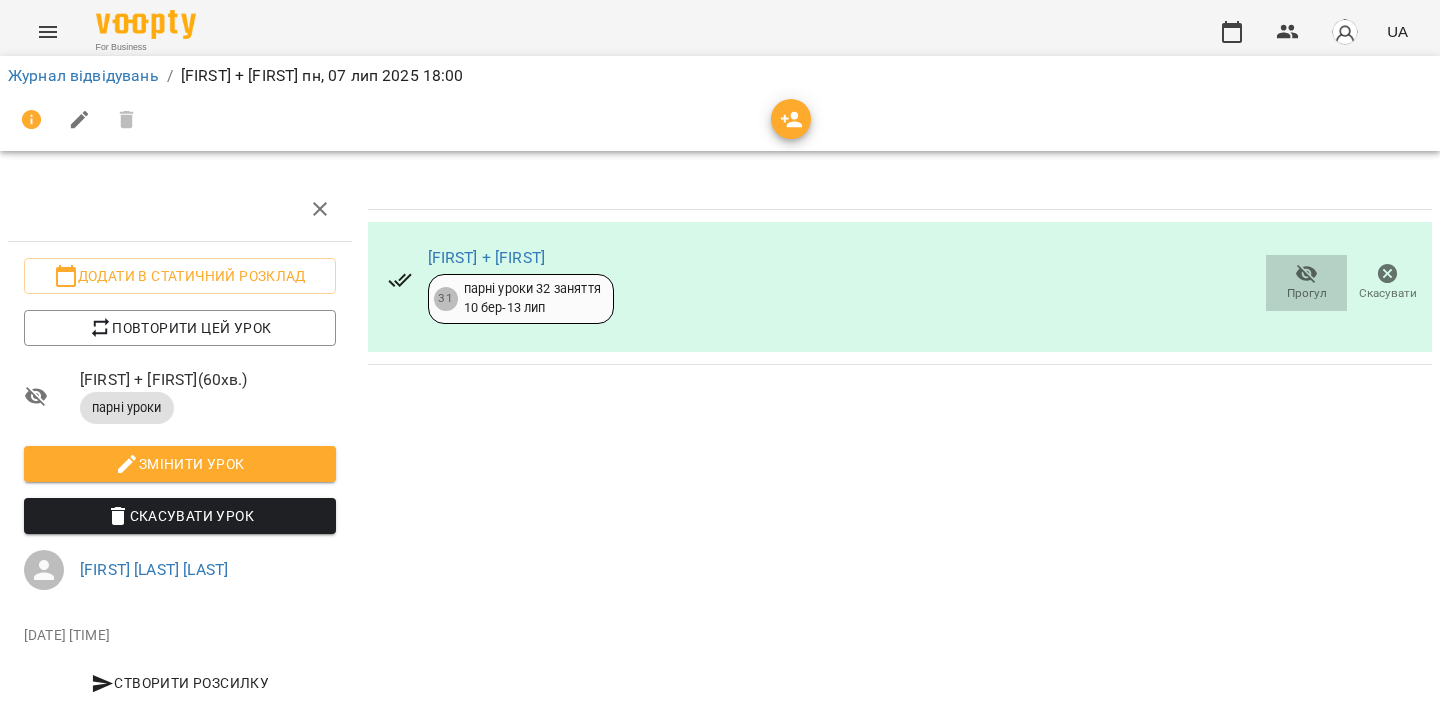 drag, startPoint x: 807, startPoint y: 515, endPoint x: 1304, endPoint y: 267, distance: 555.43945 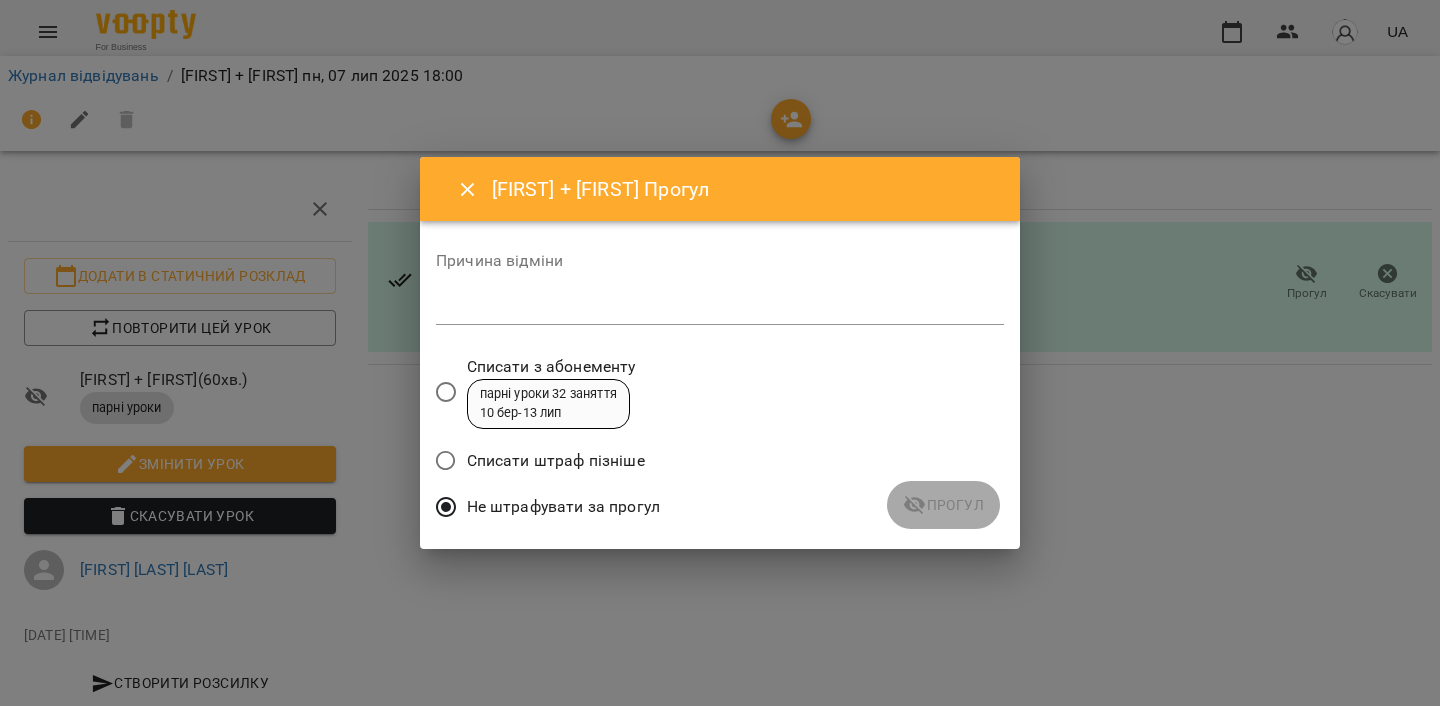 drag, startPoint x: 1304, startPoint y: 267, endPoint x: 567, endPoint y: 308, distance: 738.1395 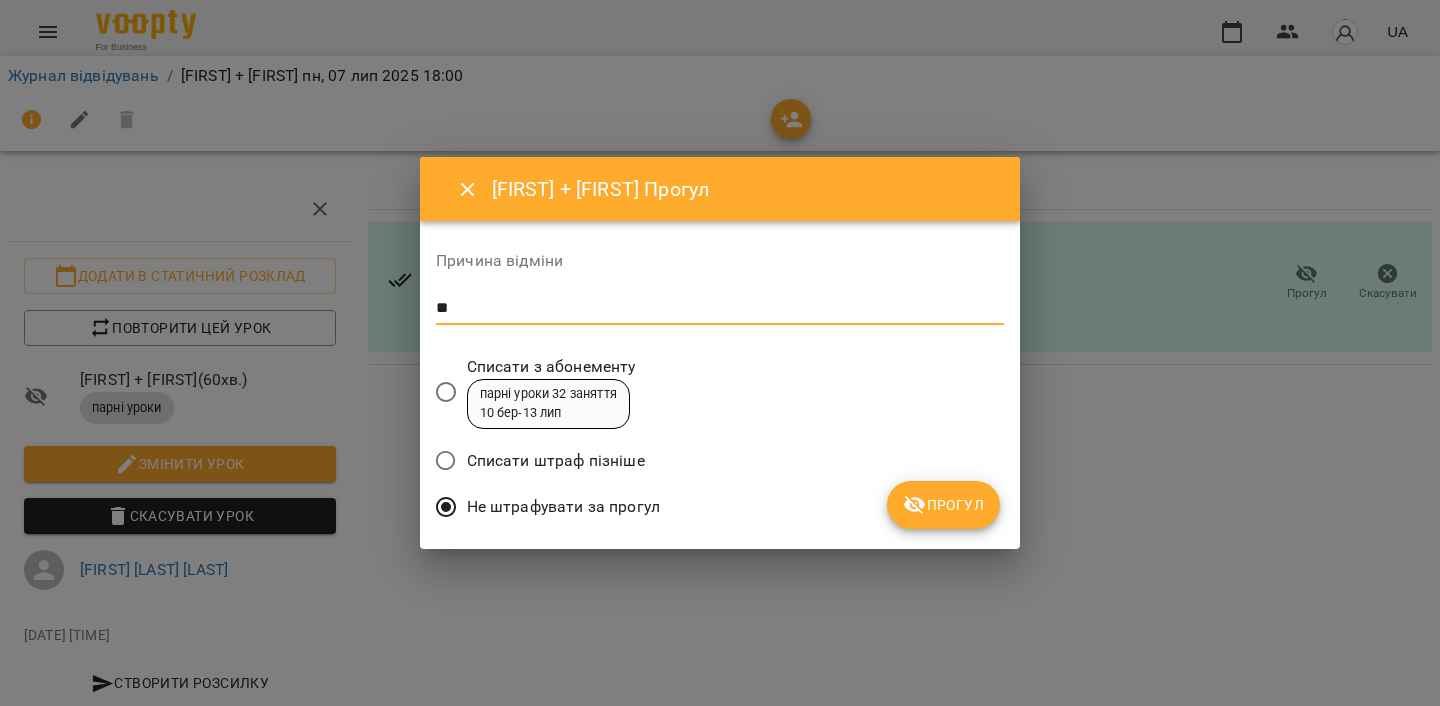 type on "*" 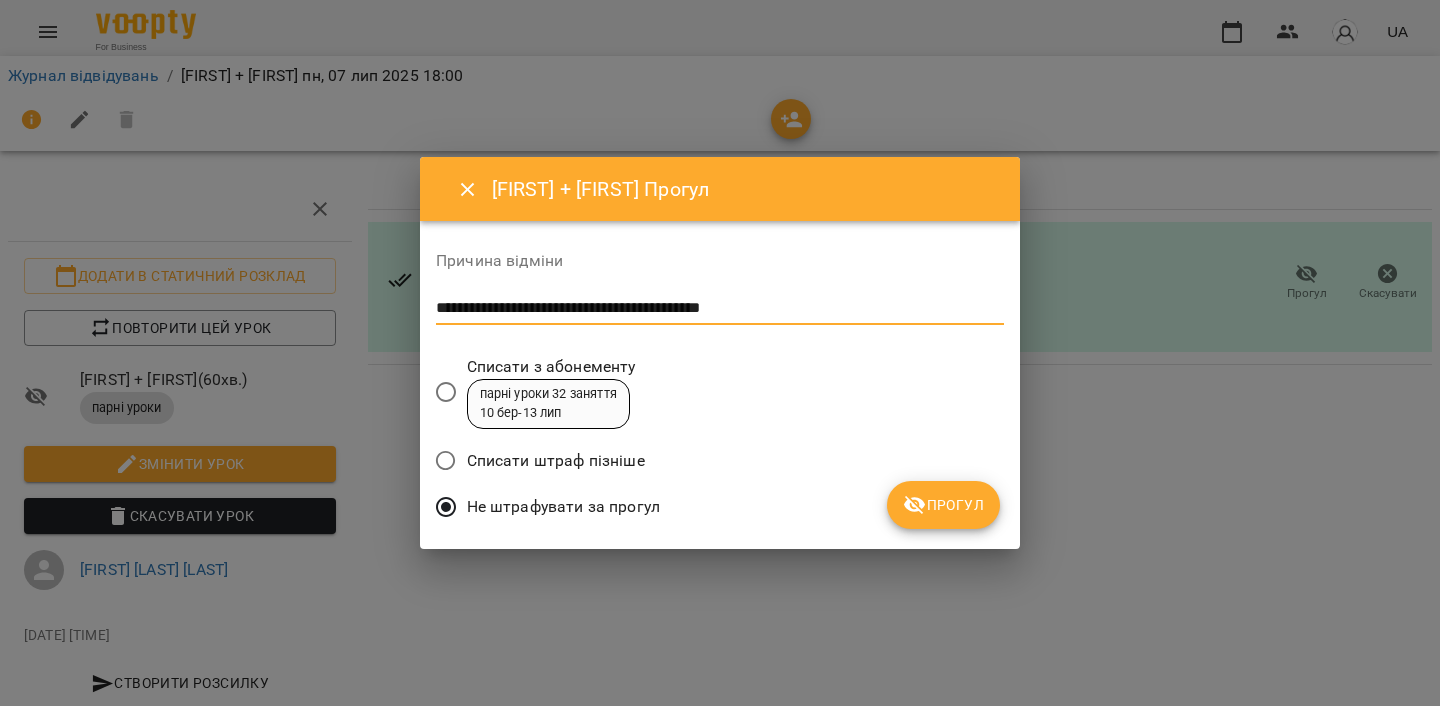 type on "**********" 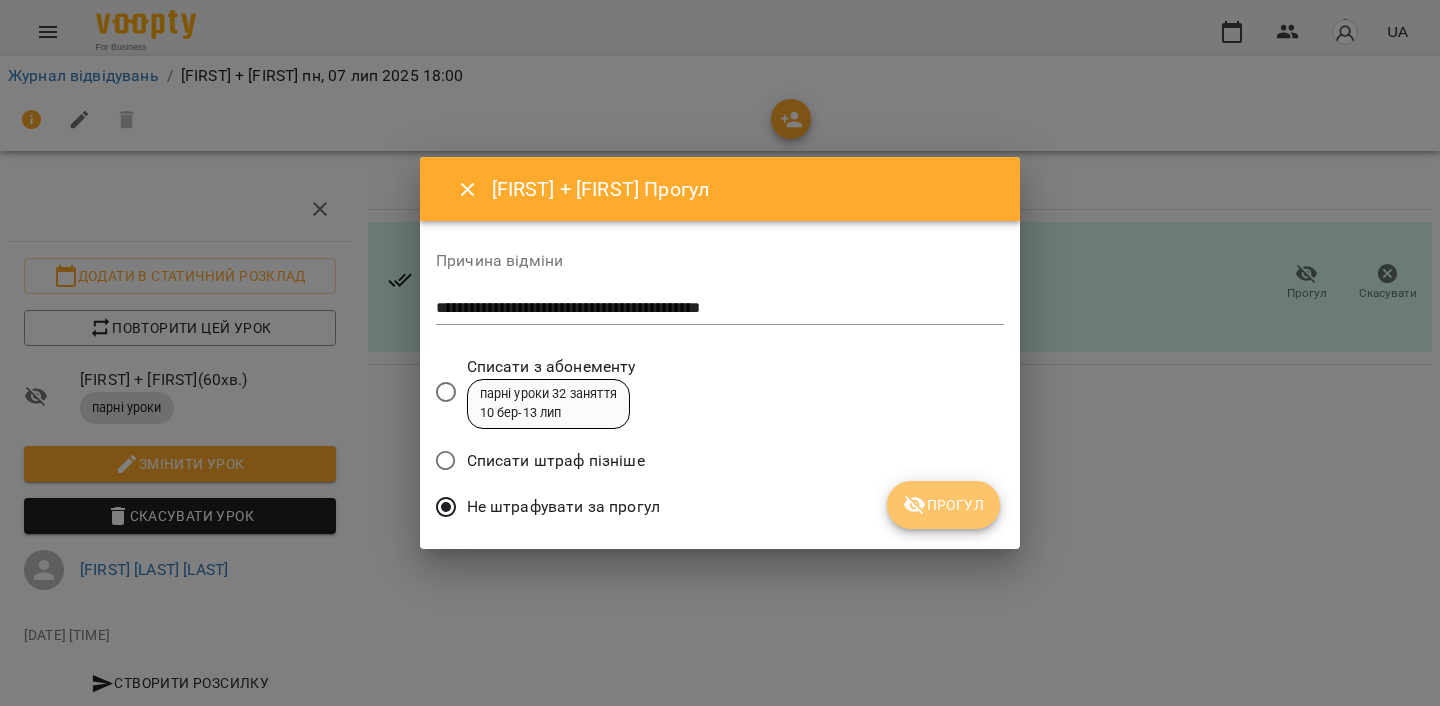 click 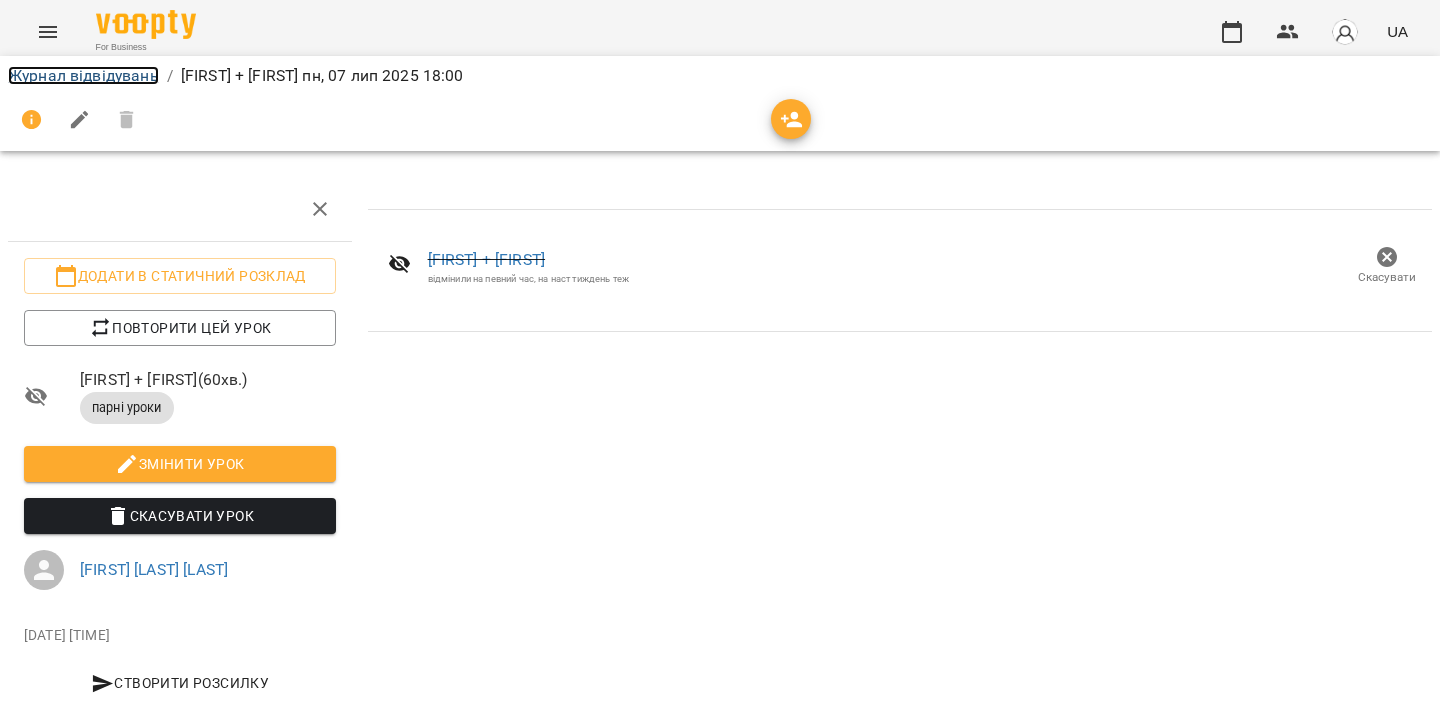 drag, startPoint x: 567, startPoint y: 308, endPoint x: 125, endPoint y: 77, distance: 498.72336 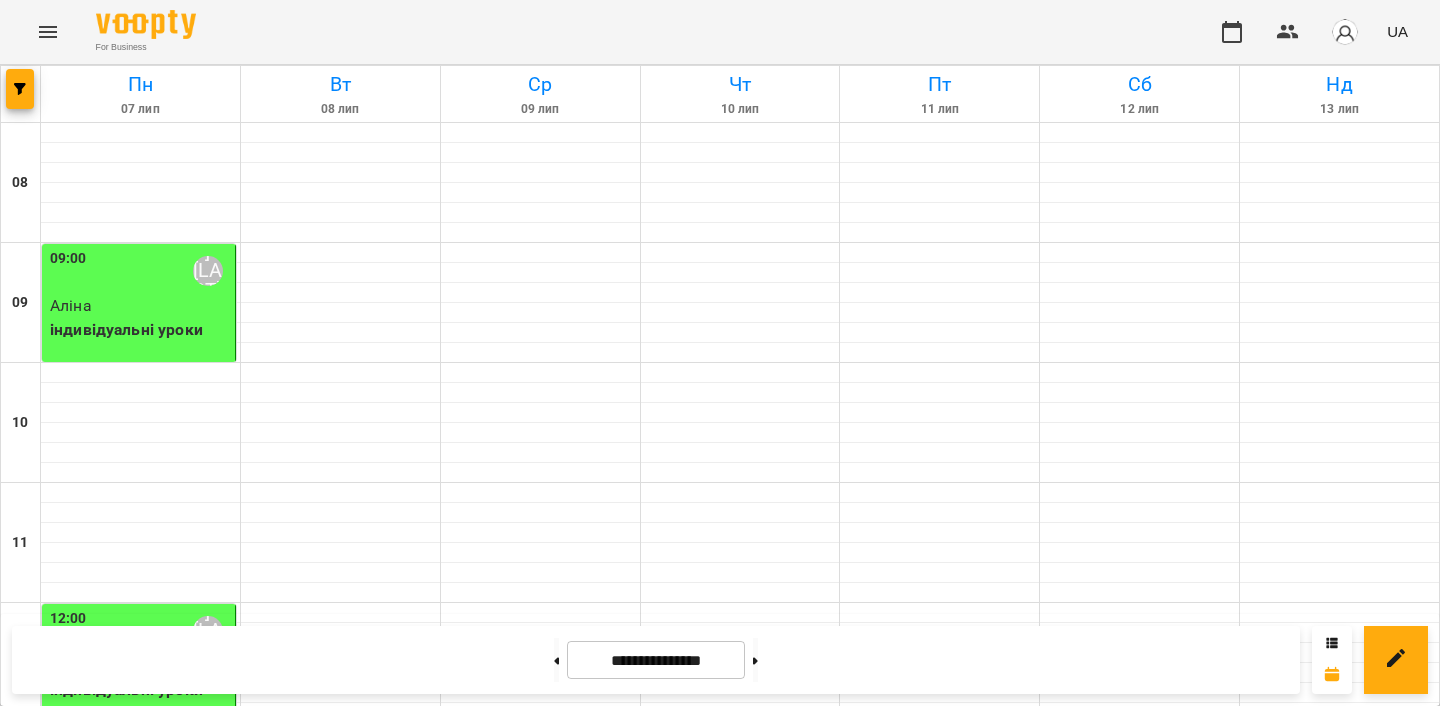 scroll, scrollTop: 602, scrollLeft: 0, axis: vertical 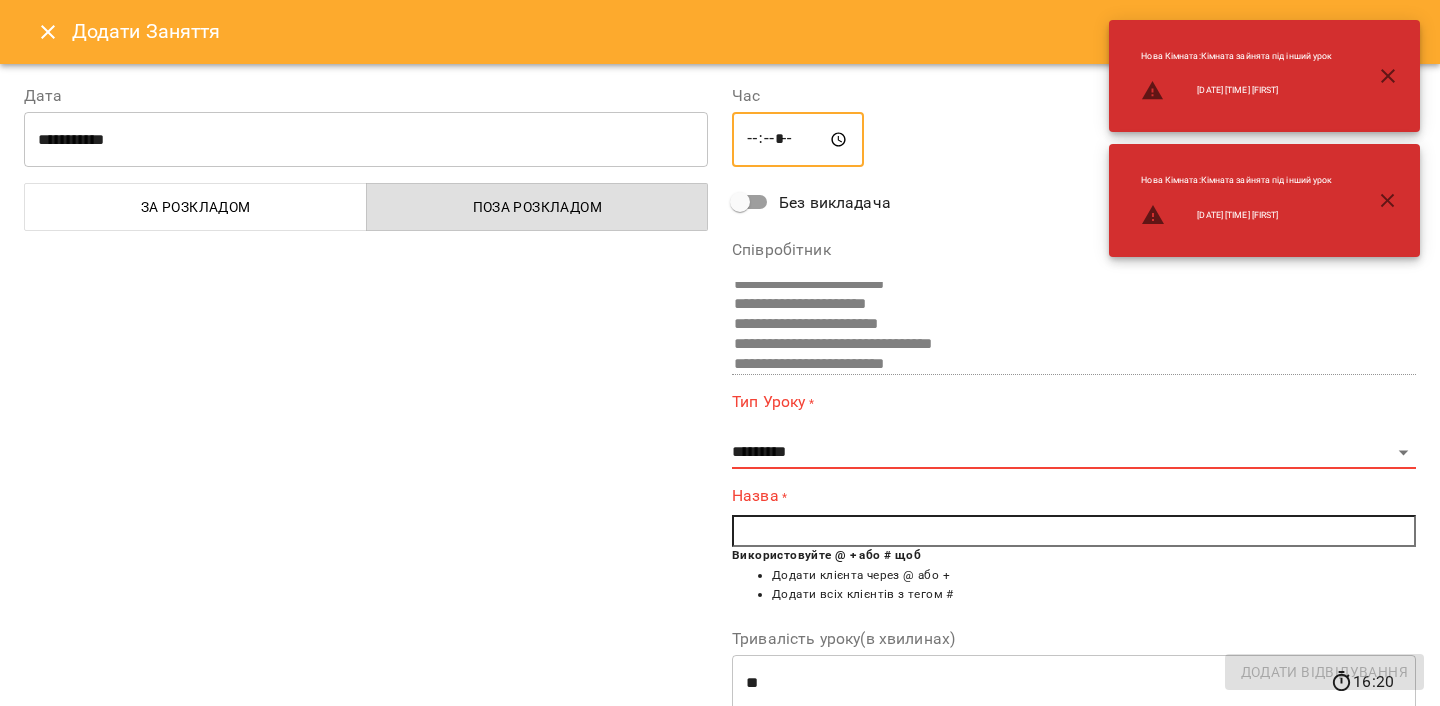 drag, startPoint x: 125, startPoint y: 77, endPoint x: 776, endPoint y: 147, distance: 654.7526 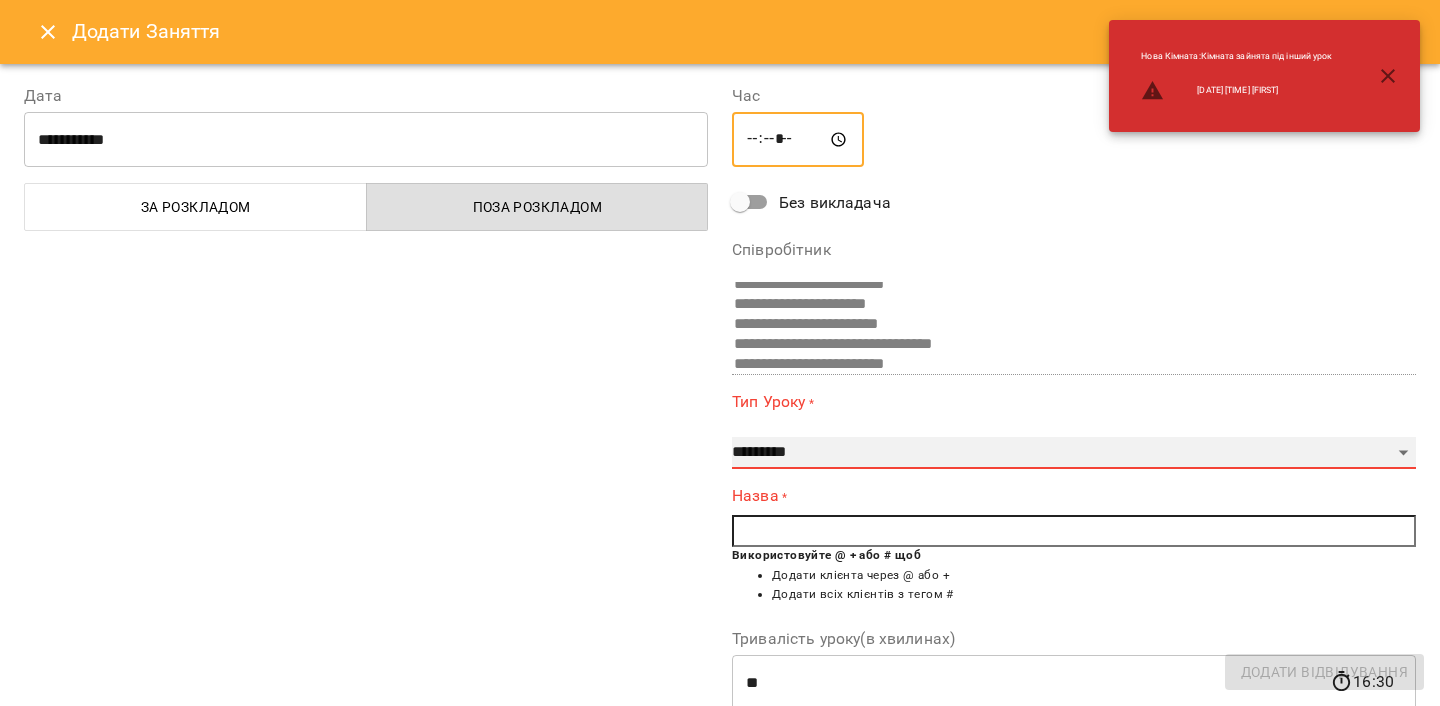 click on "**********" at bounding box center (1074, 453) 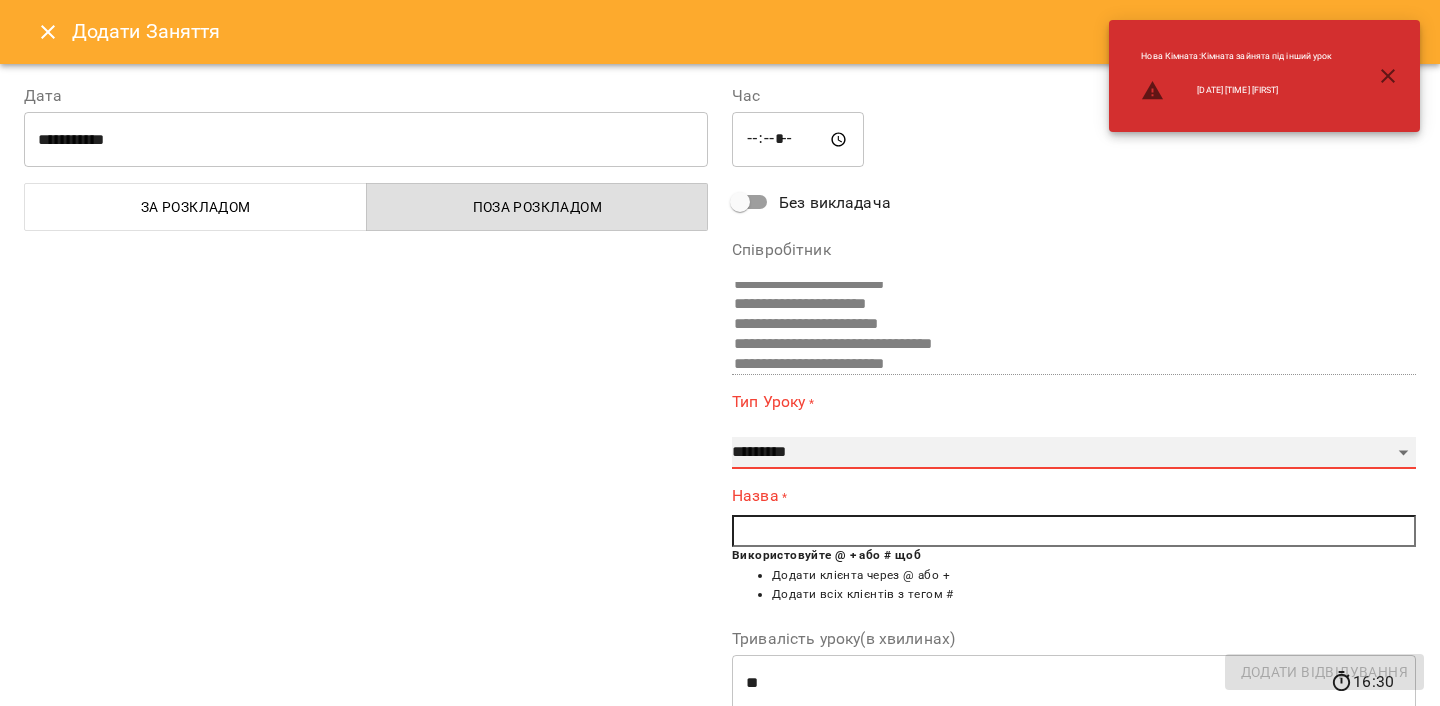 select on "**********" 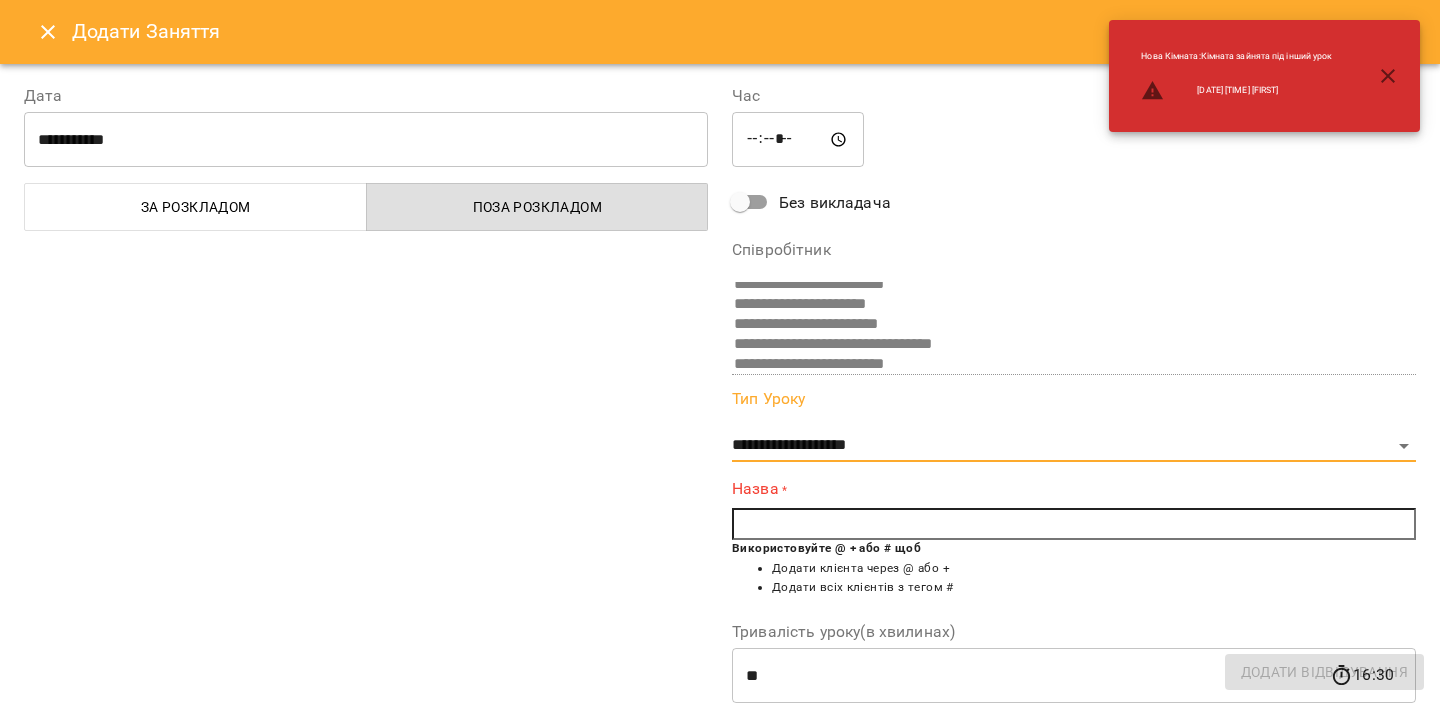 click at bounding box center [1074, 524] 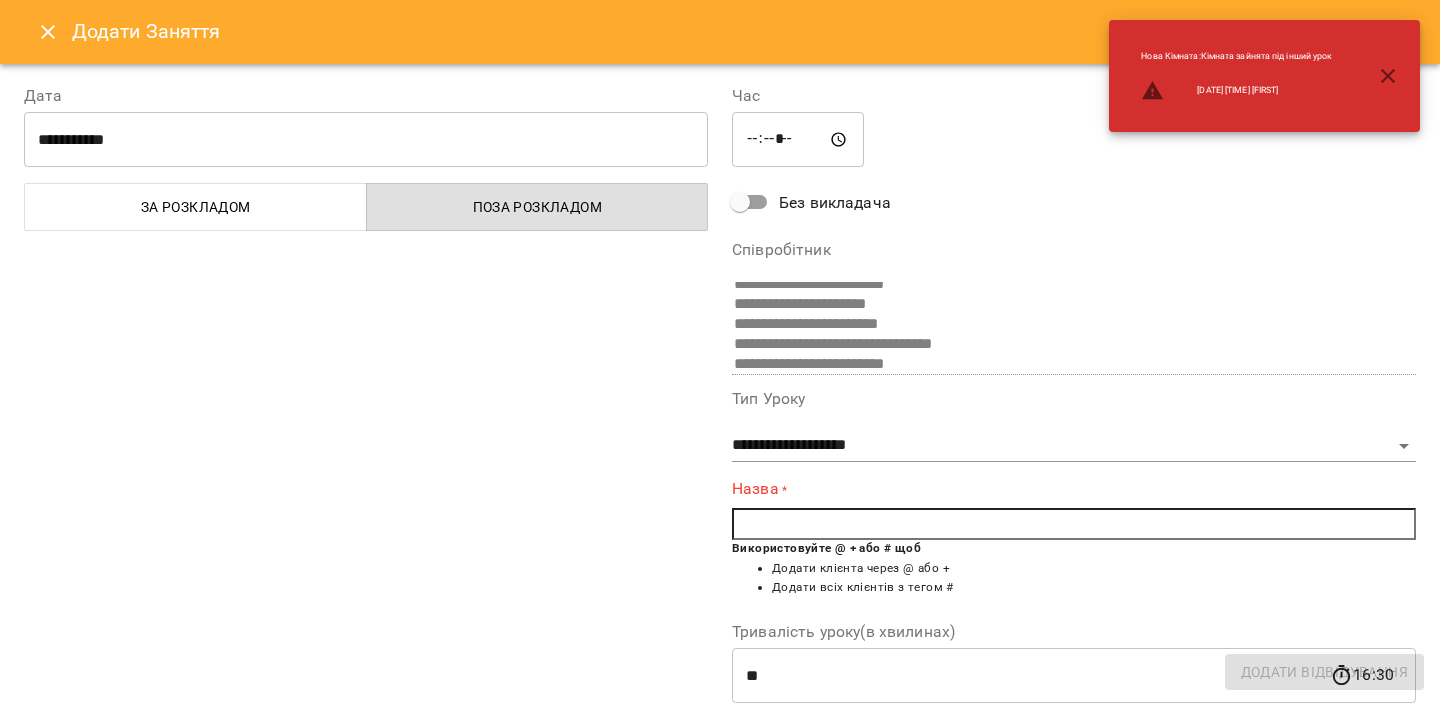 type on "*" 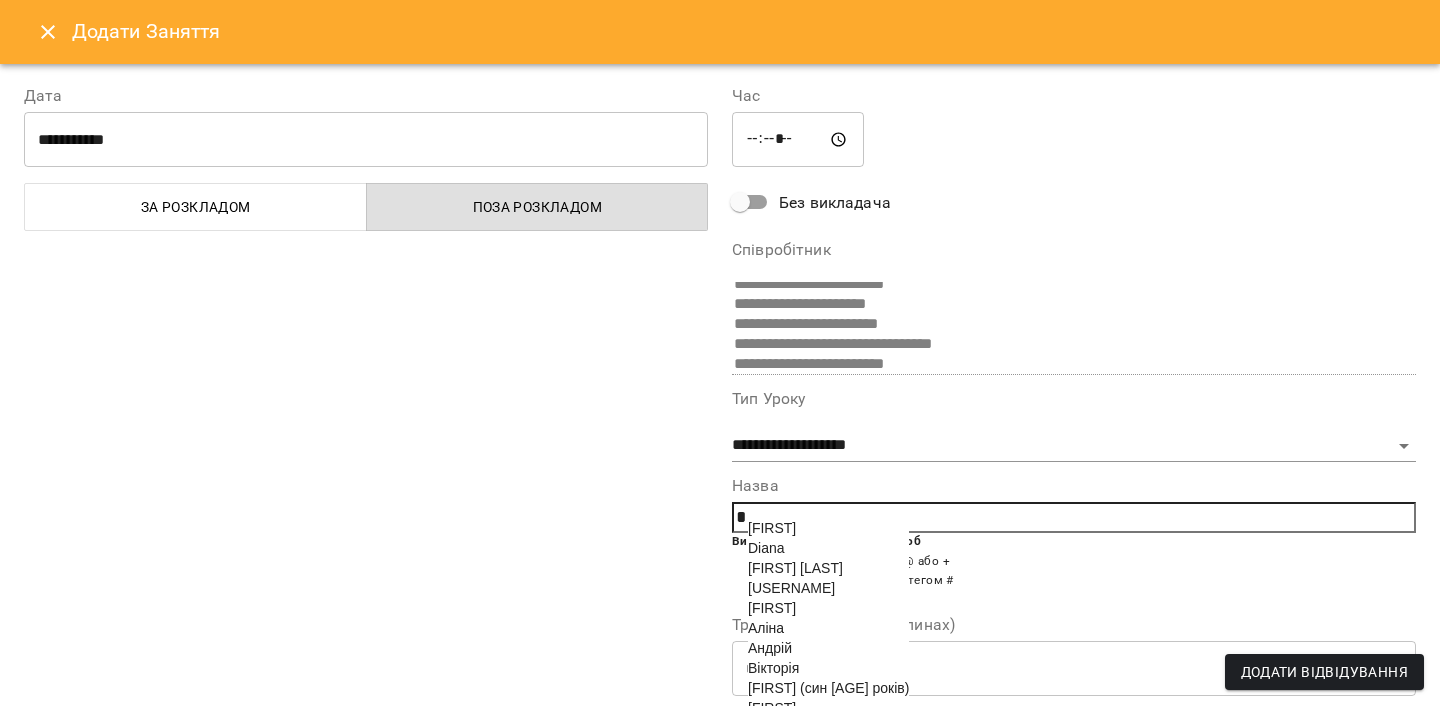scroll, scrollTop: 145, scrollLeft: 0, axis: vertical 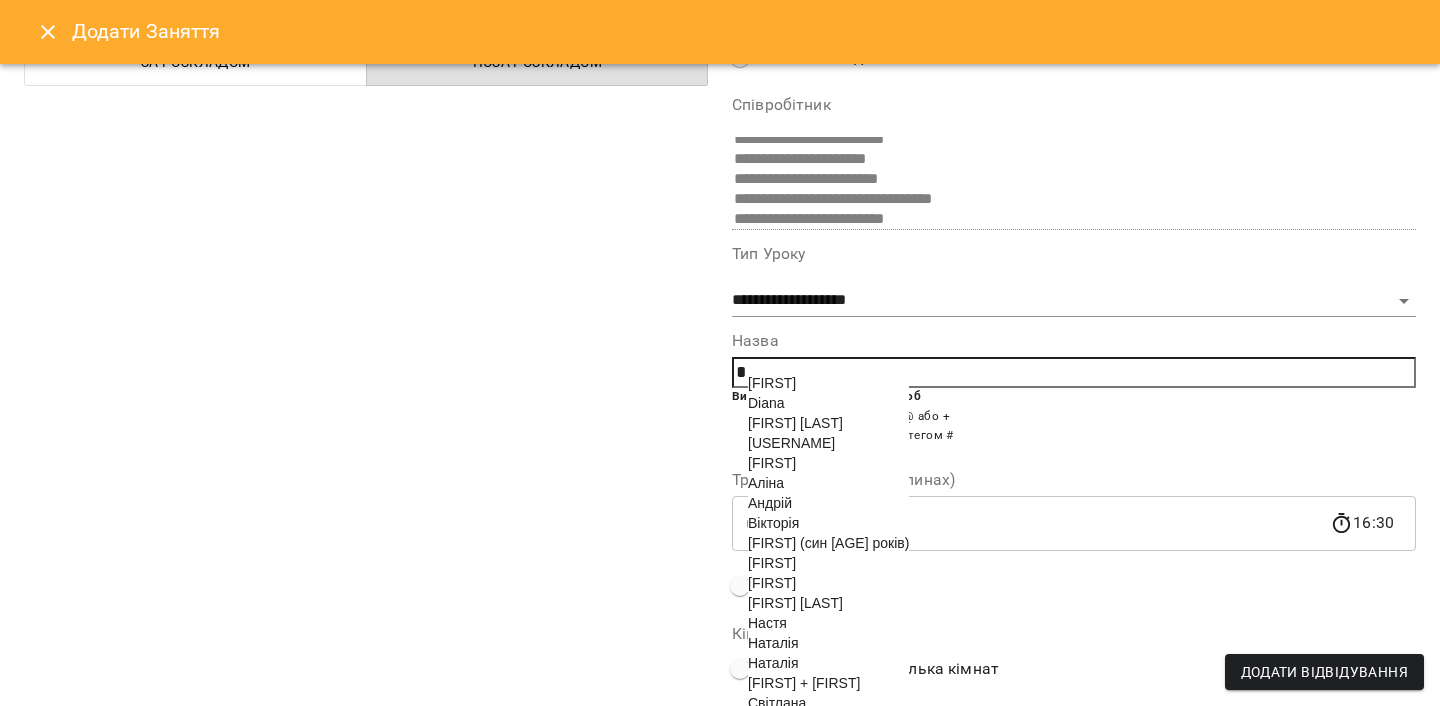 click on "[FIRST] (син [AGE] років)" at bounding box center (828, 543) 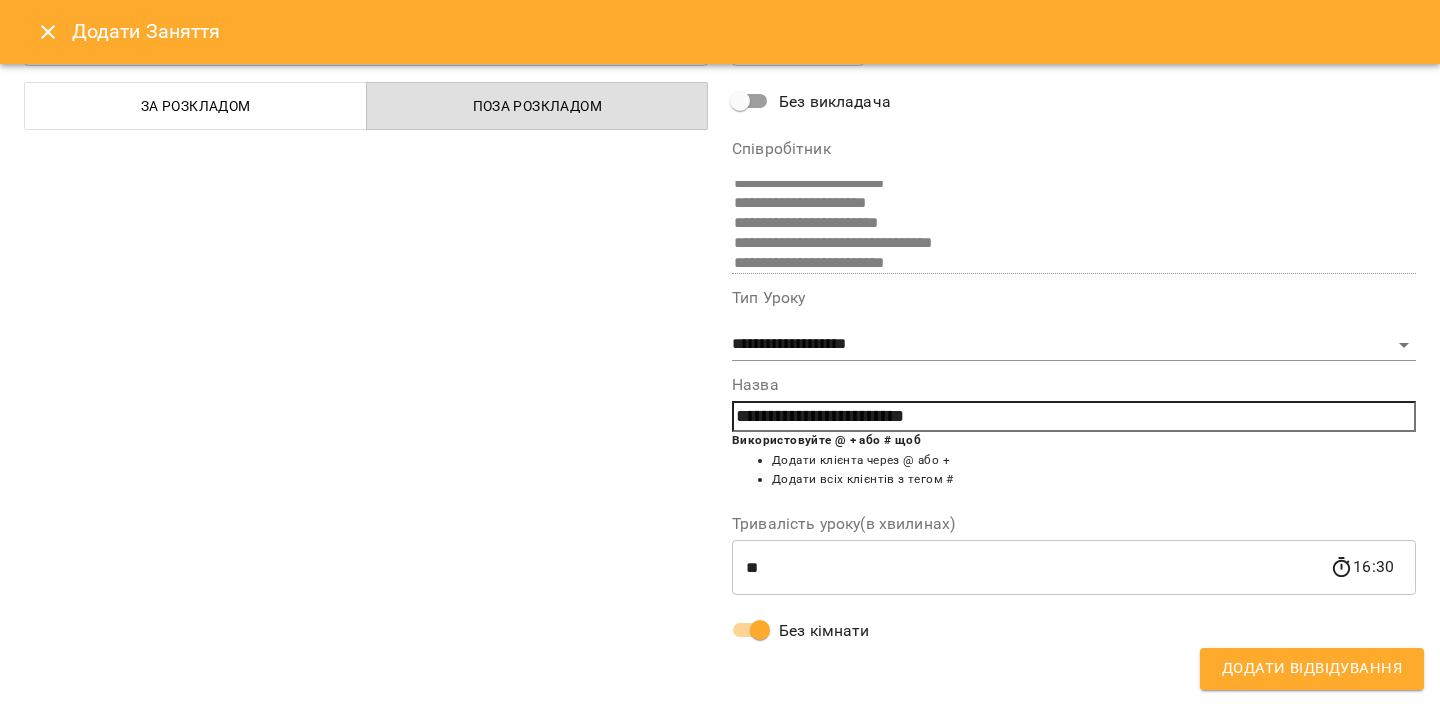 scroll, scrollTop: 101, scrollLeft: 0, axis: vertical 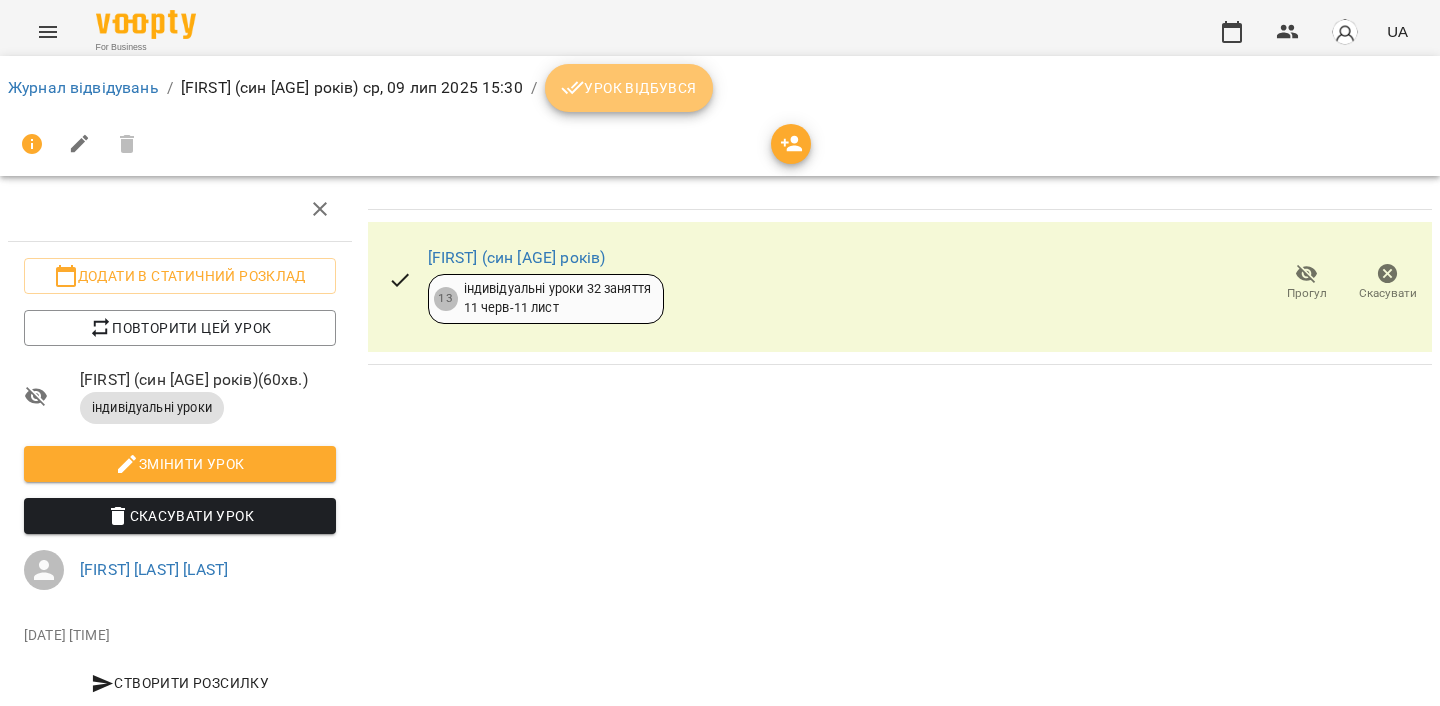 click on "Урок відбувся" at bounding box center [629, 88] 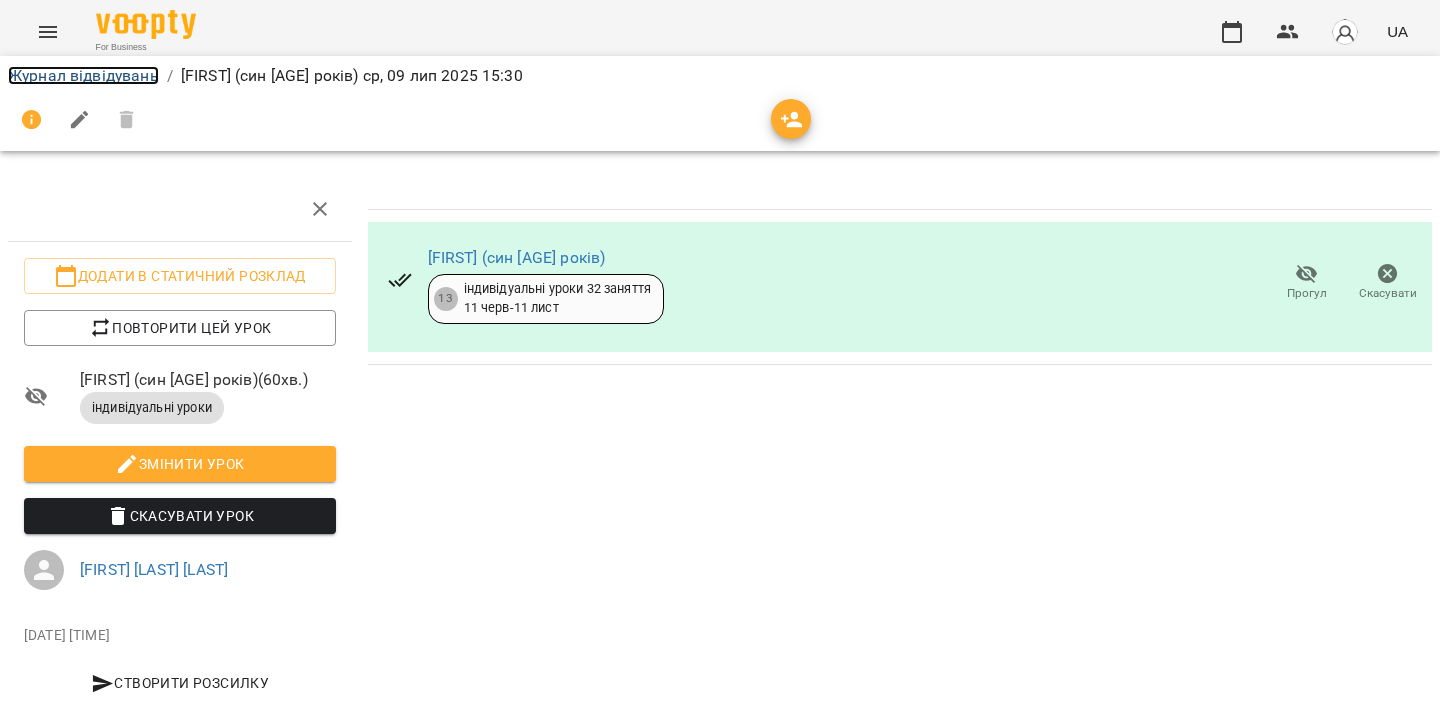 click on "Журнал відвідувань" at bounding box center (83, 75) 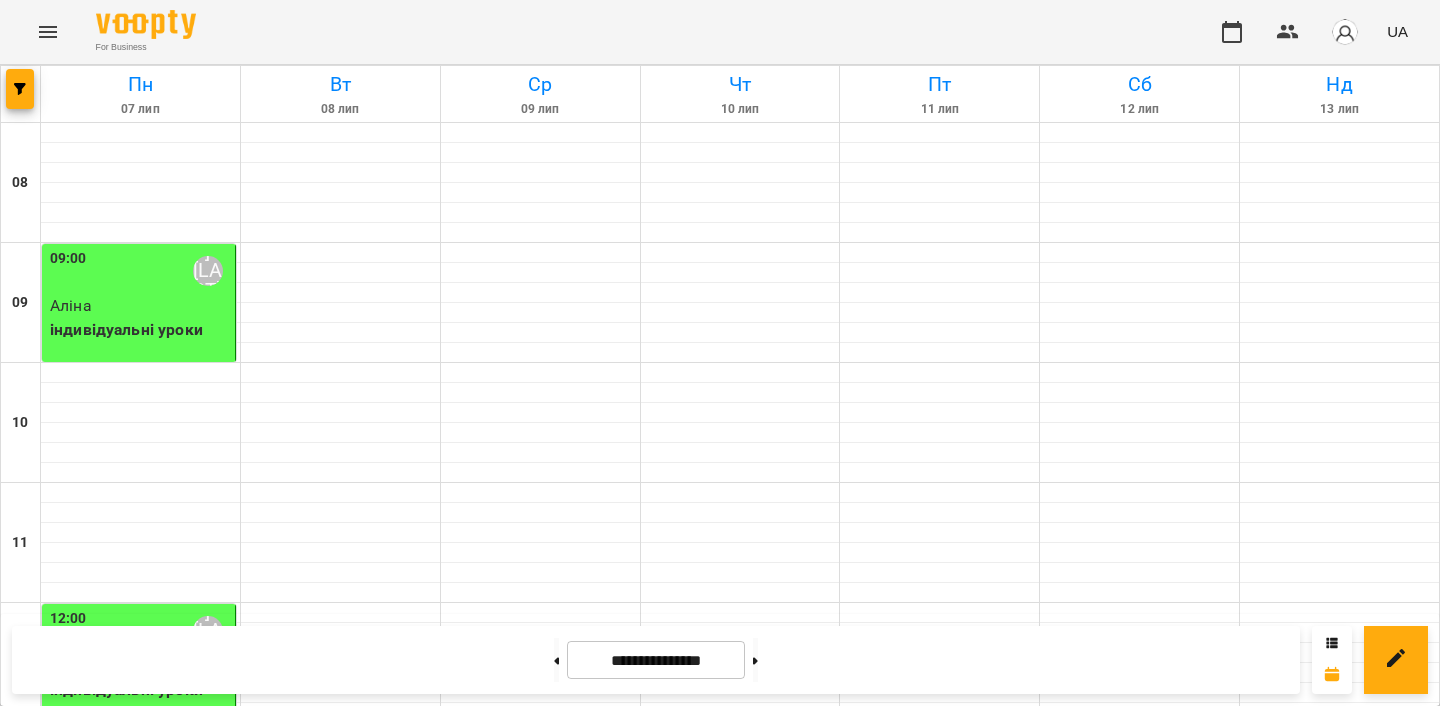 scroll, scrollTop: 1047, scrollLeft: 0, axis: vertical 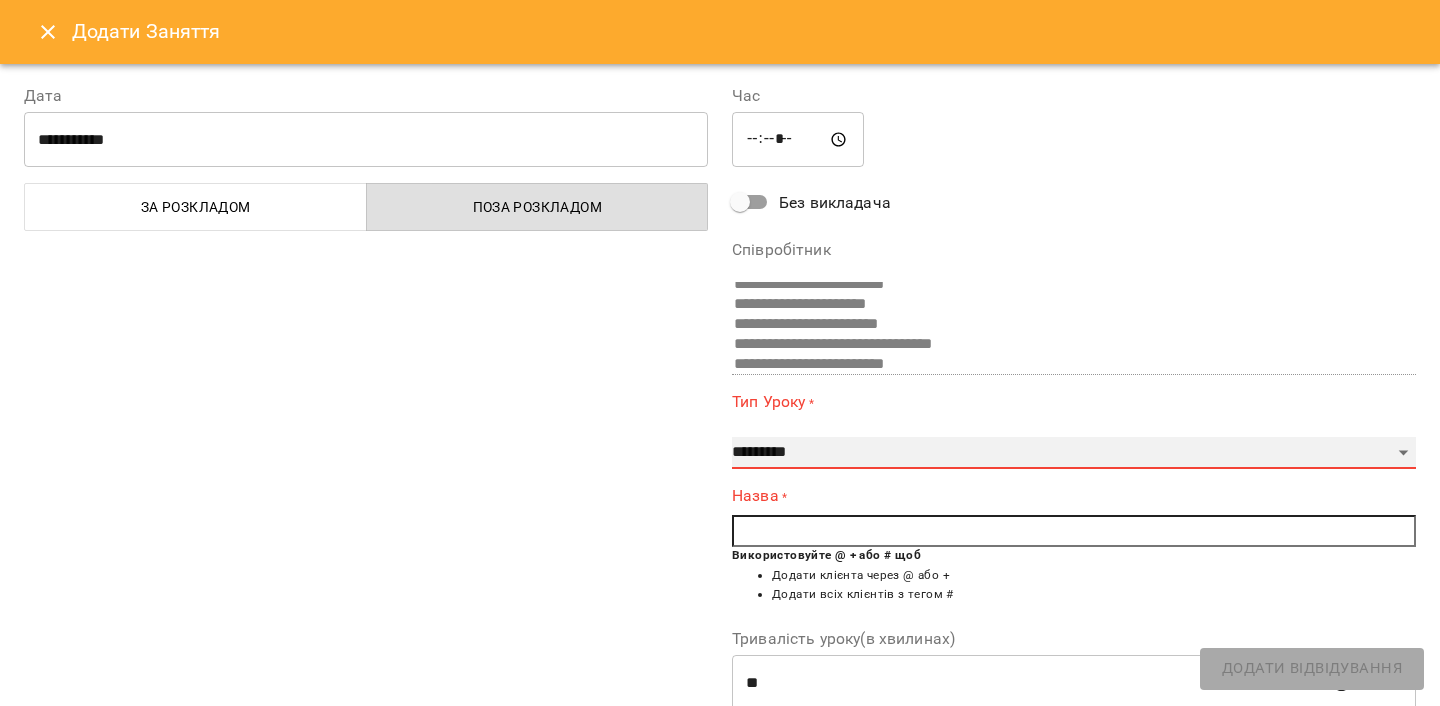 click on "**********" at bounding box center (1074, 453) 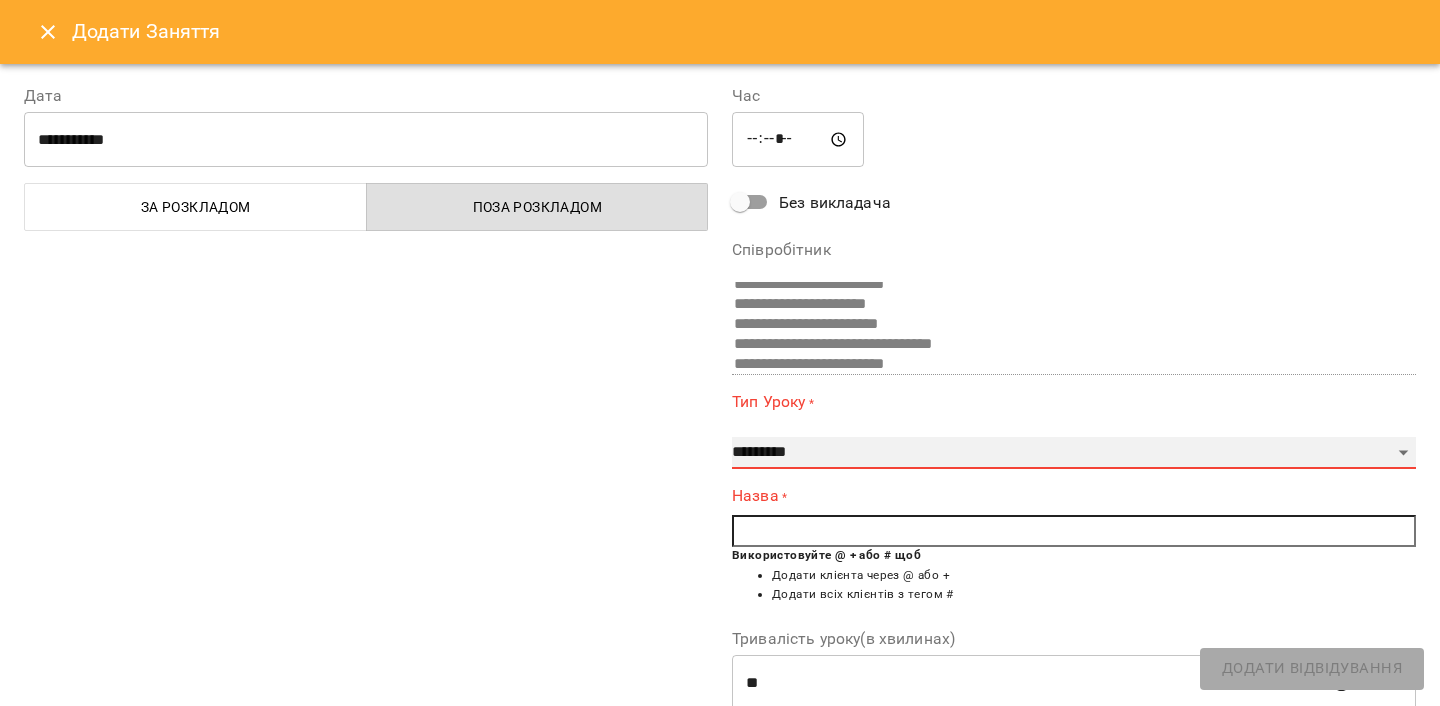 select on "**********" 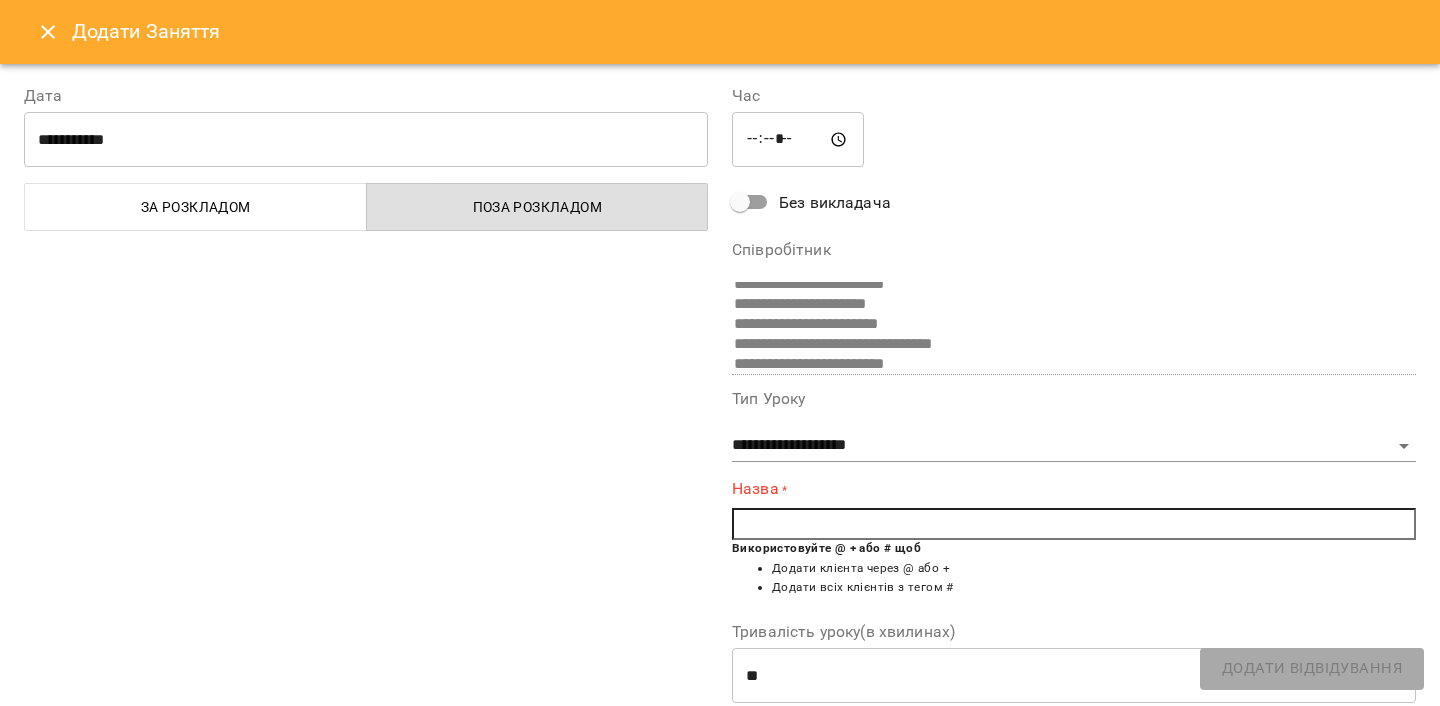 click at bounding box center (1074, 524) 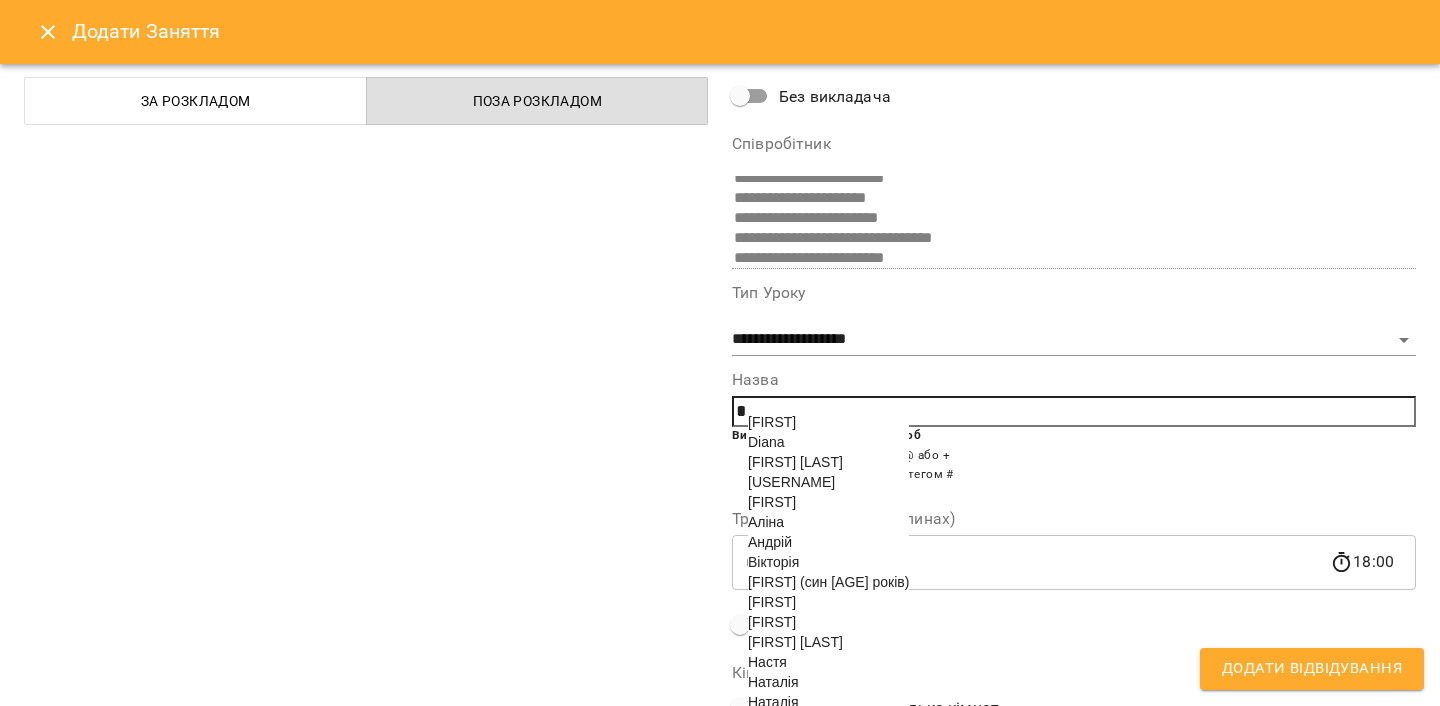 scroll, scrollTop: 108, scrollLeft: 0, axis: vertical 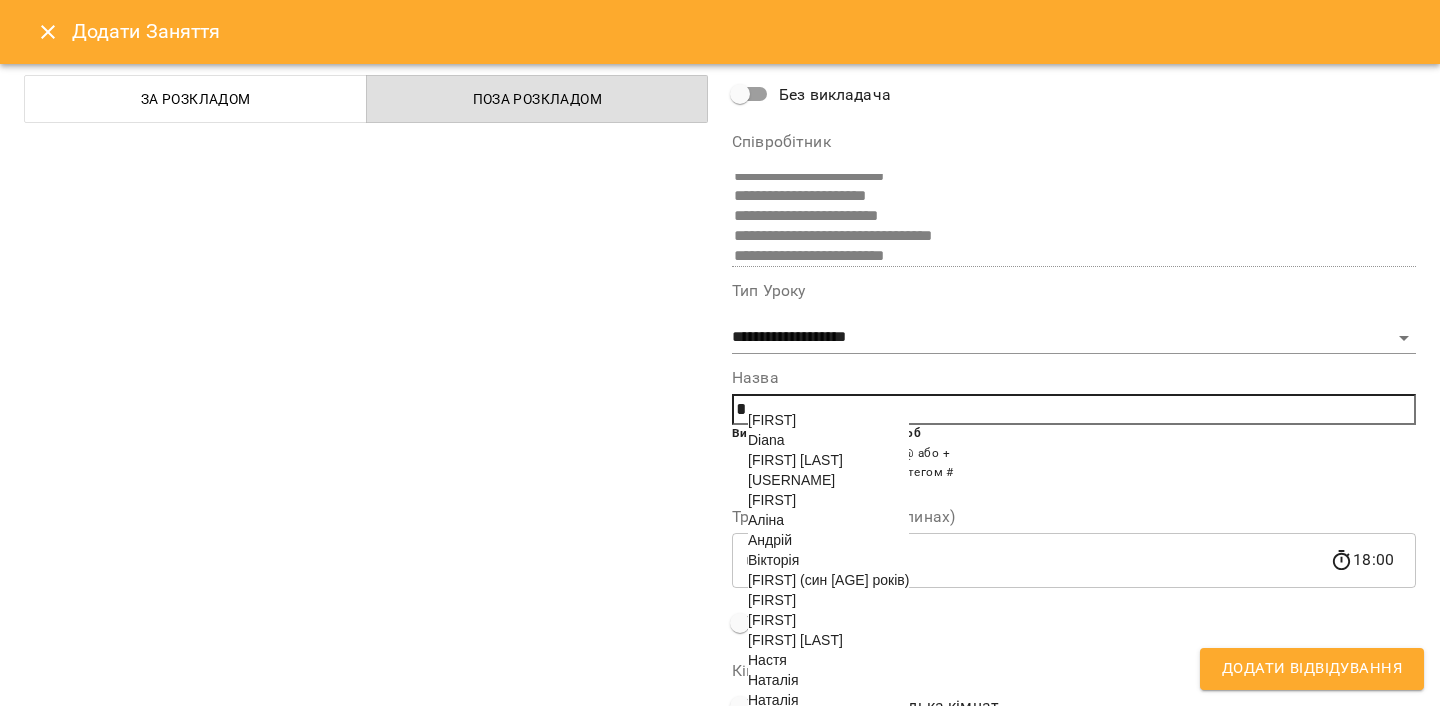 click on "[FIRST]" at bounding box center [772, 620] 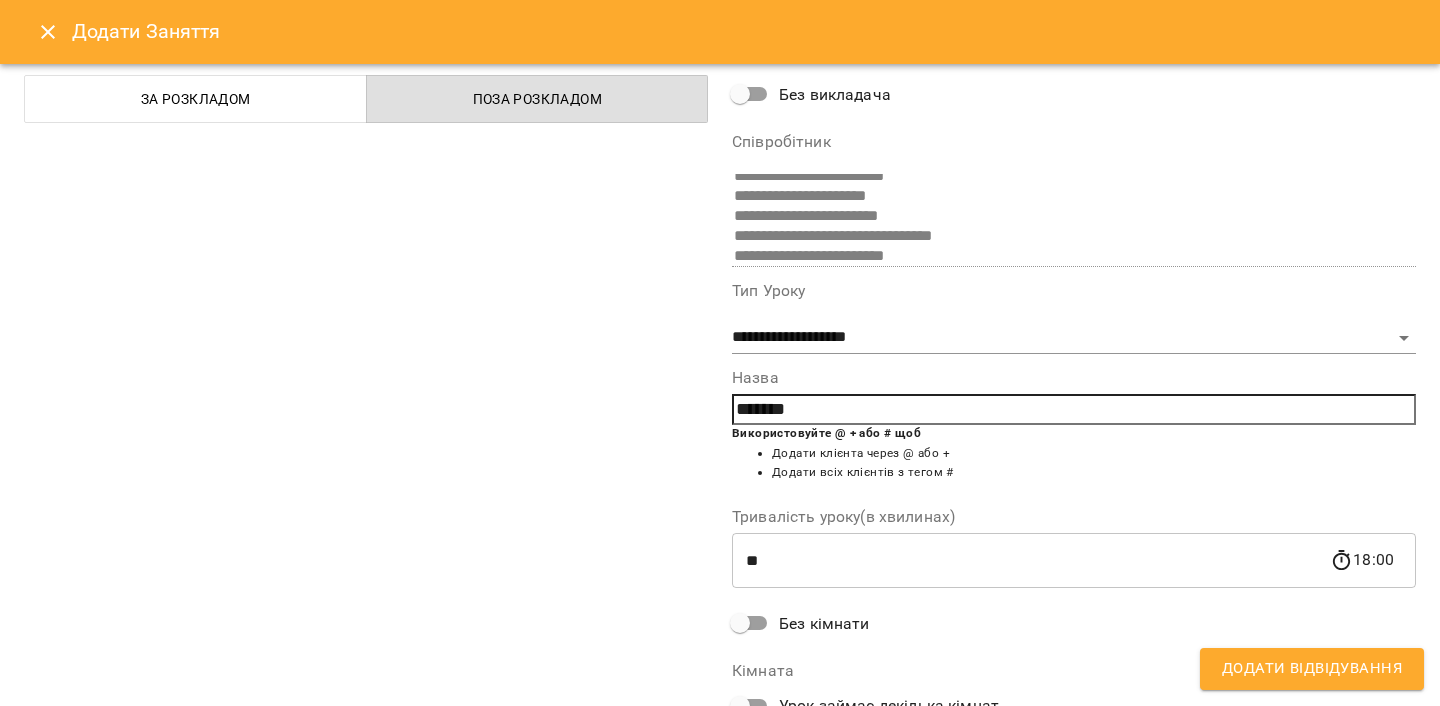 scroll, scrollTop: 101, scrollLeft: 0, axis: vertical 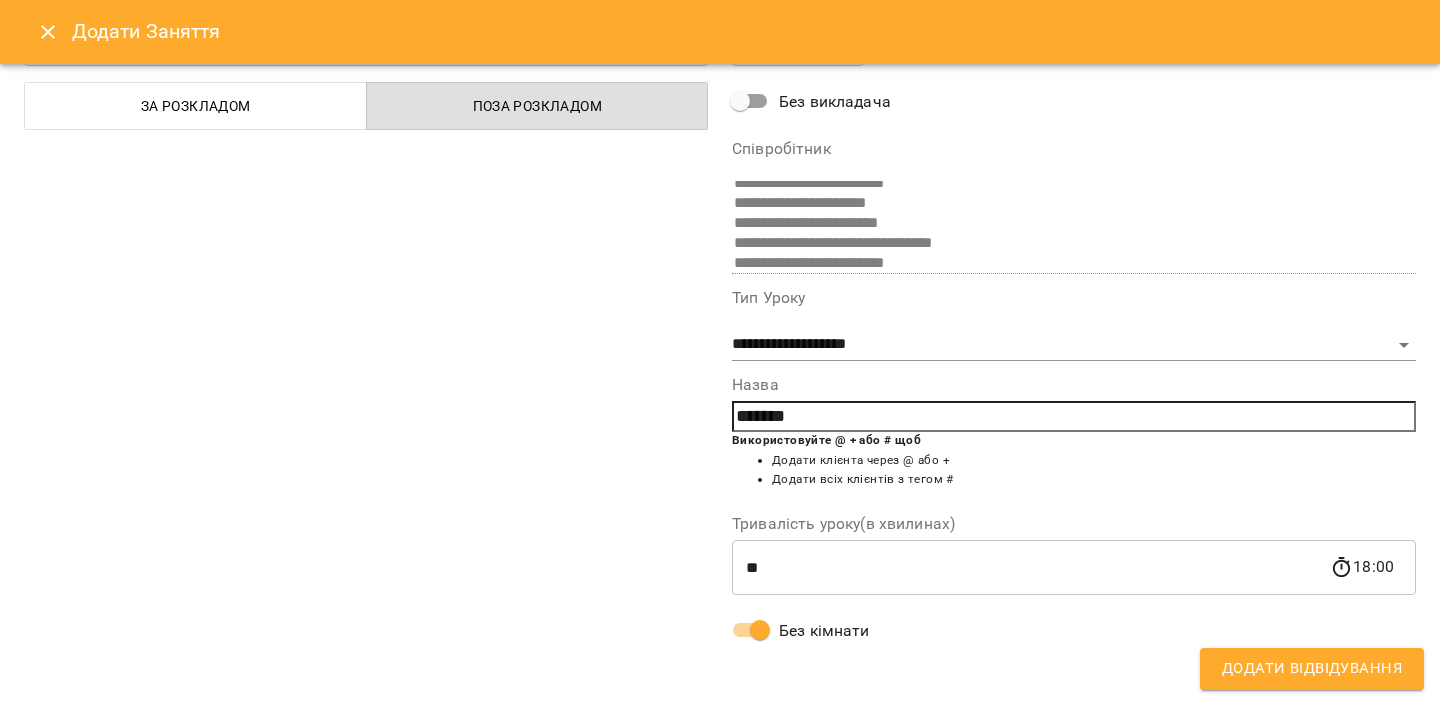 click on "Додати Відвідування" at bounding box center (1312, 669) 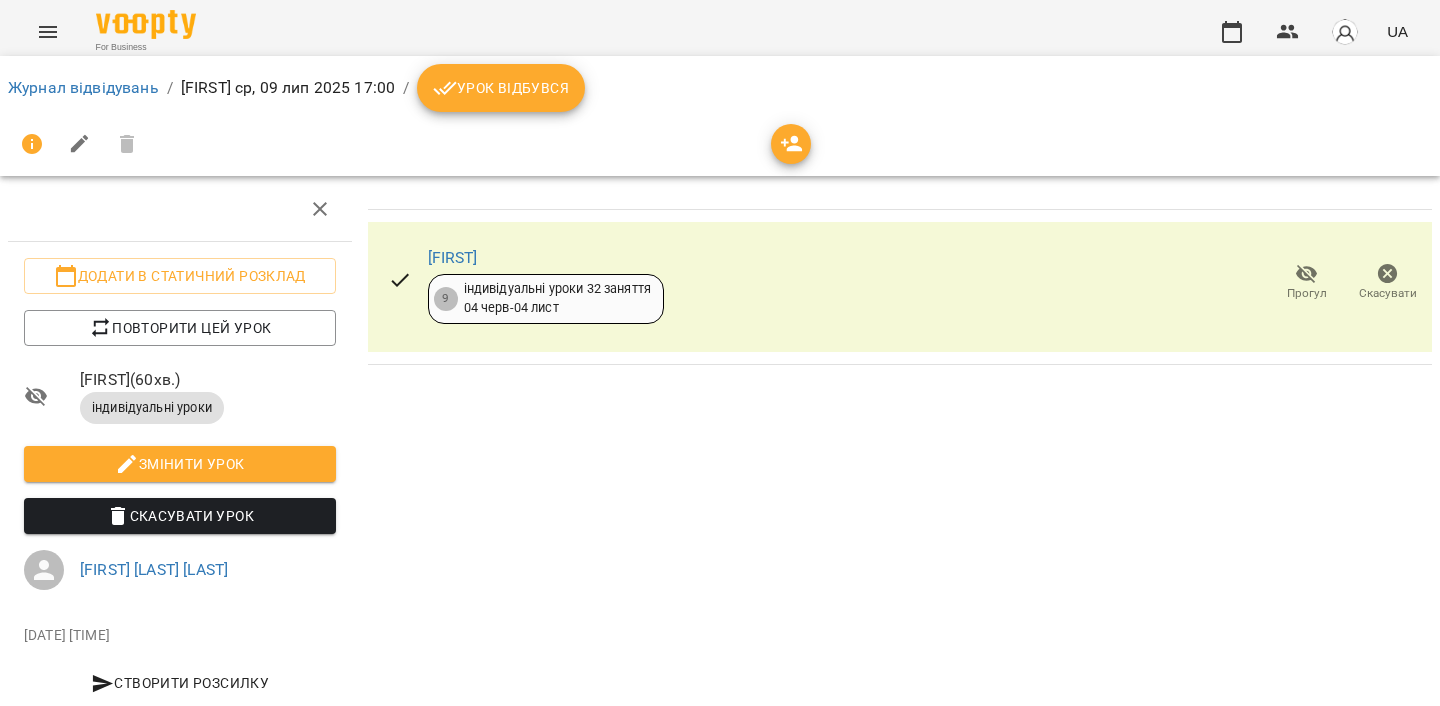 click on "Урок відбувся" at bounding box center [501, 88] 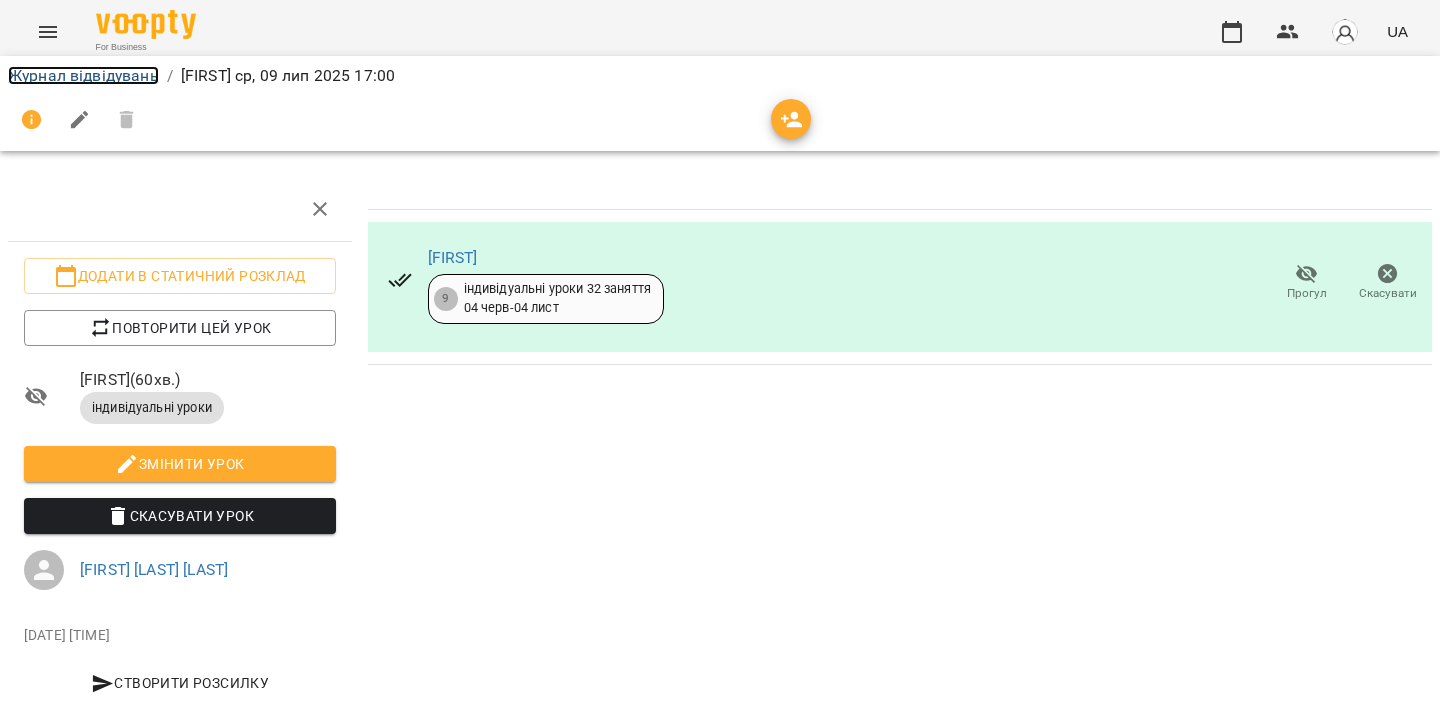 click on "Журнал відвідувань" at bounding box center (83, 75) 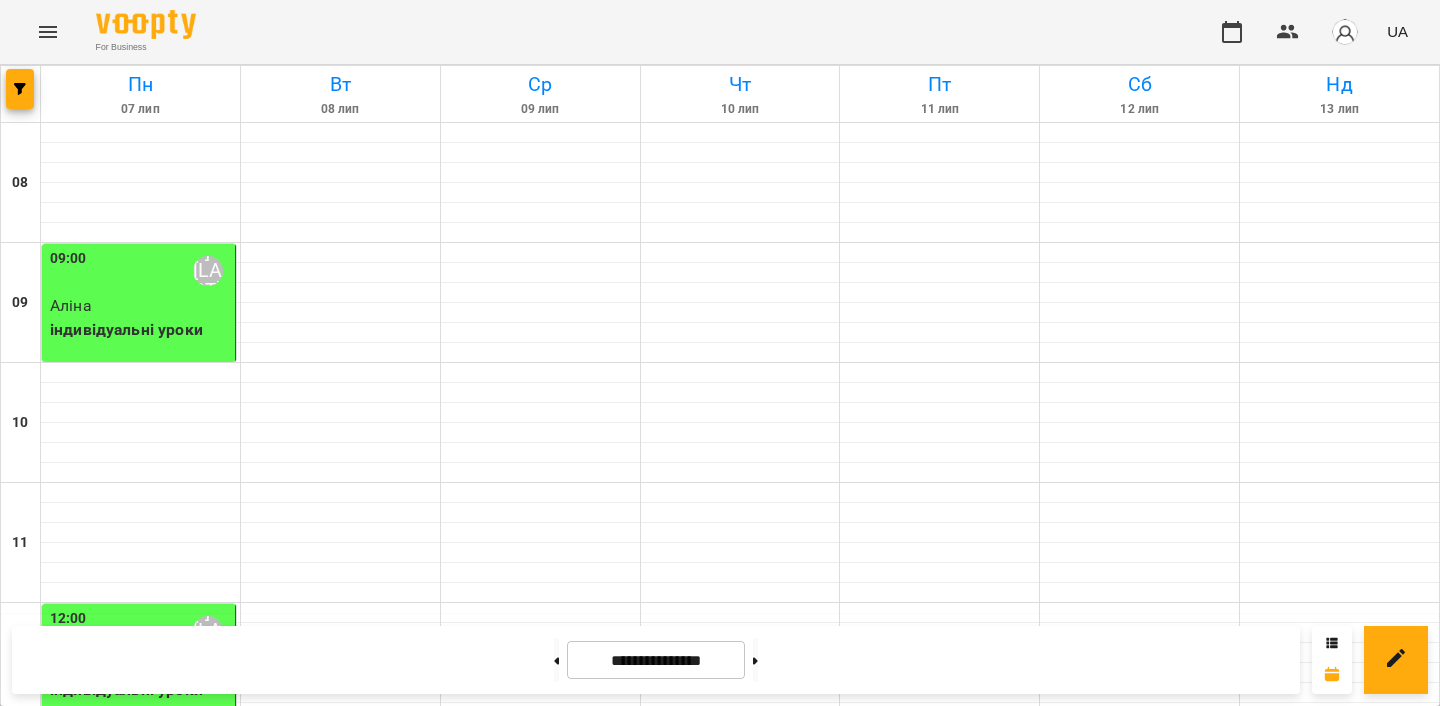 scroll, scrollTop: 1135, scrollLeft: 0, axis: vertical 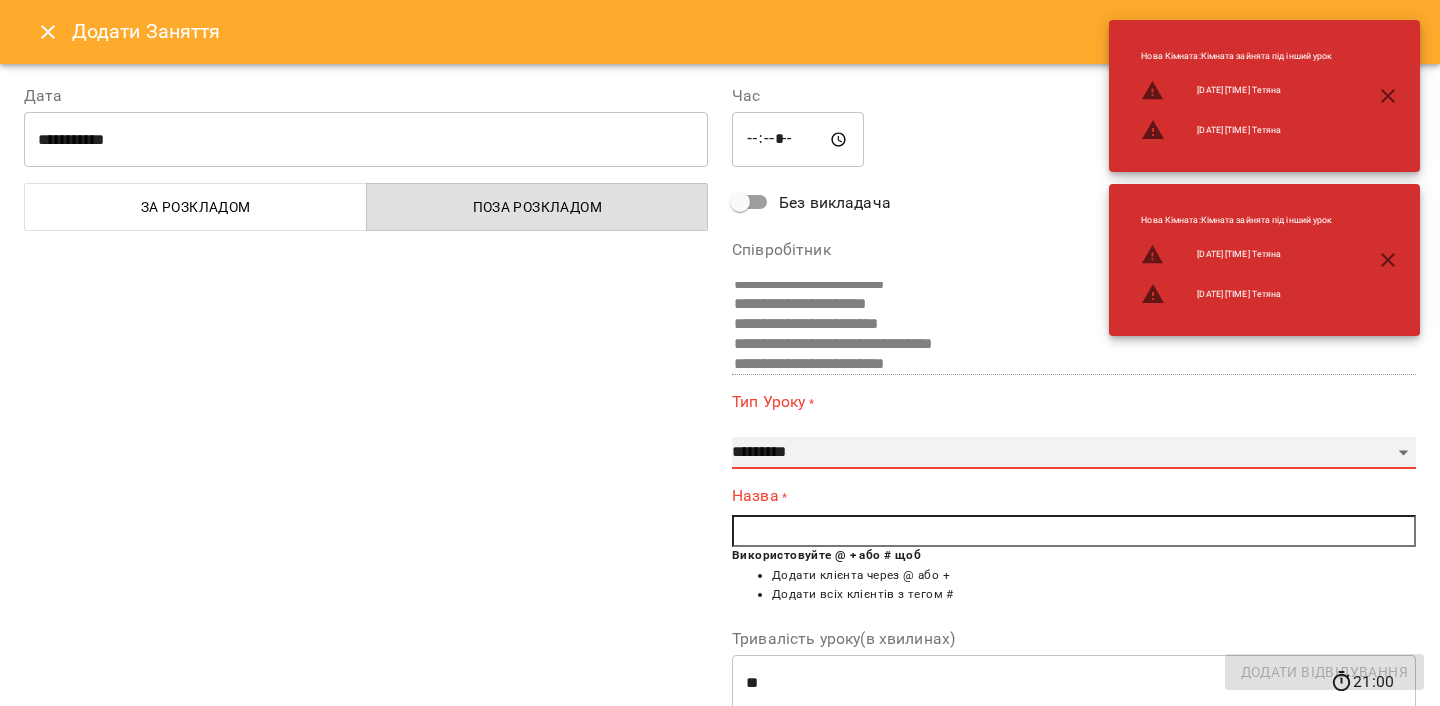 click on "**********" at bounding box center (1074, 453) 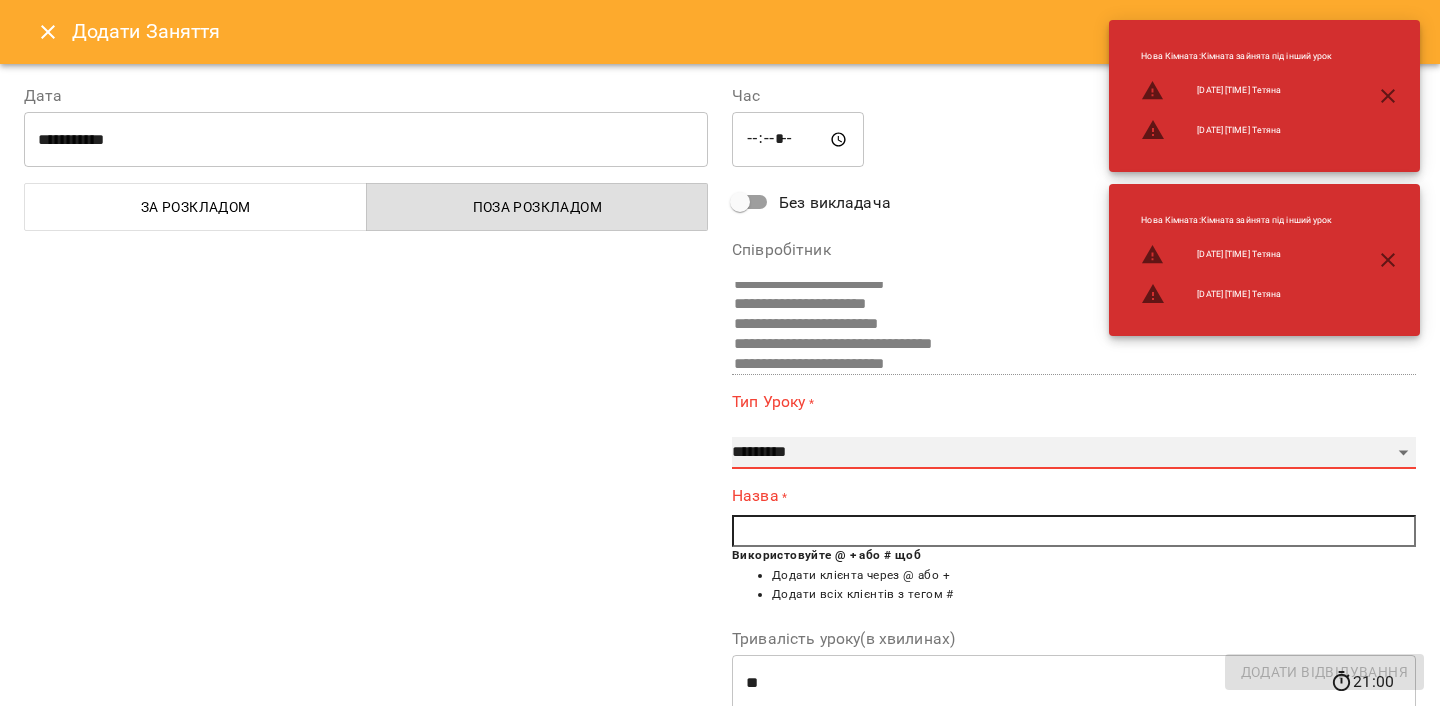 select on "**********" 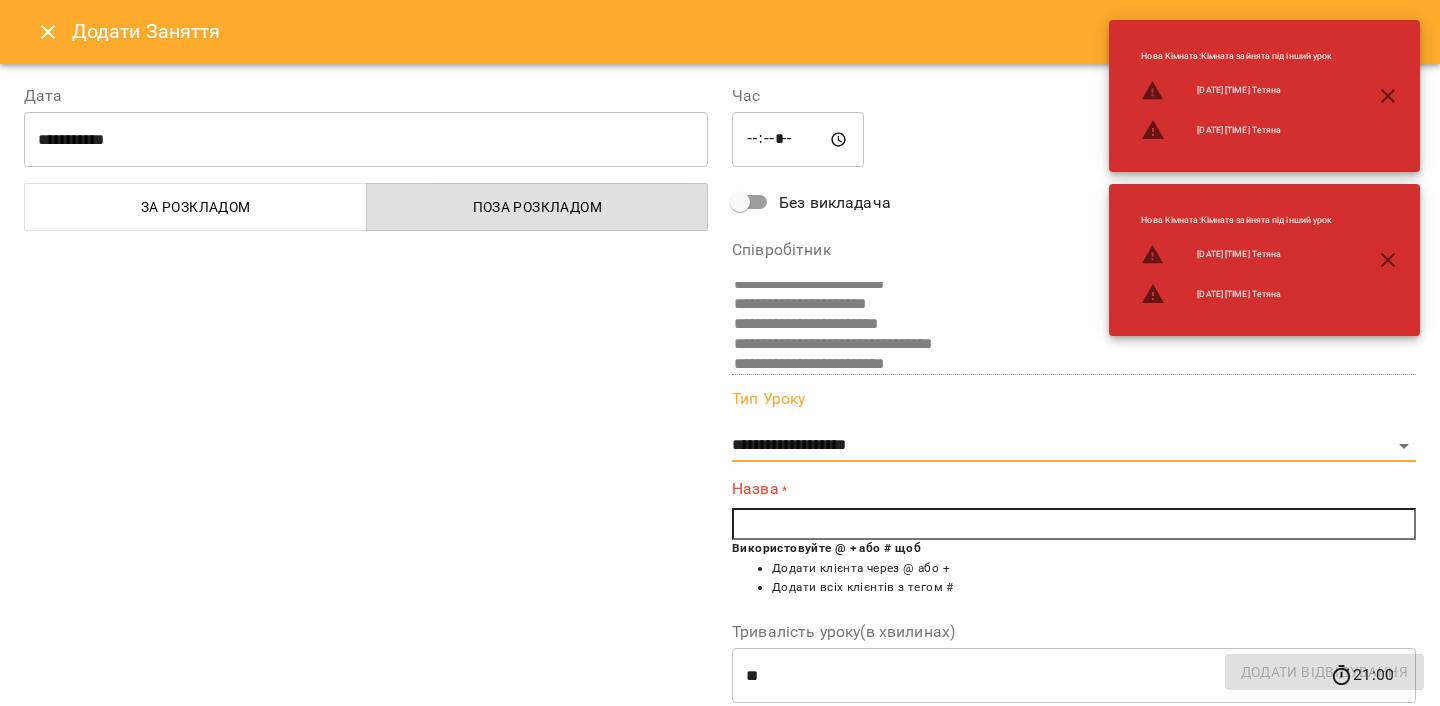 click at bounding box center (1074, 524) 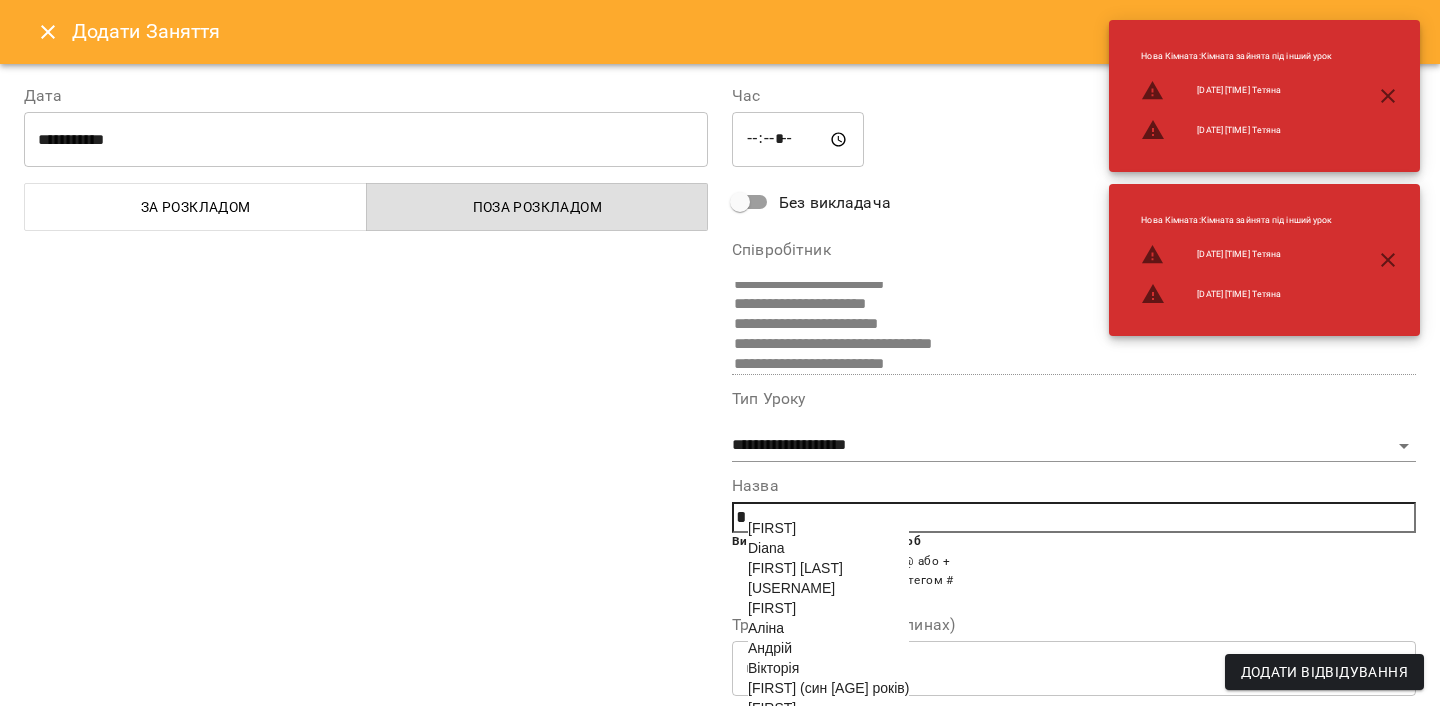 click on "Андрій" at bounding box center (770, 648) 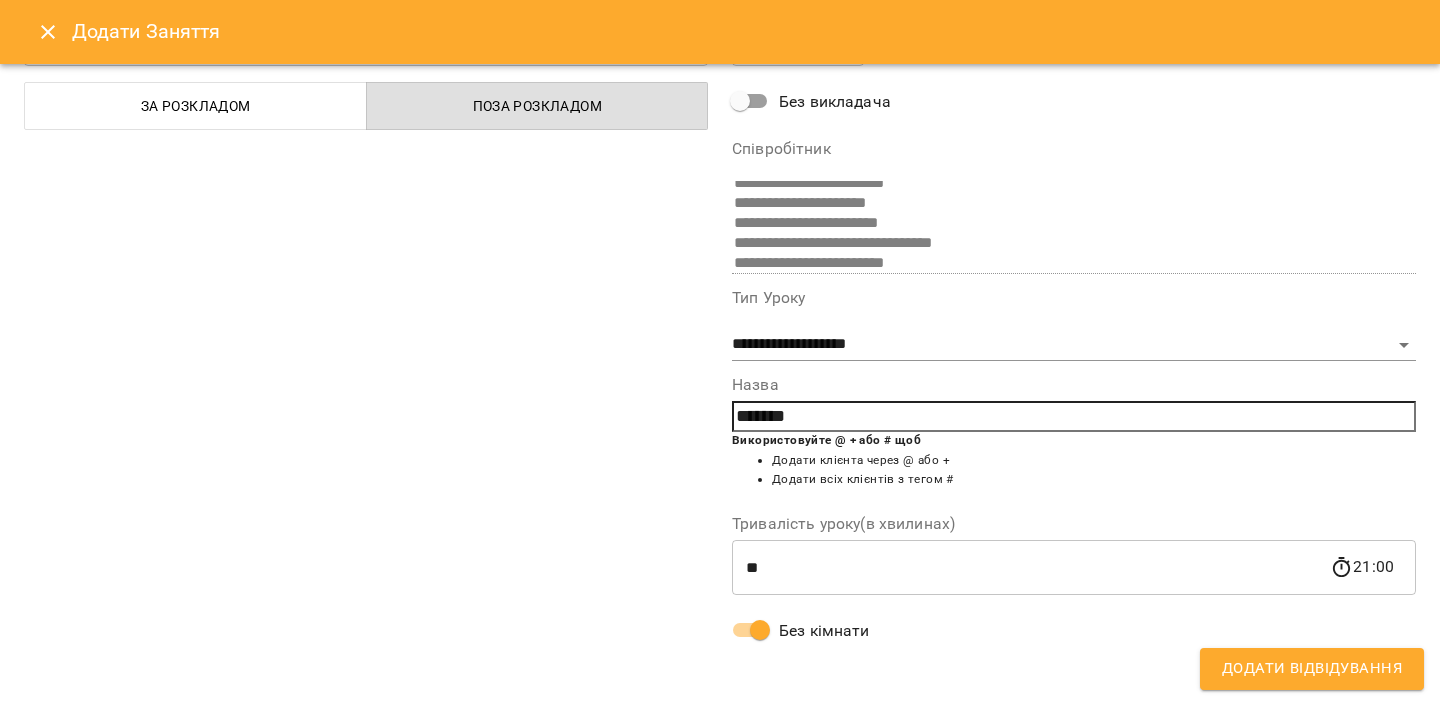 scroll, scrollTop: 101, scrollLeft: 0, axis: vertical 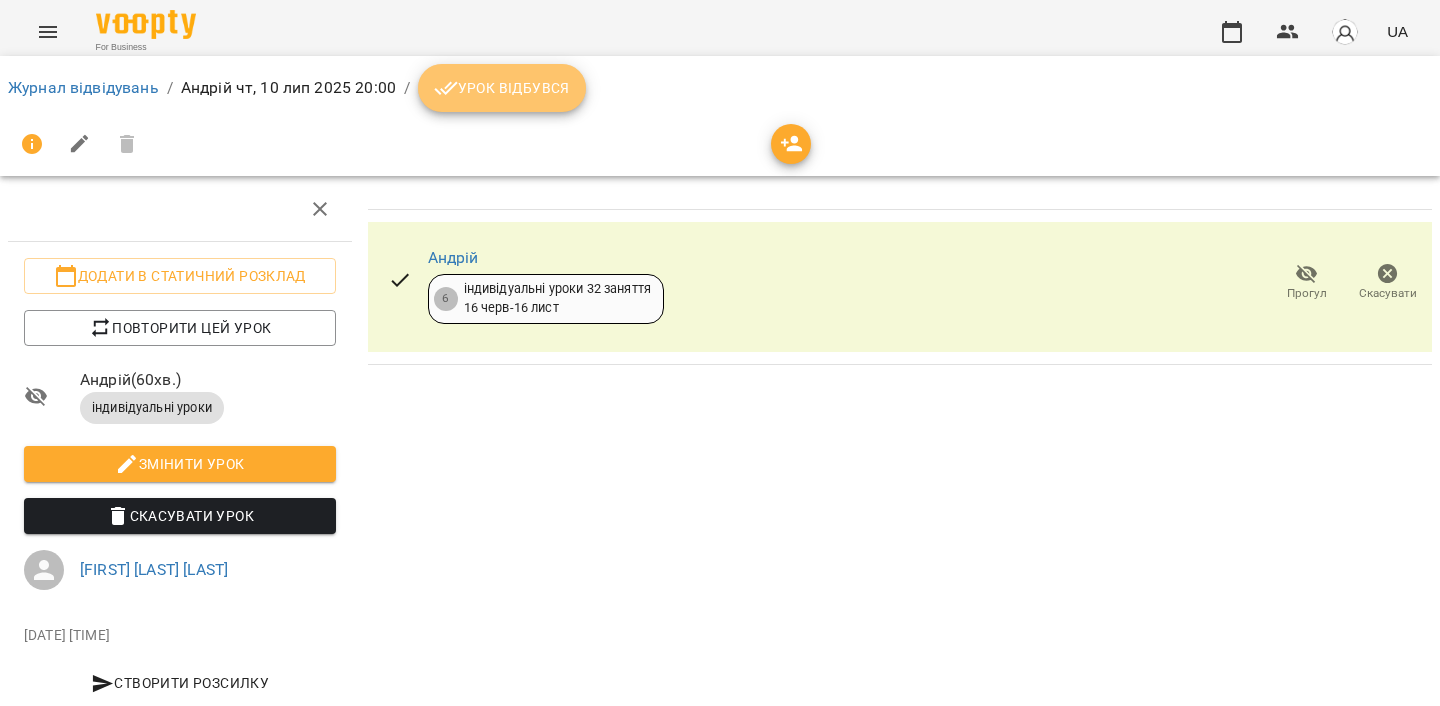 click on "Урок відбувся" at bounding box center [502, 88] 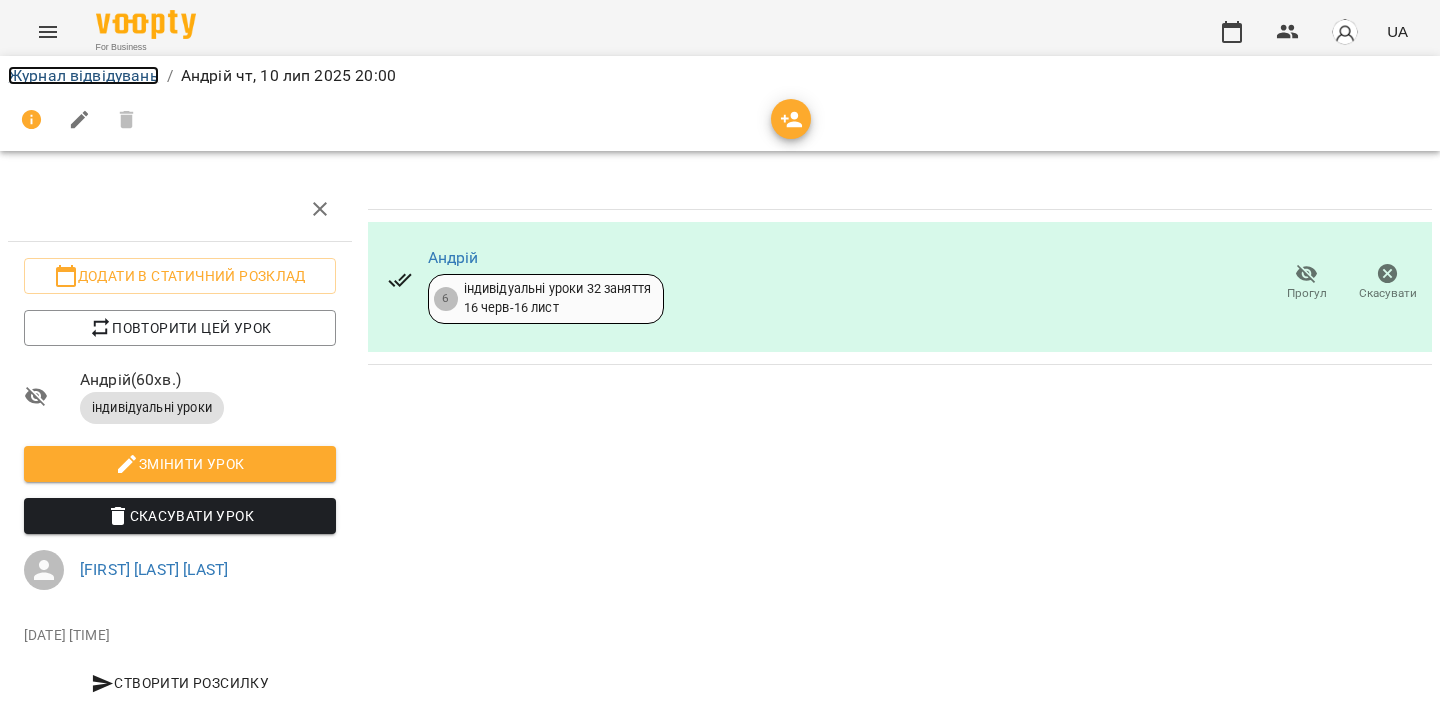 click on "Журнал відвідувань" at bounding box center (83, 75) 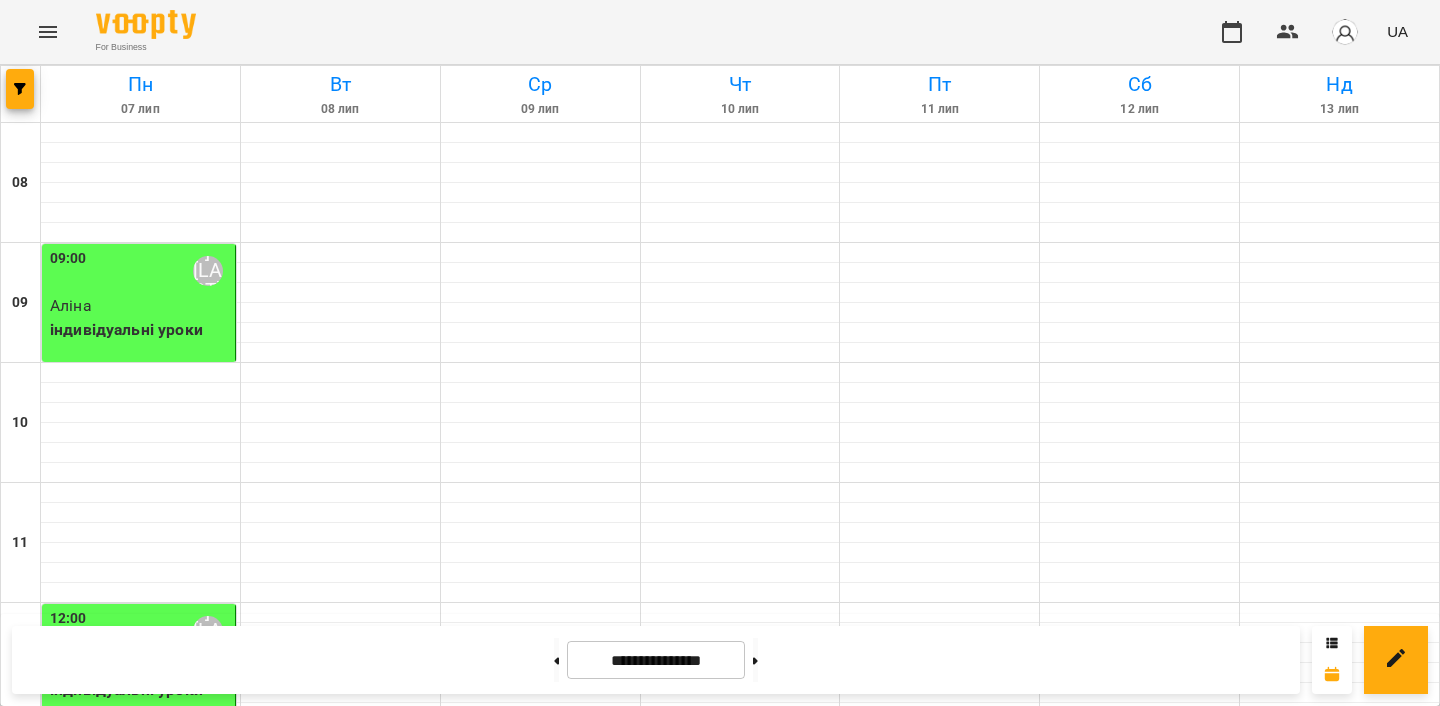 scroll, scrollTop: 614, scrollLeft: 0, axis: vertical 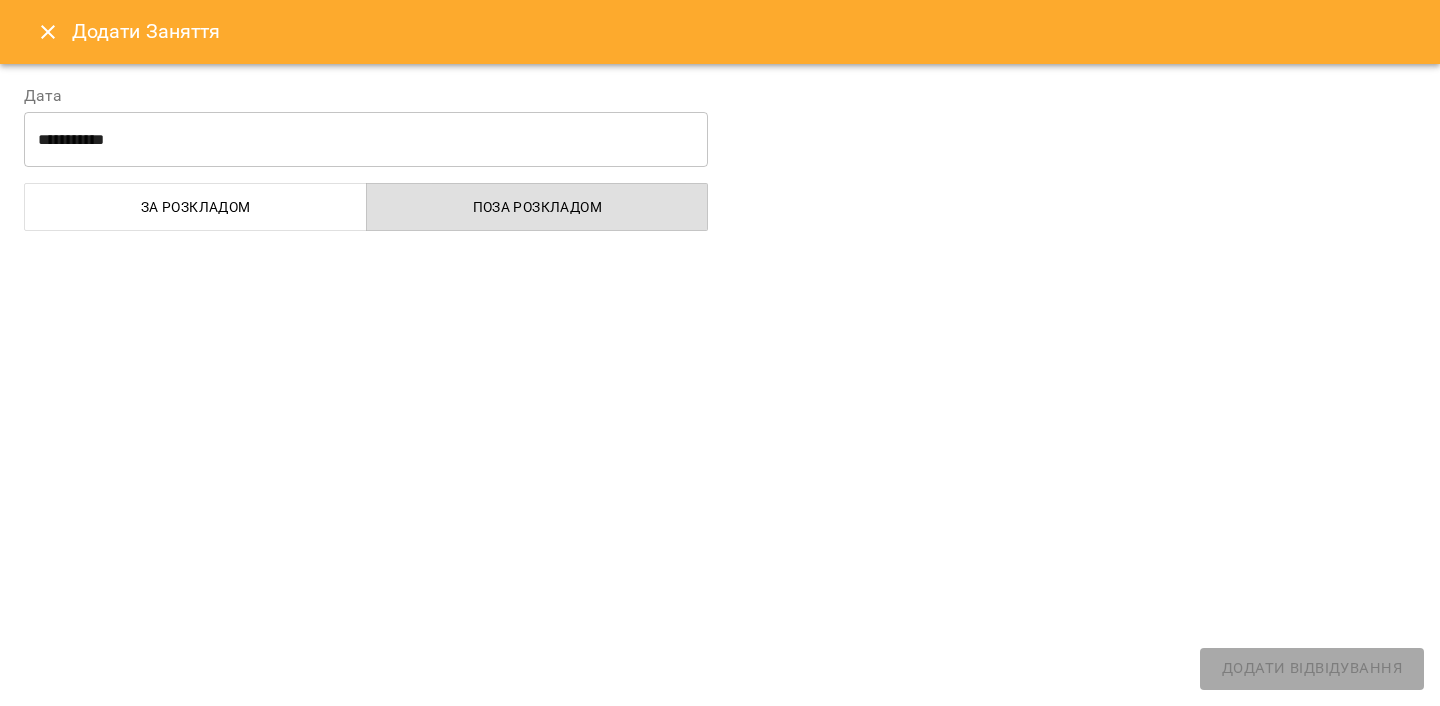 select on "**********" 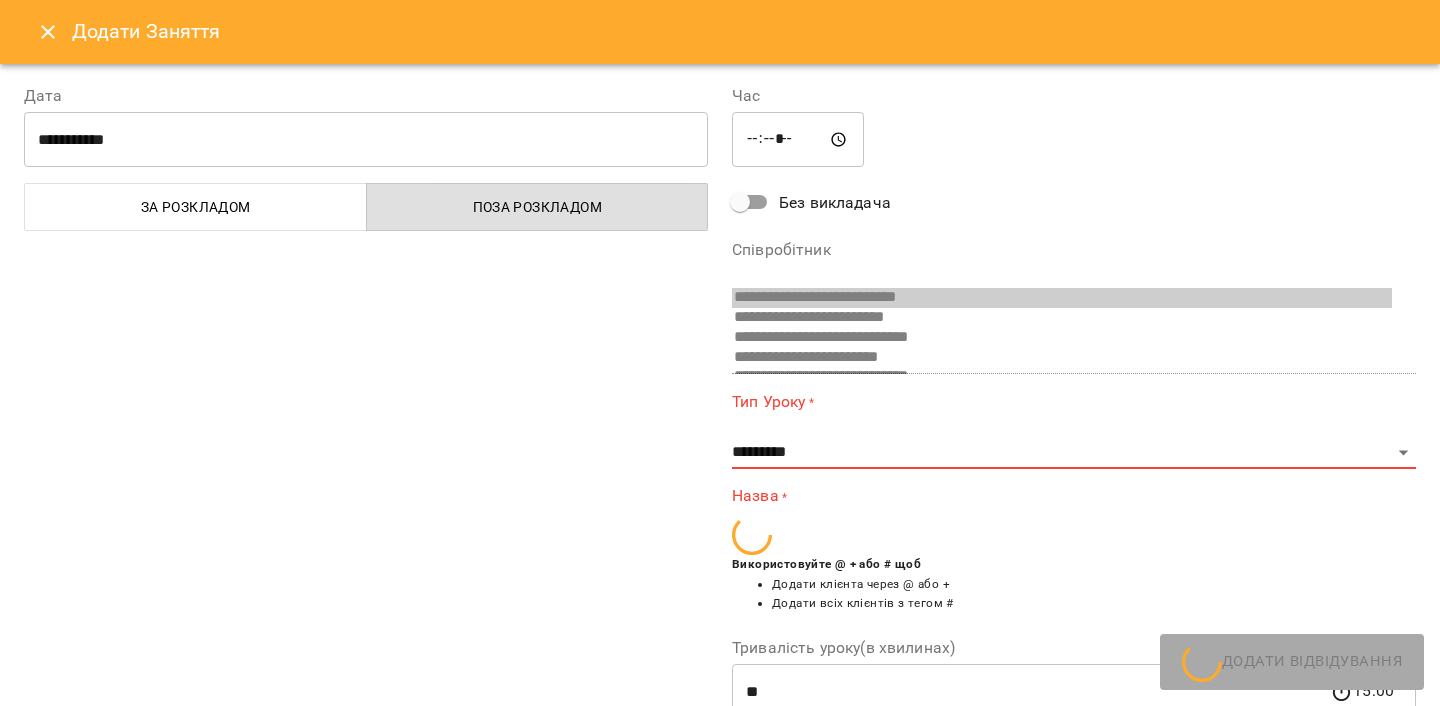 scroll, scrollTop: 489, scrollLeft: 0, axis: vertical 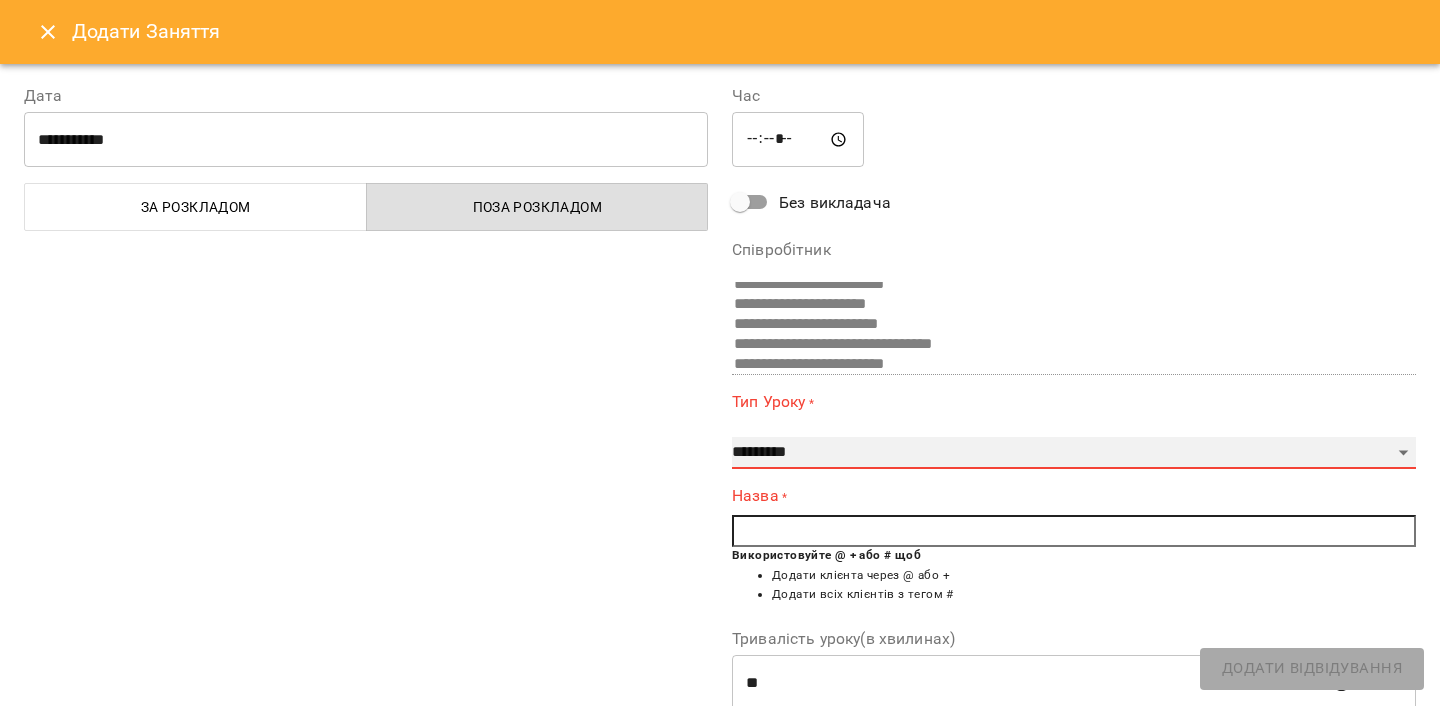 click on "**********" at bounding box center [1074, 453] 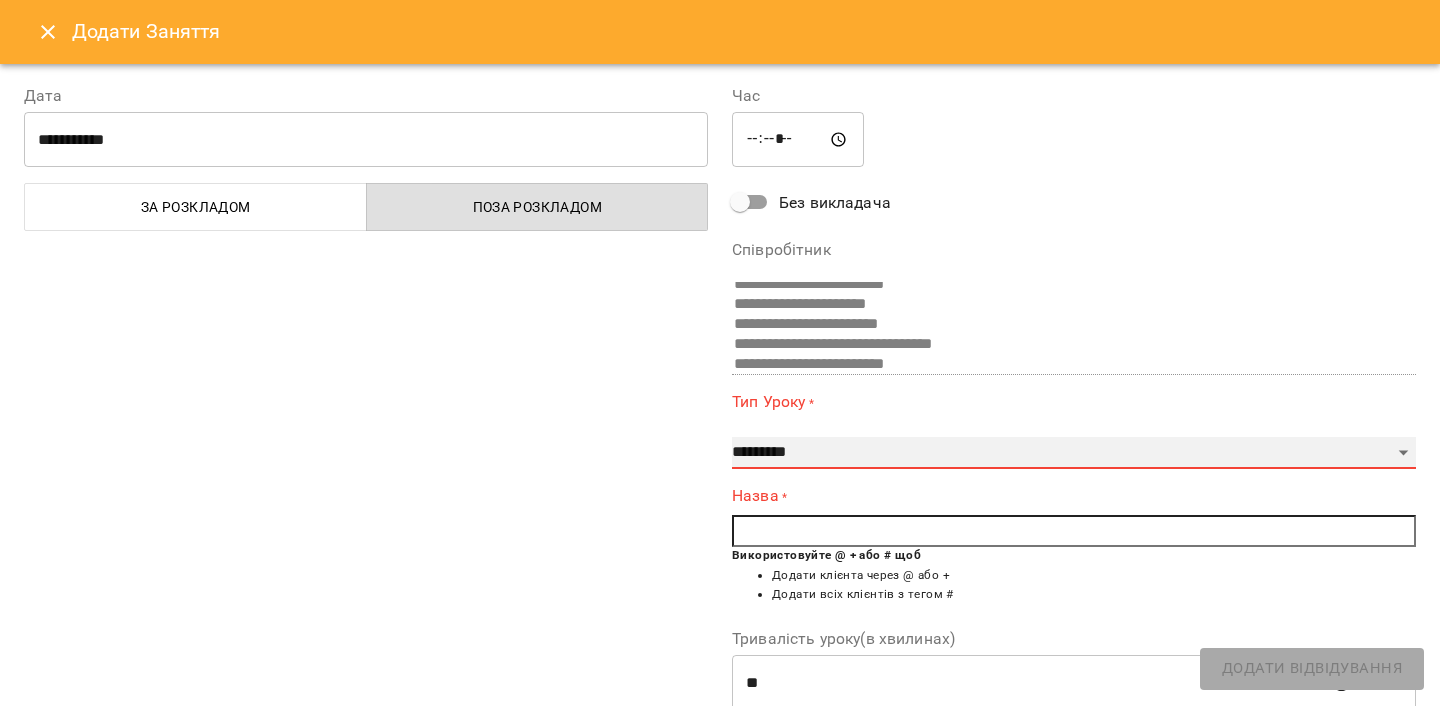 select on "**********" 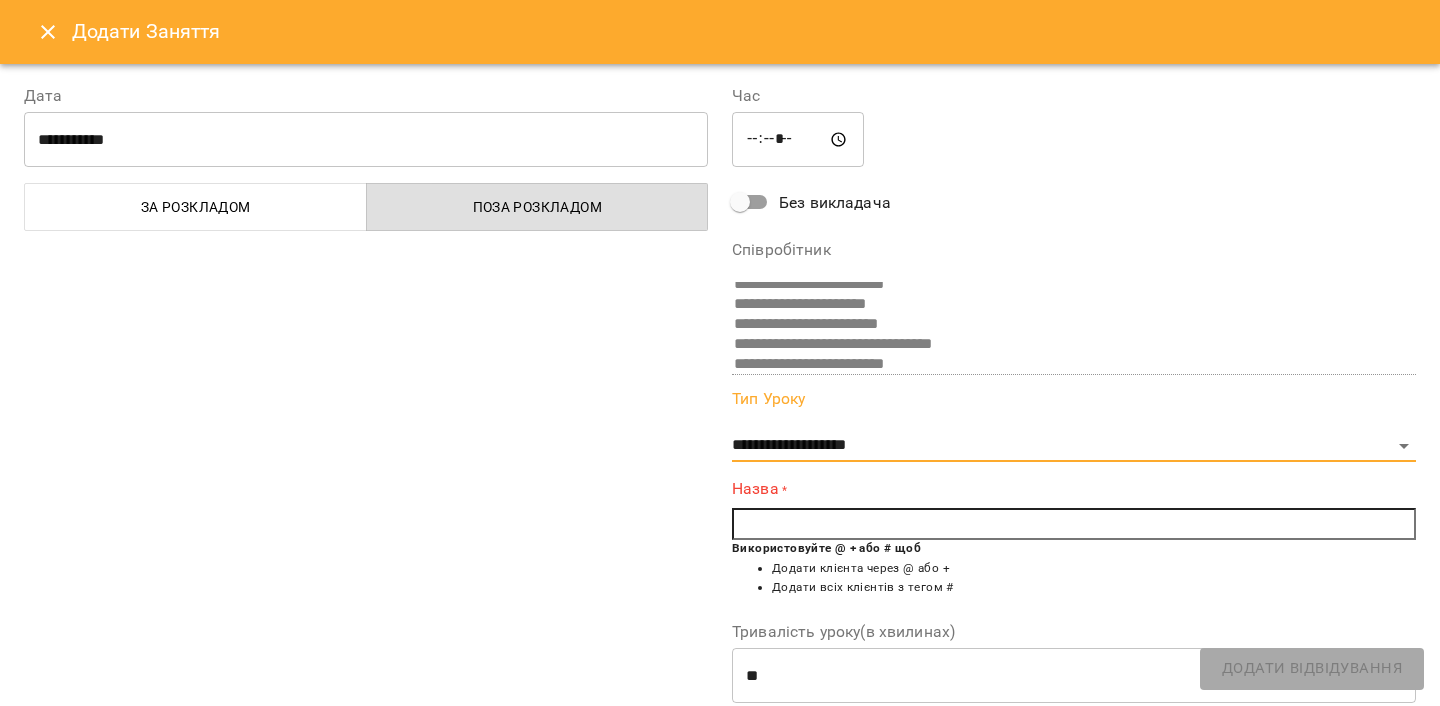 click at bounding box center (1074, 524) 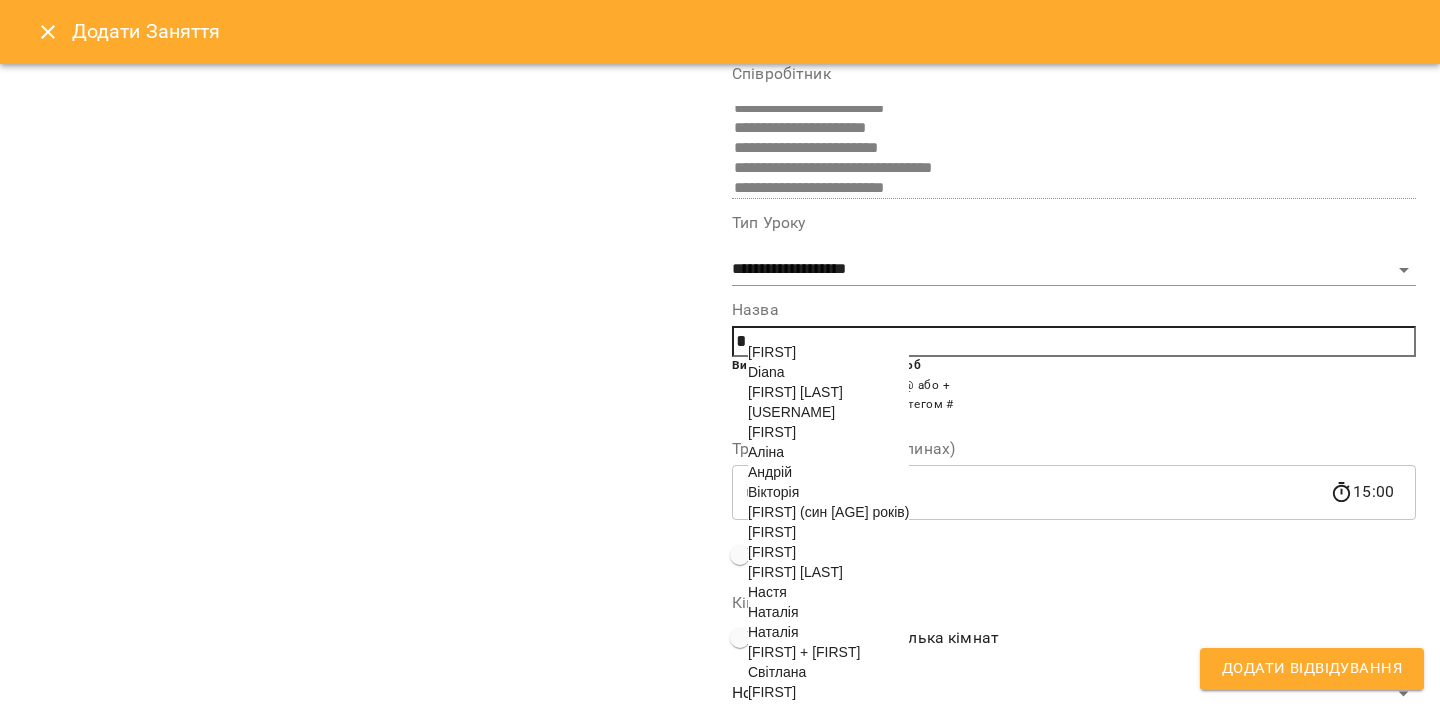 scroll, scrollTop: 221, scrollLeft: 0, axis: vertical 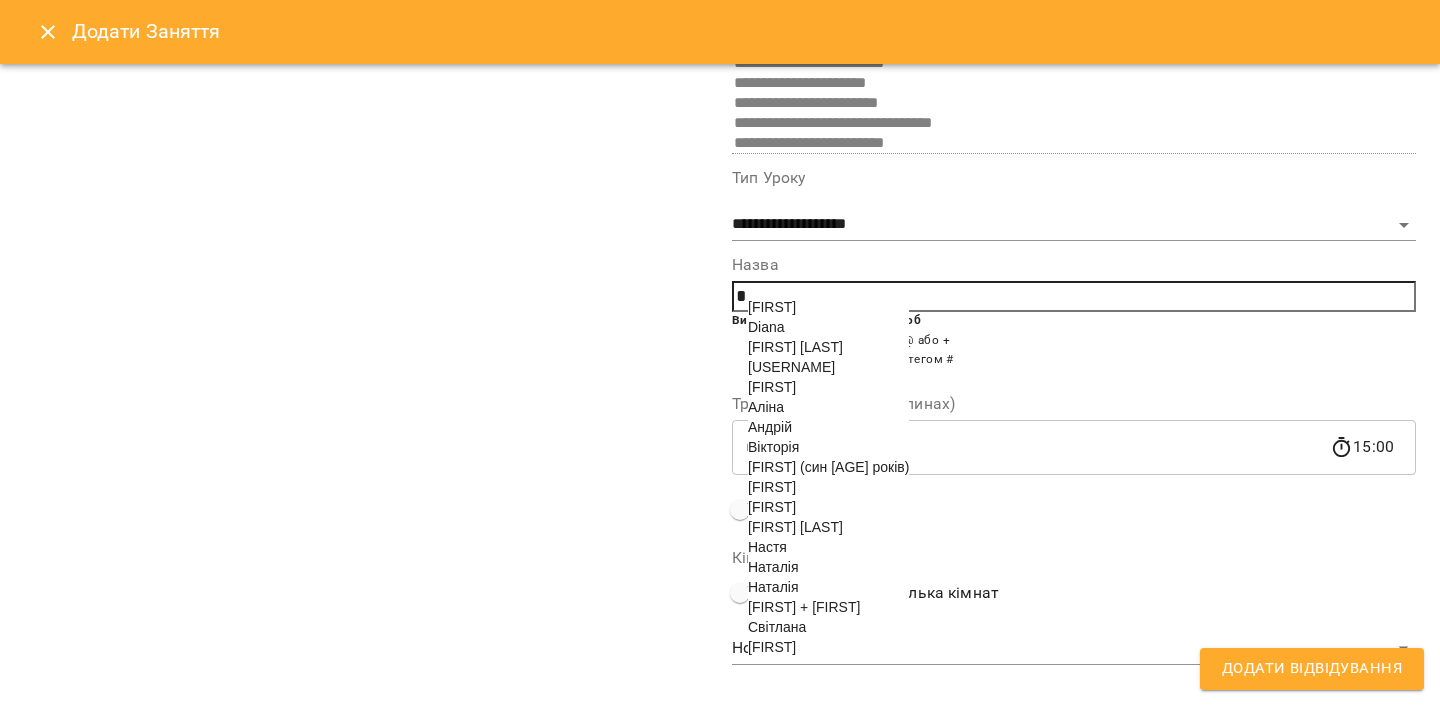 click on "Наталія" at bounding box center [773, 587] 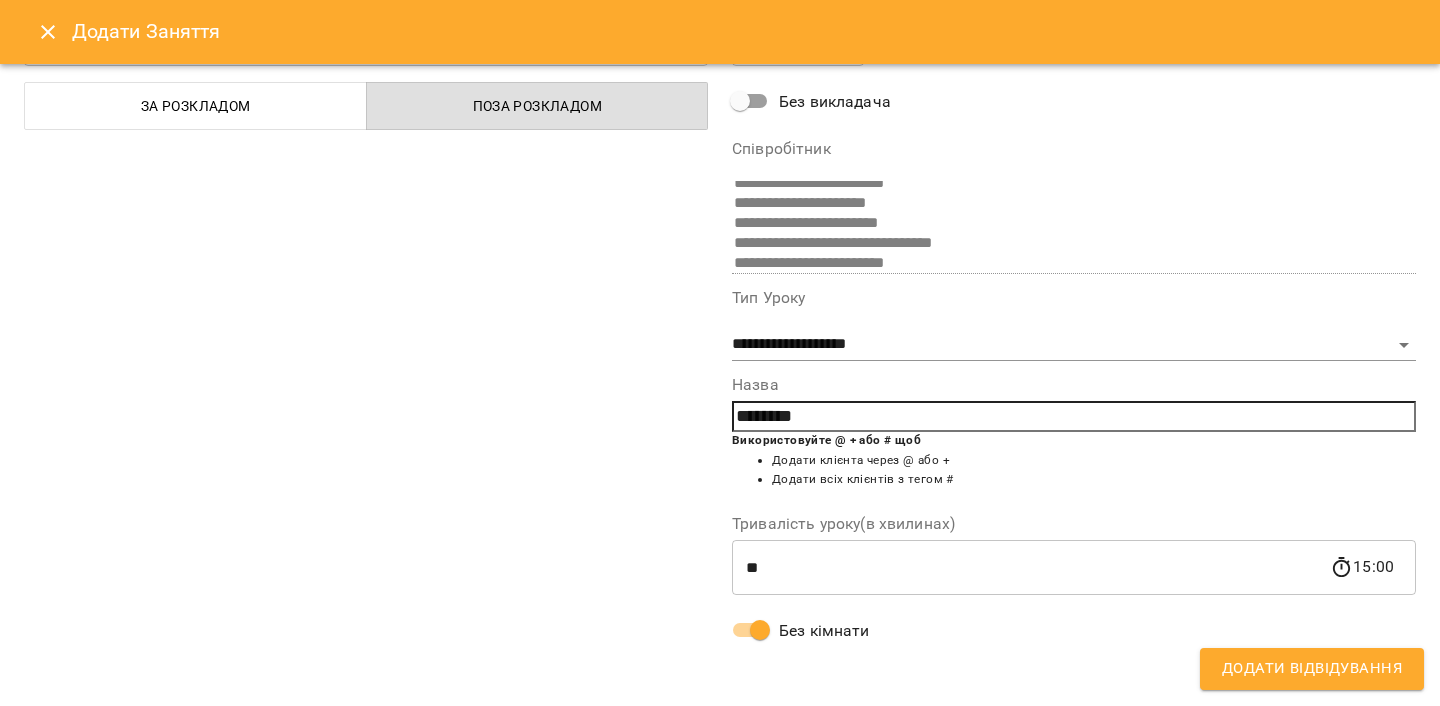 scroll, scrollTop: 101, scrollLeft: 0, axis: vertical 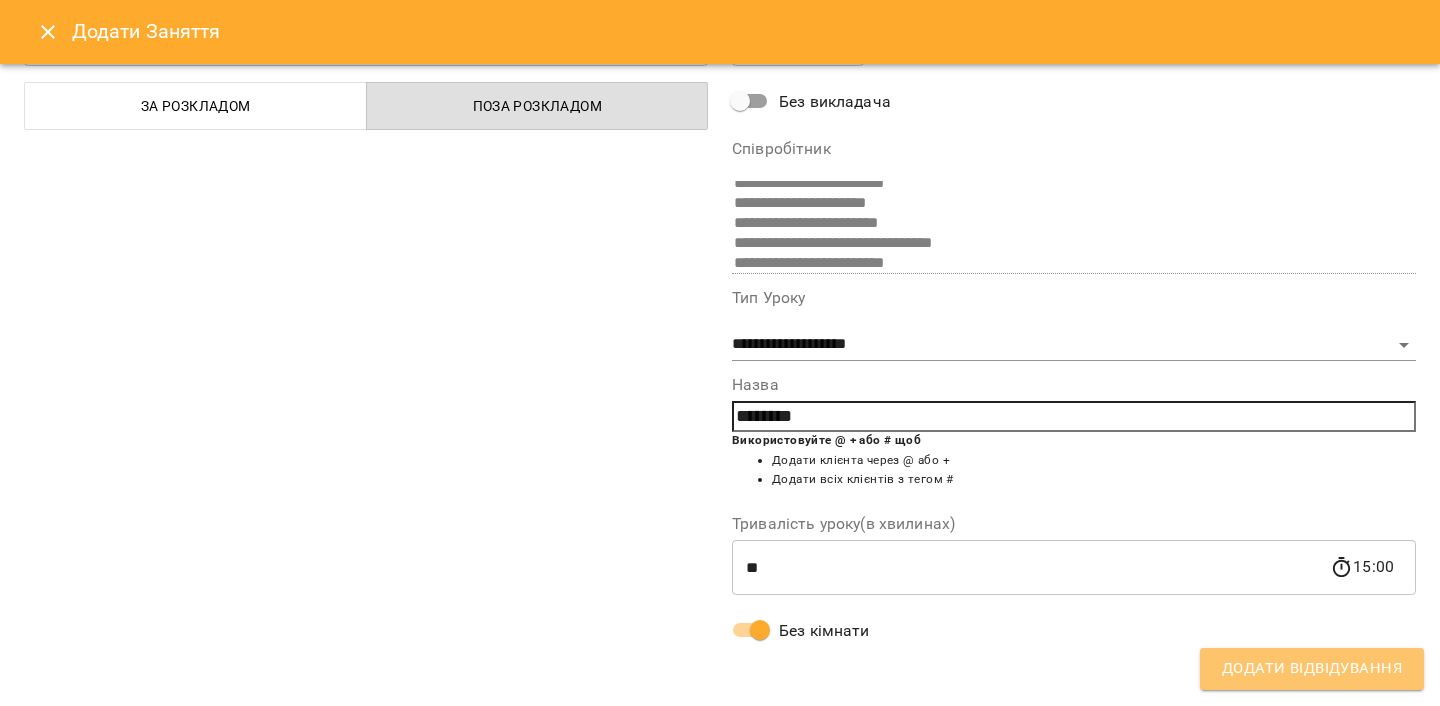click on "Додати Відвідування" at bounding box center [1312, 669] 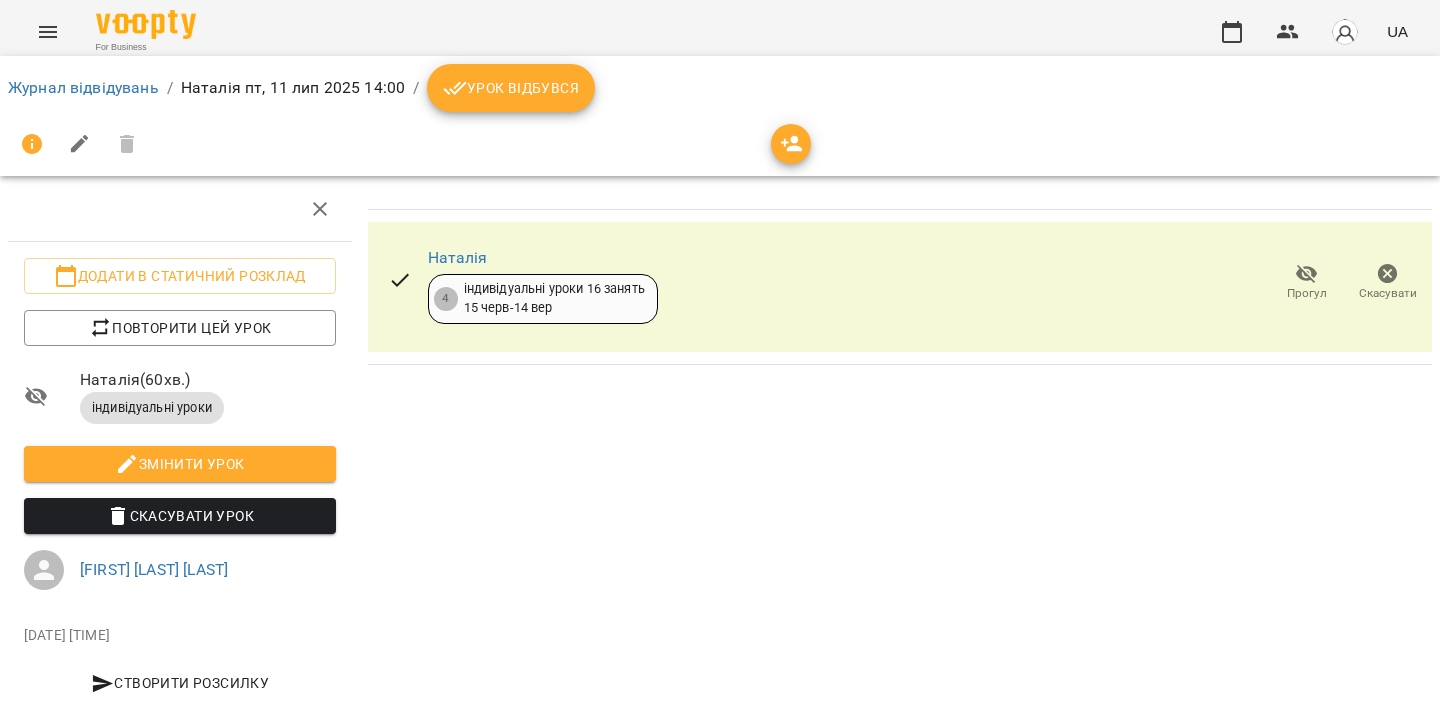 click on "Урок відбувся" at bounding box center (511, 88) 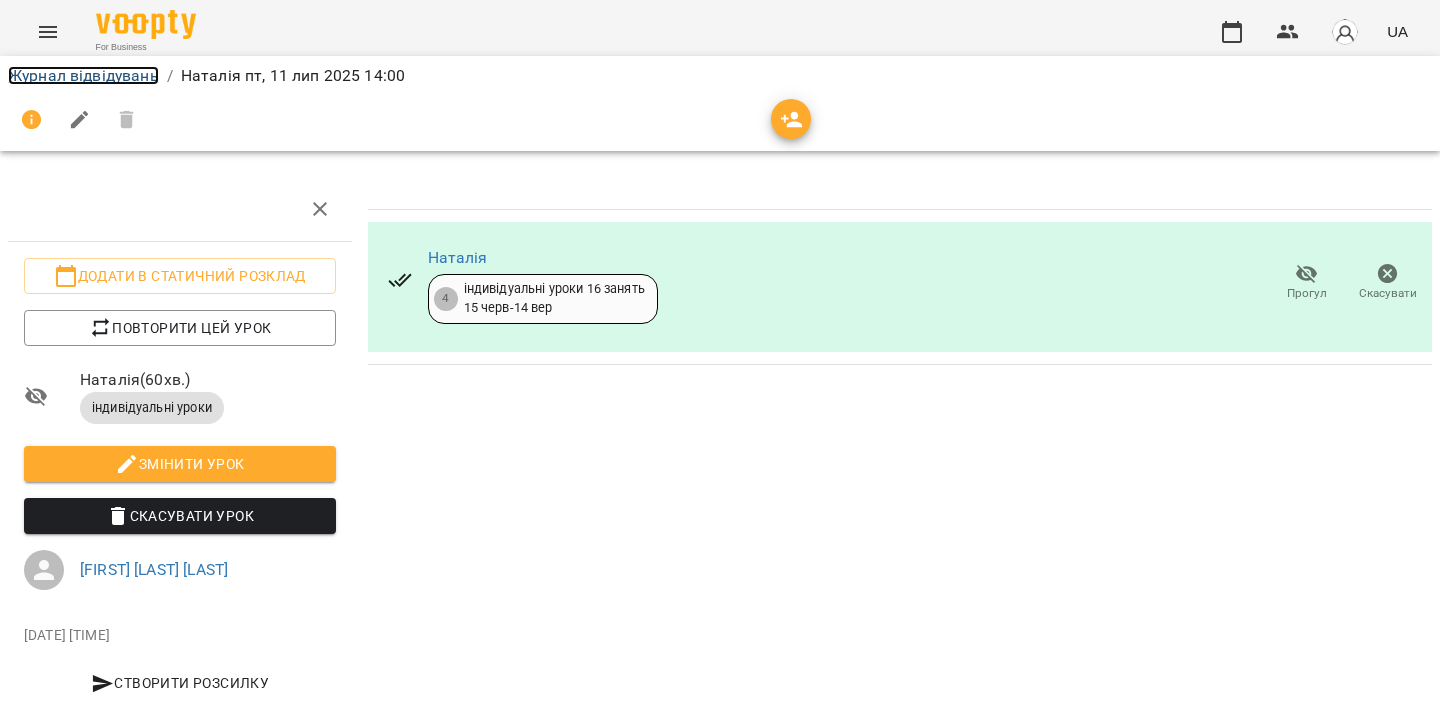 click on "Журнал відвідувань" at bounding box center [83, 75] 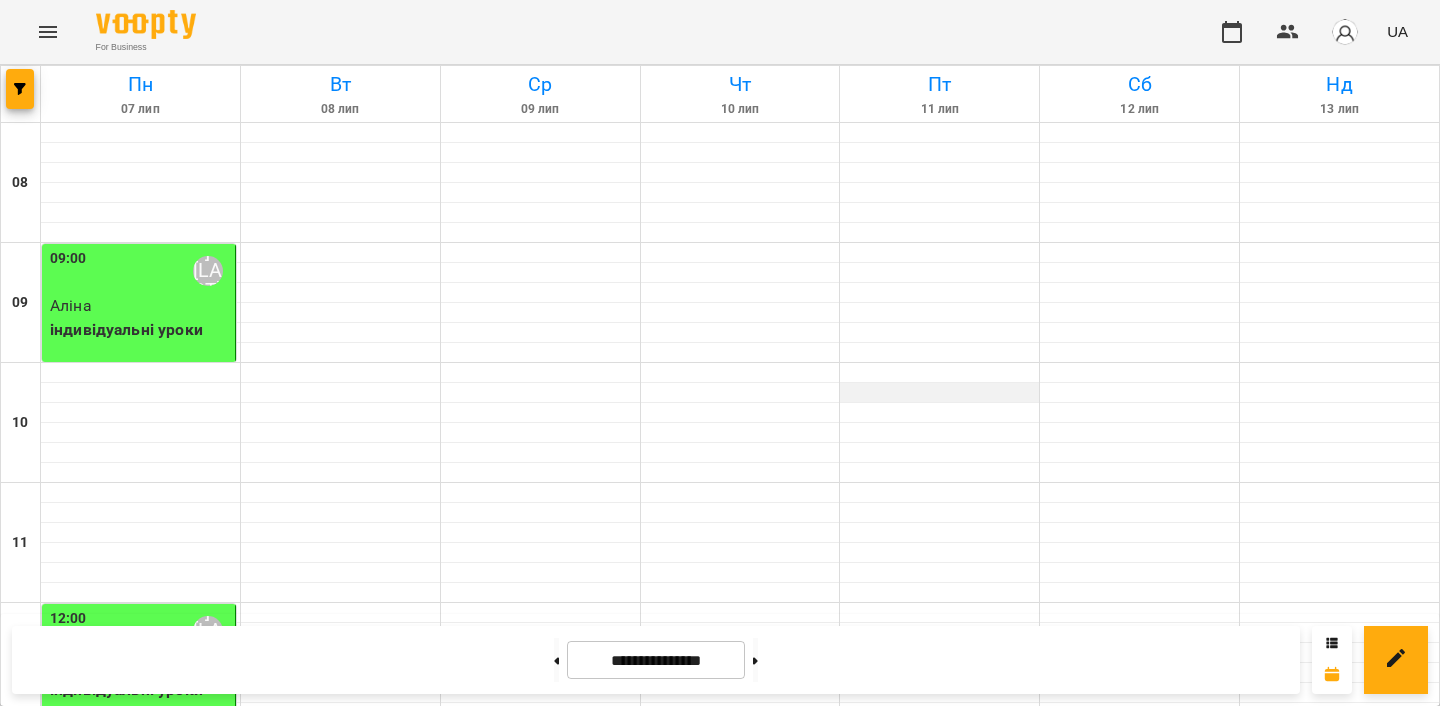 scroll, scrollTop: 944, scrollLeft: 0, axis: vertical 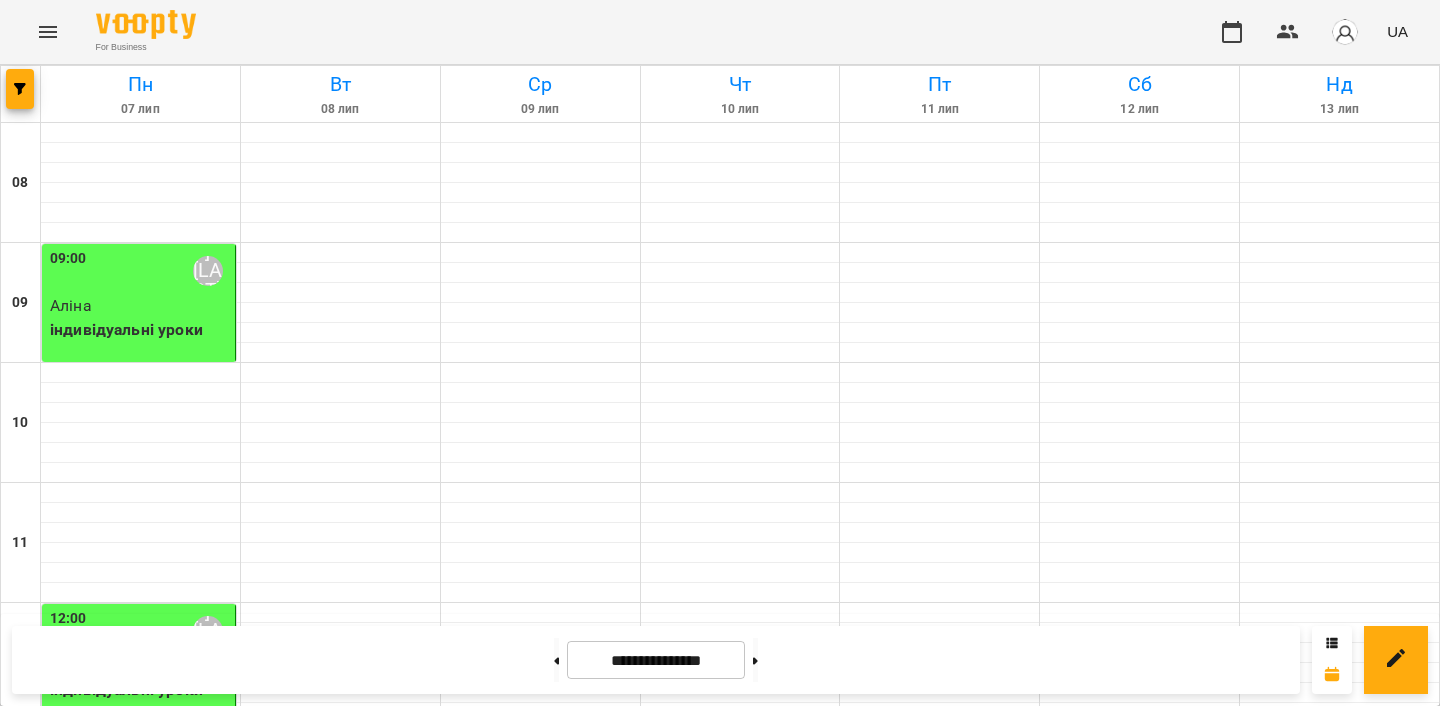 click at bounding box center (939, 1453) 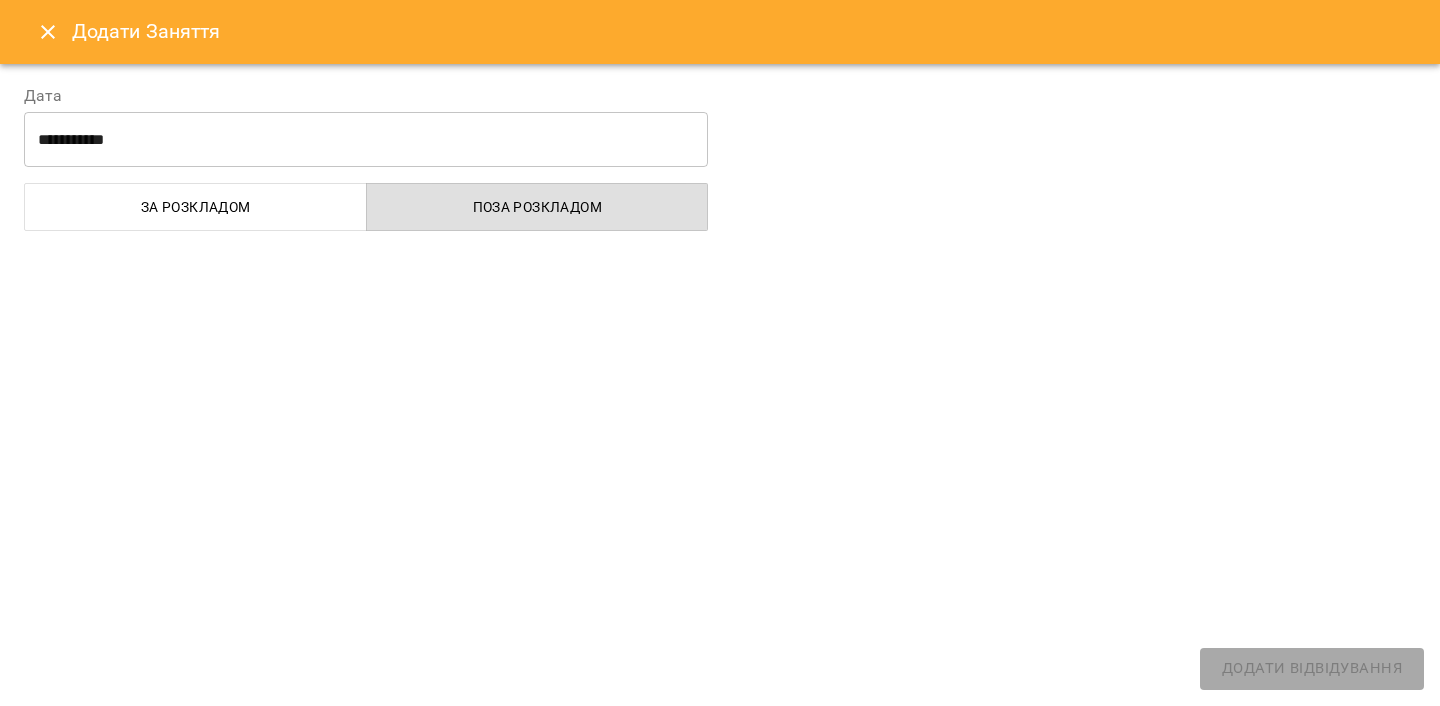 select on "**********" 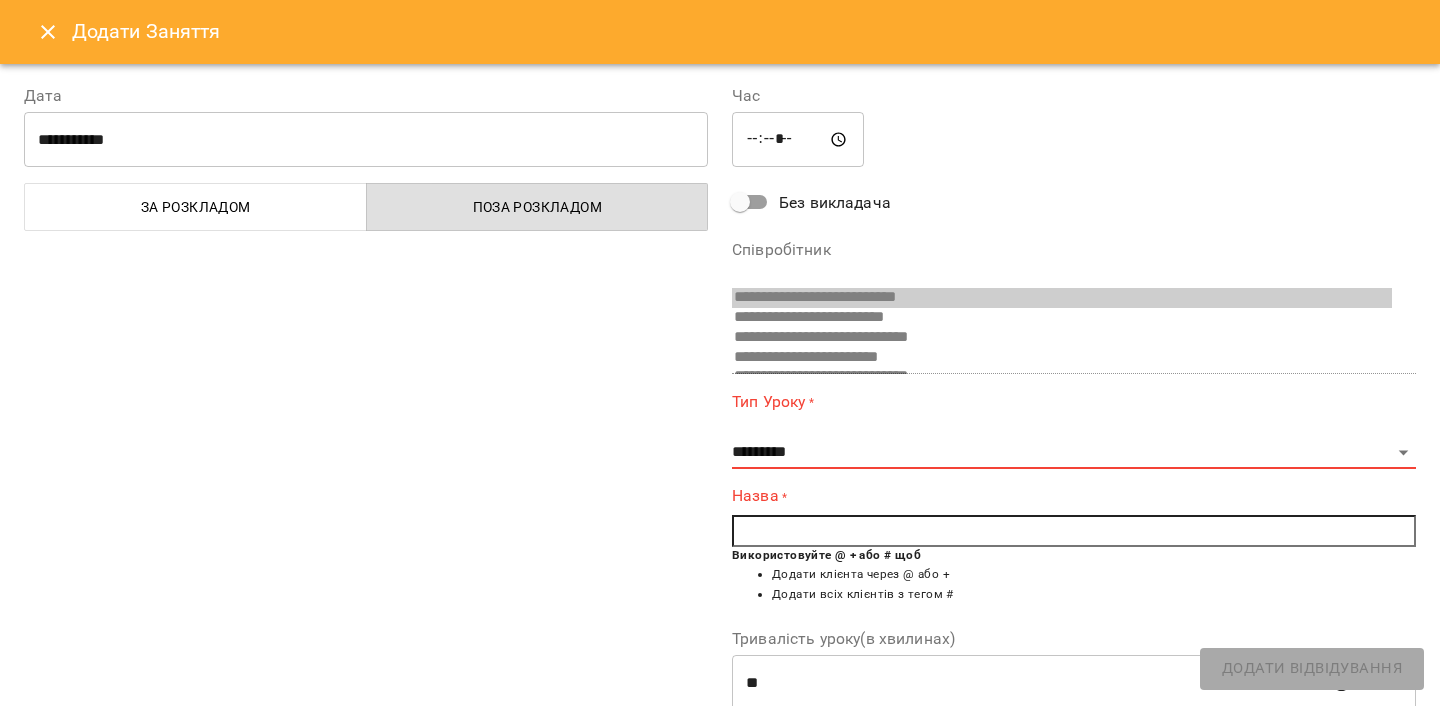 scroll, scrollTop: 489, scrollLeft: 0, axis: vertical 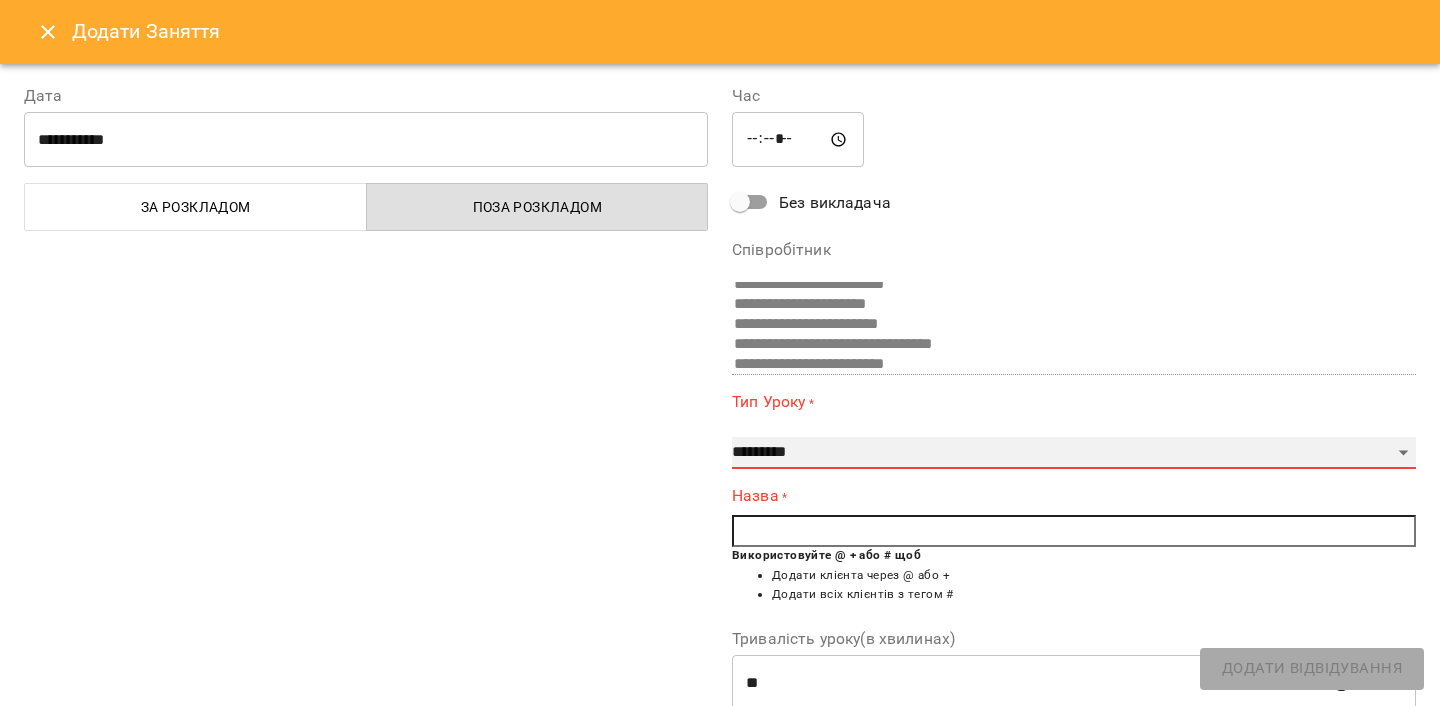 click on "**********" at bounding box center [1074, 453] 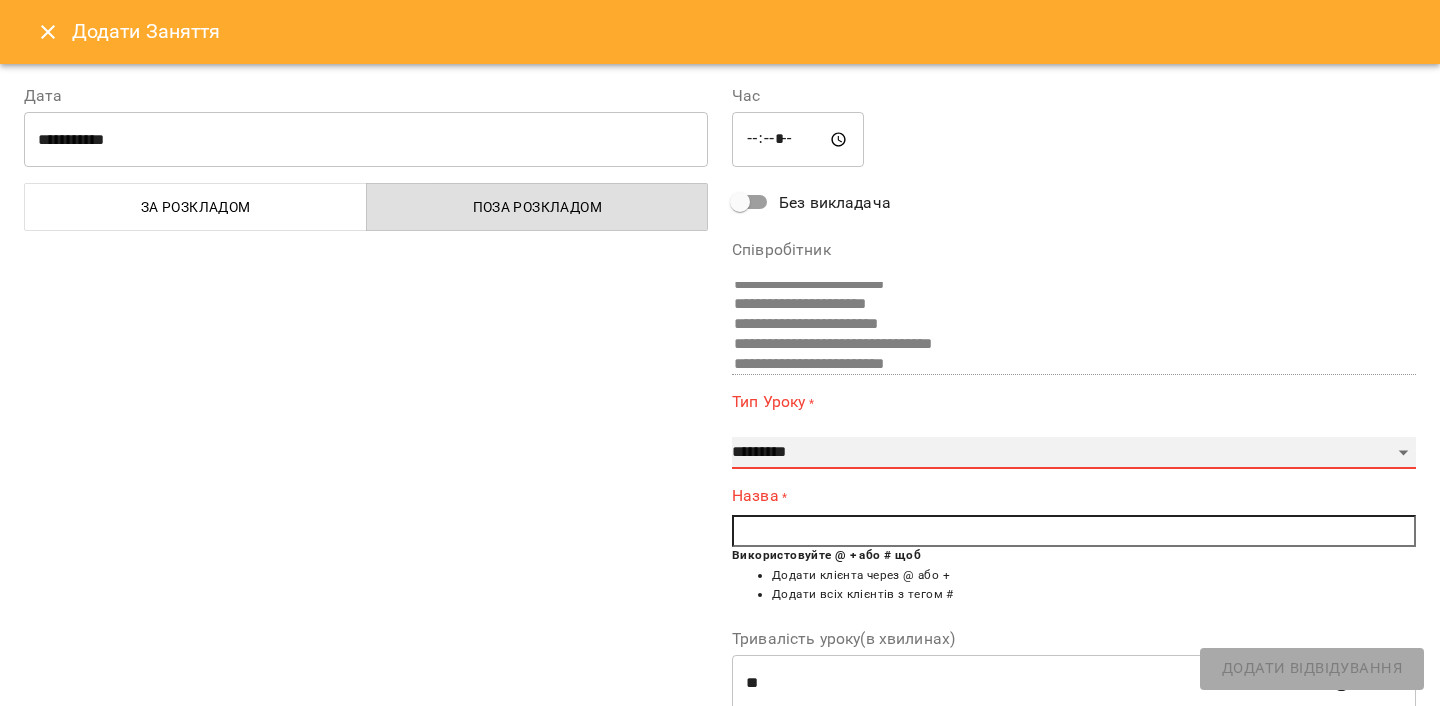 select on "**********" 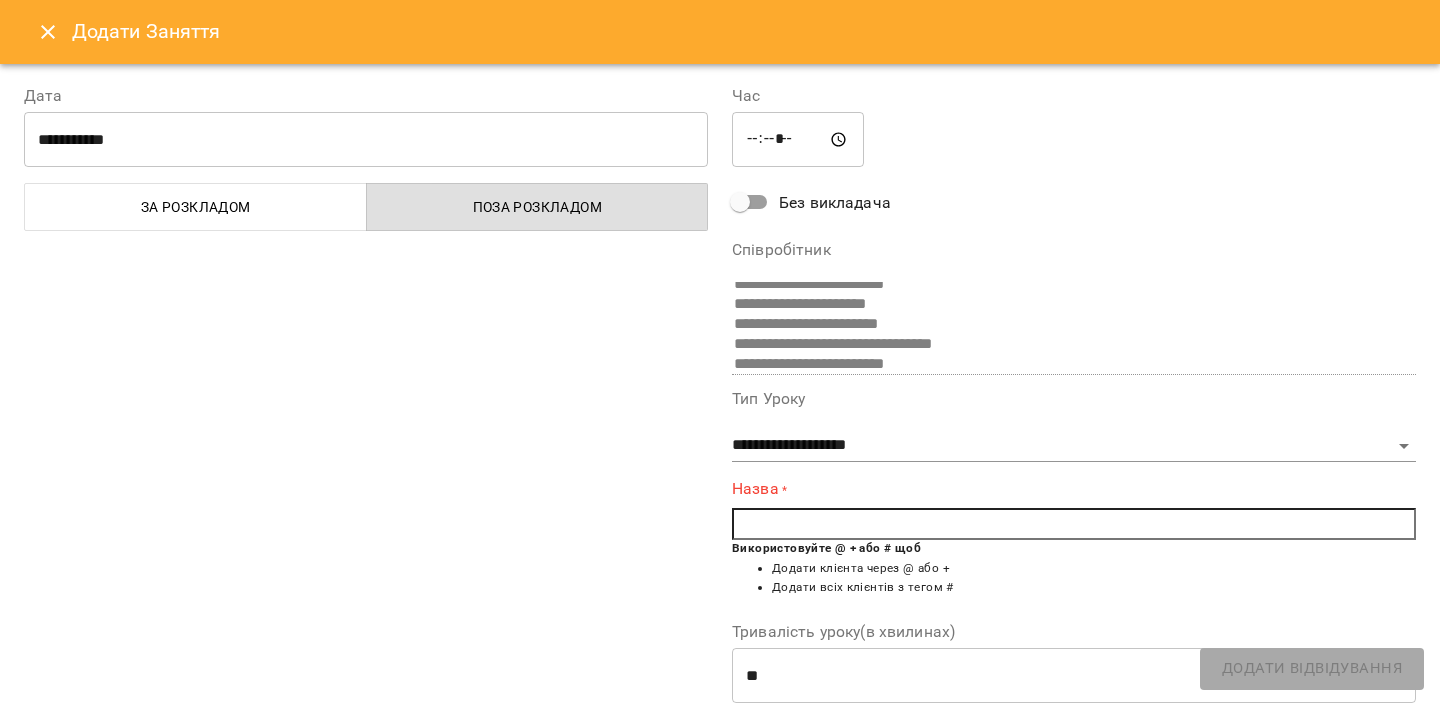 click at bounding box center (1074, 524) 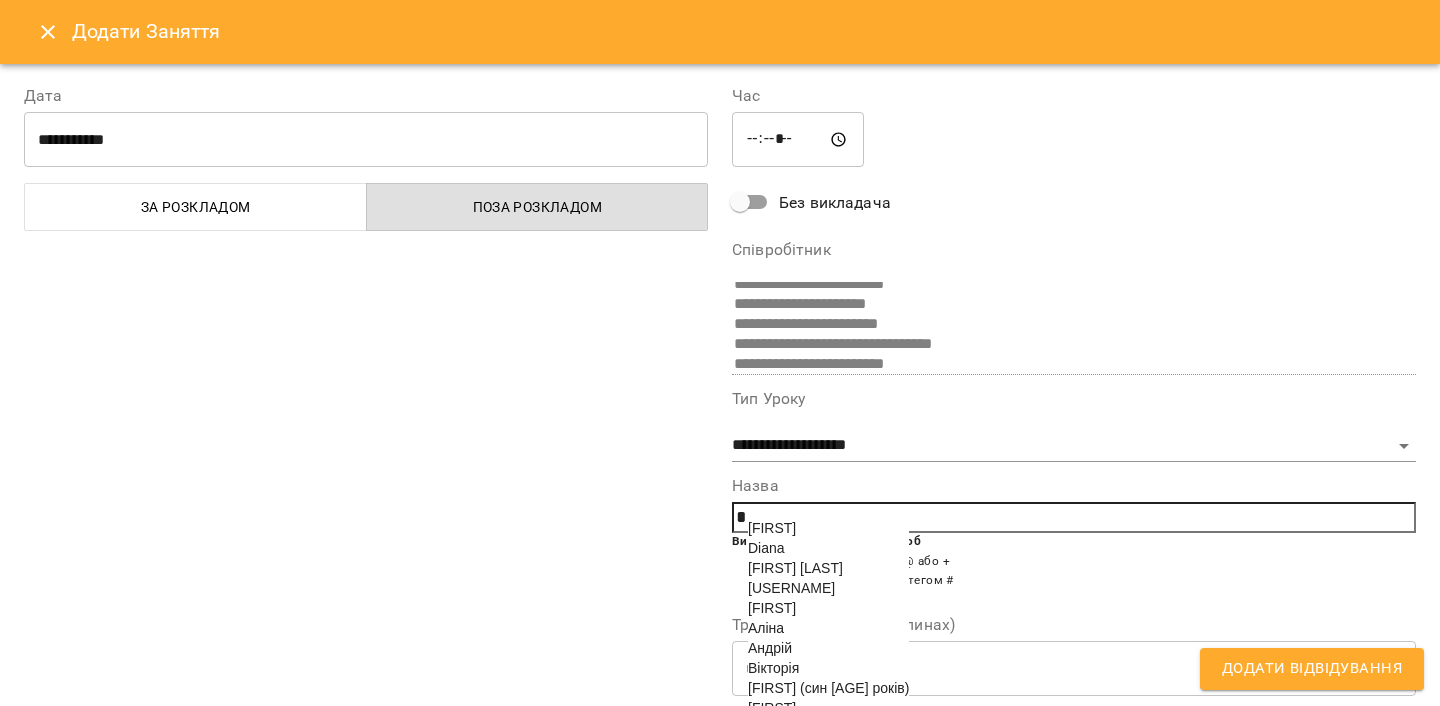 scroll, scrollTop: 247, scrollLeft: 0, axis: vertical 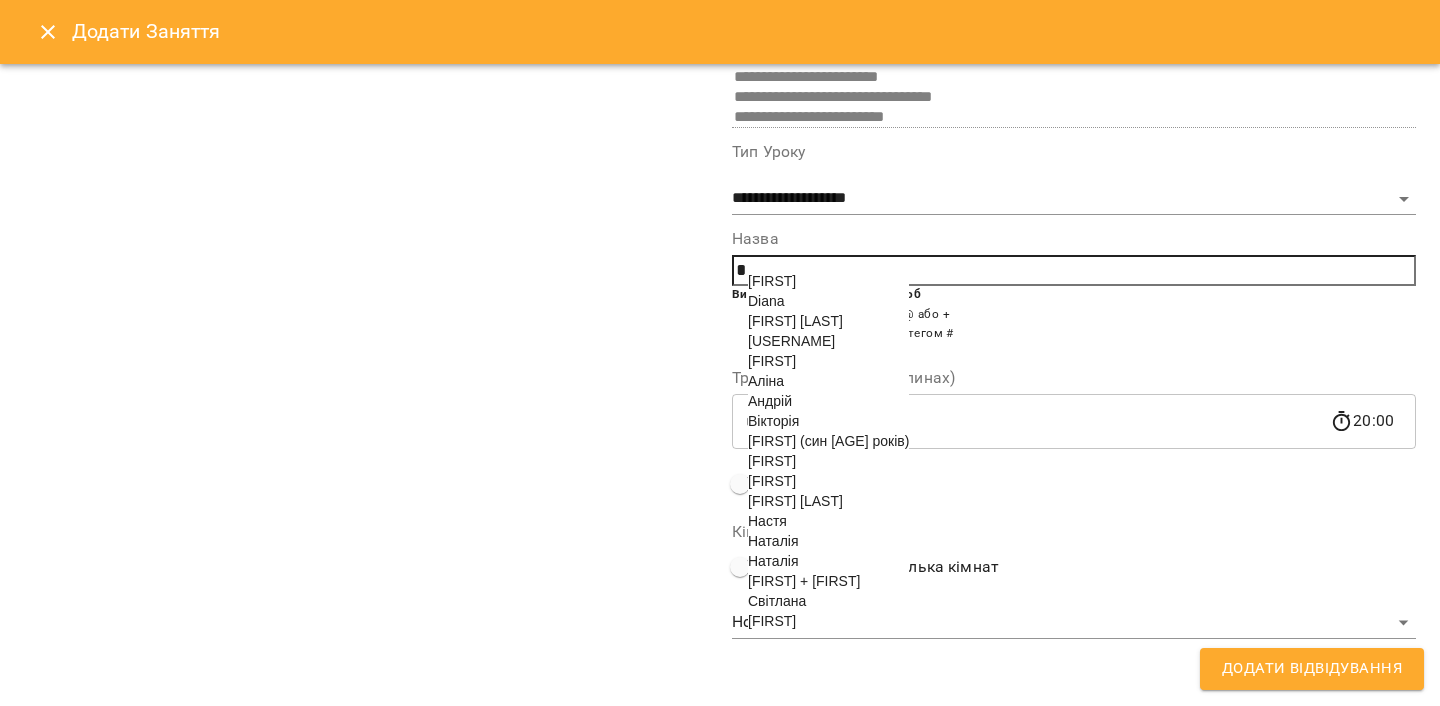click on "Наталія" at bounding box center (773, 541) 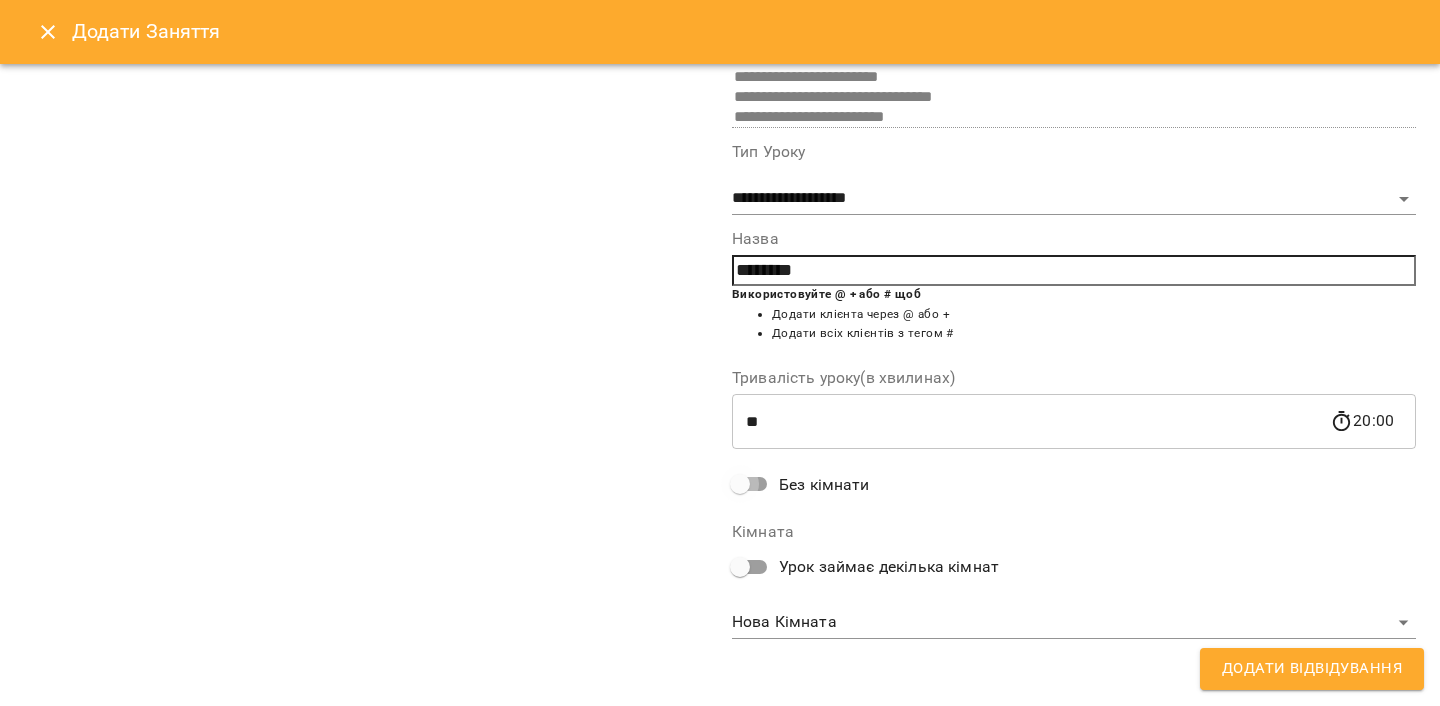 scroll, scrollTop: 101, scrollLeft: 0, axis: vertical 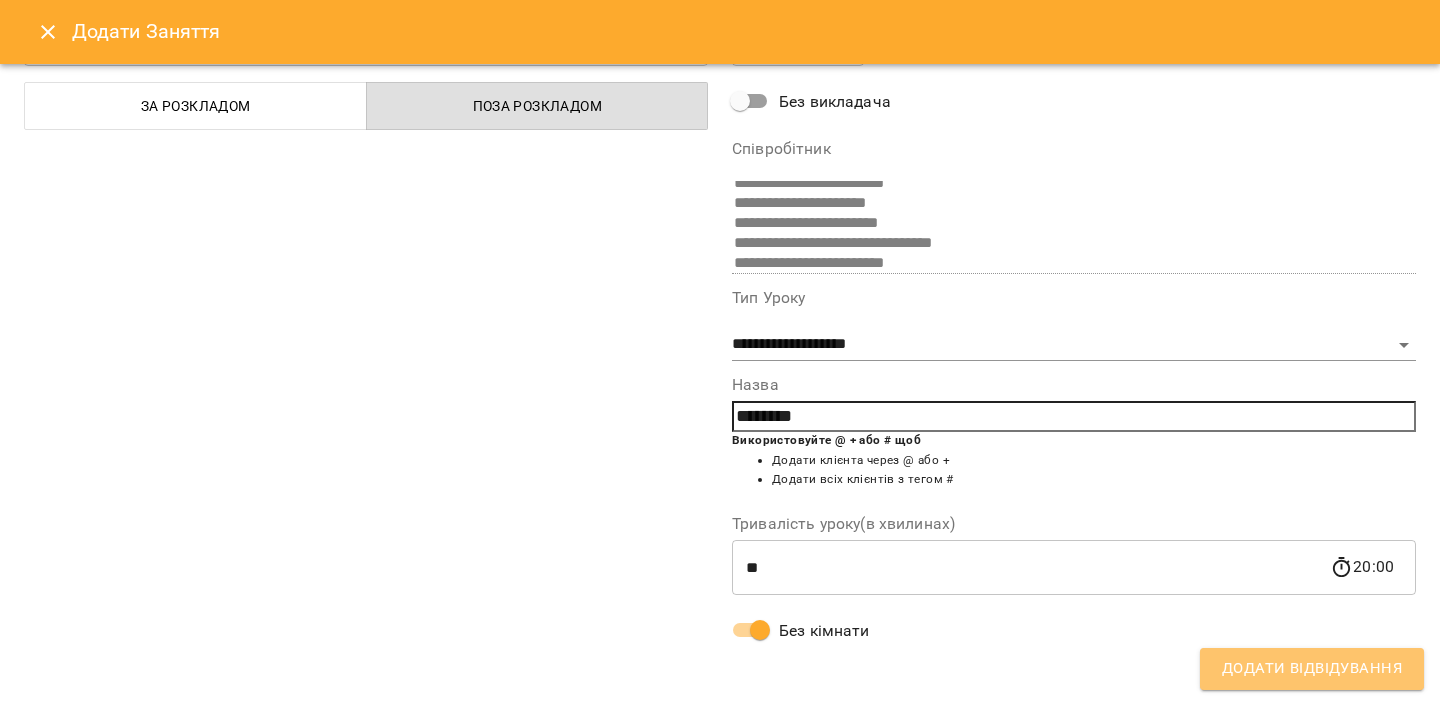 click on "Додати Відвідування" at bounding box center (1312, 669) 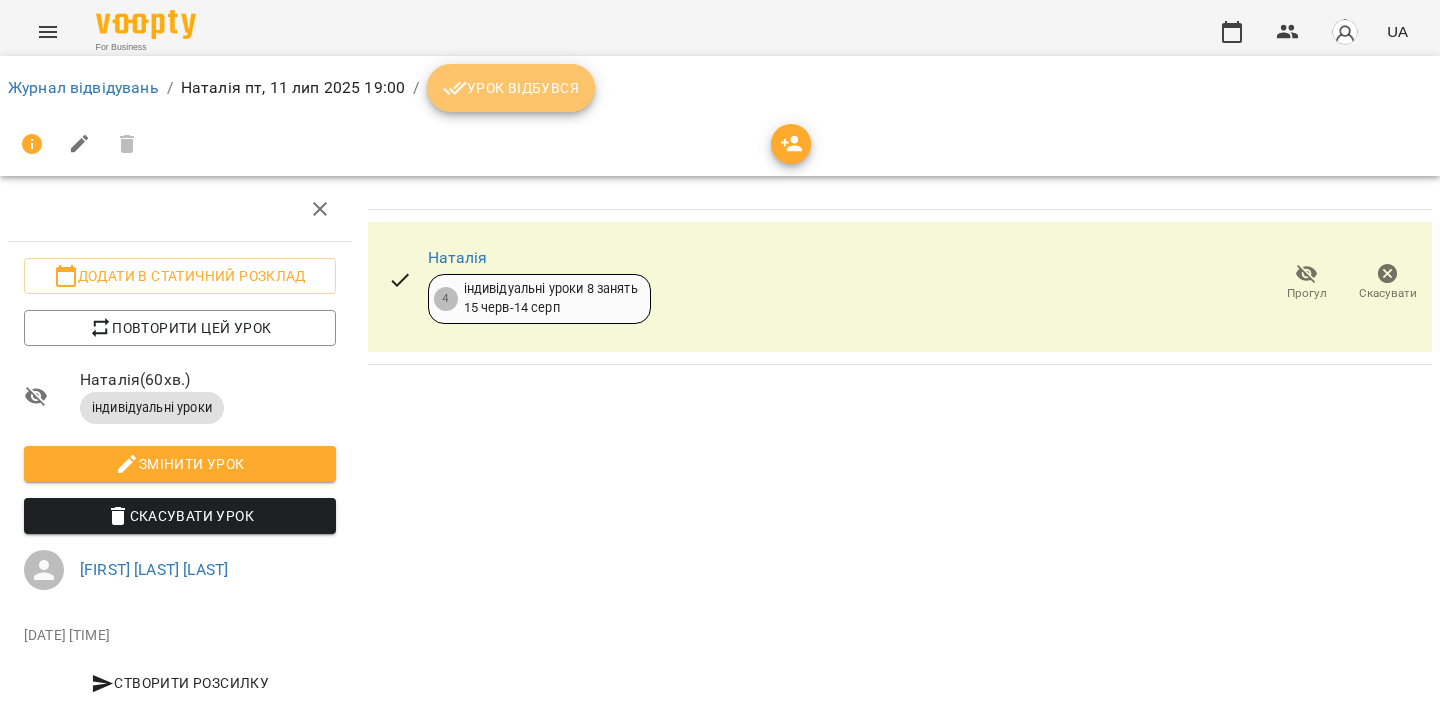 click on "Урок відбувся" at bounding box center (511, 88) 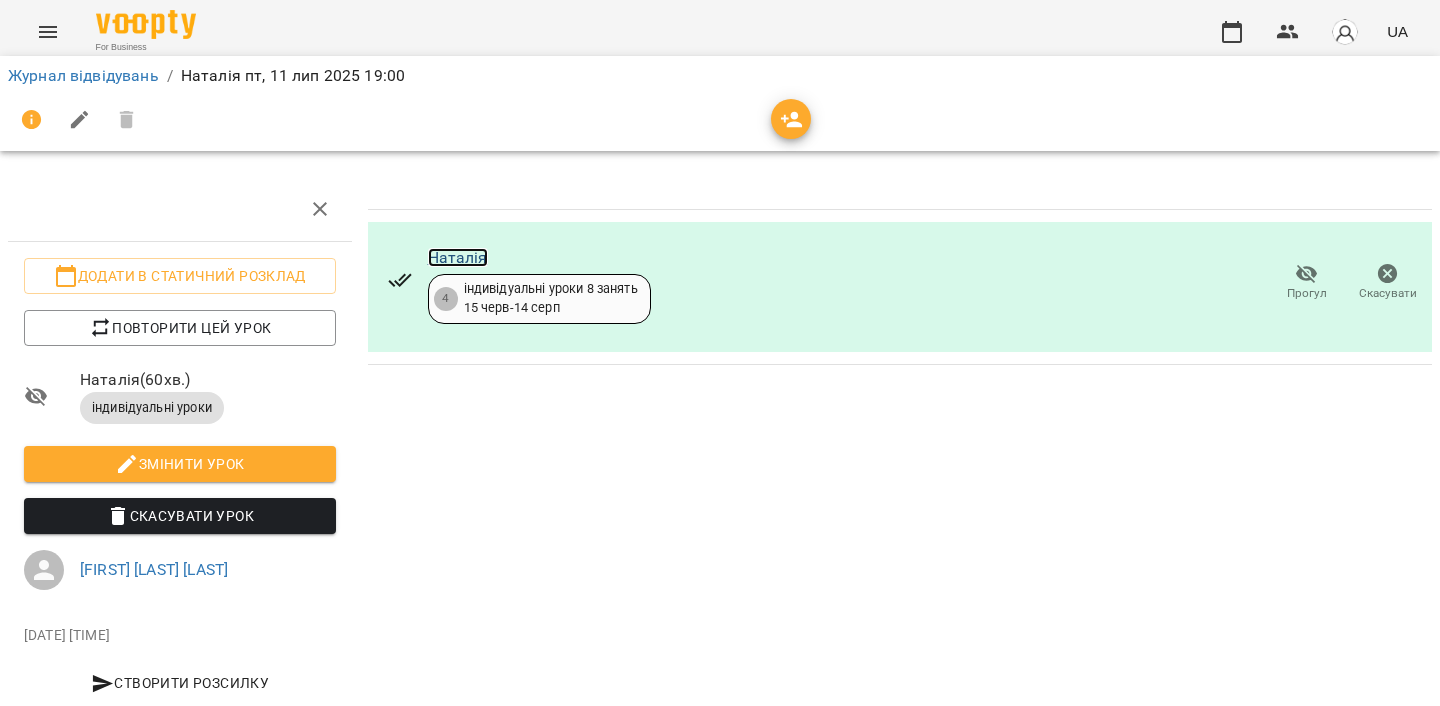 click on "Наталія" at bounding box center [458, 257] 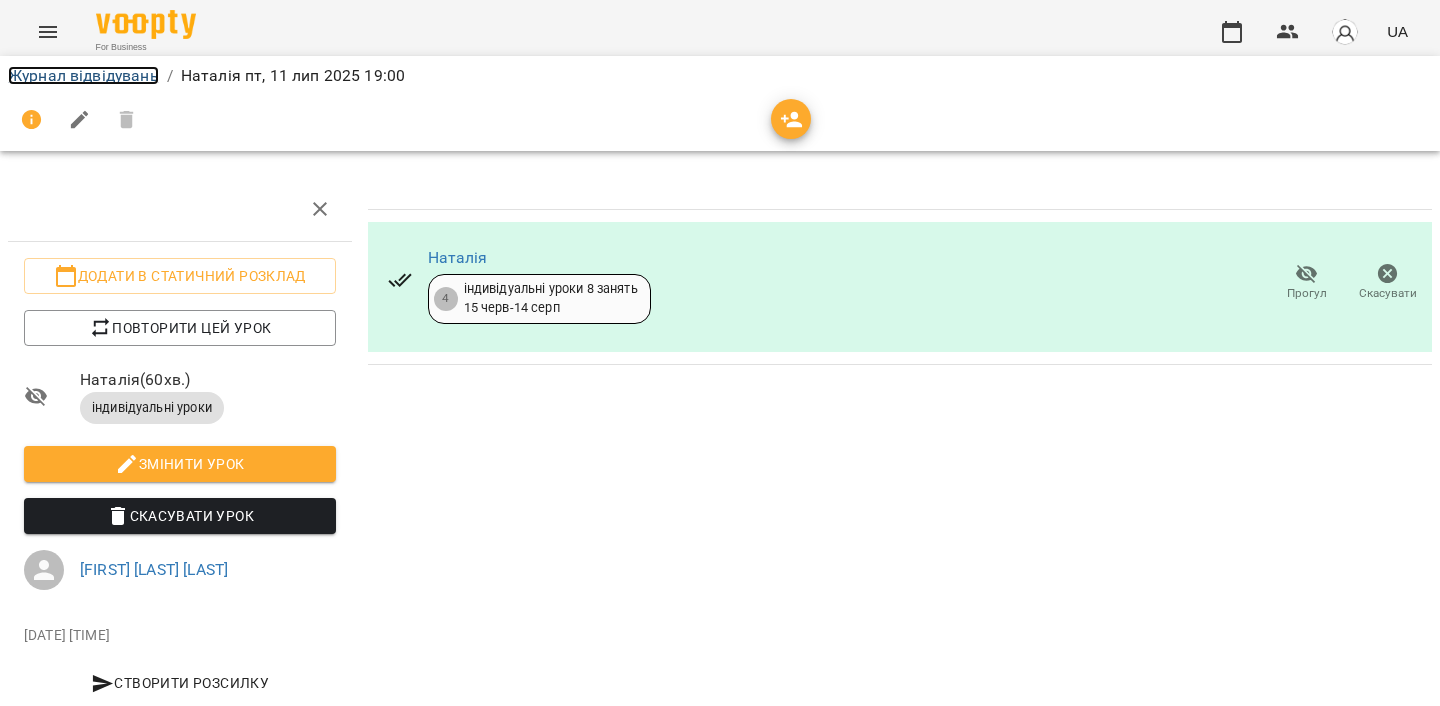 click on "Журнал відвідувань" at bounding box center (83, 75) 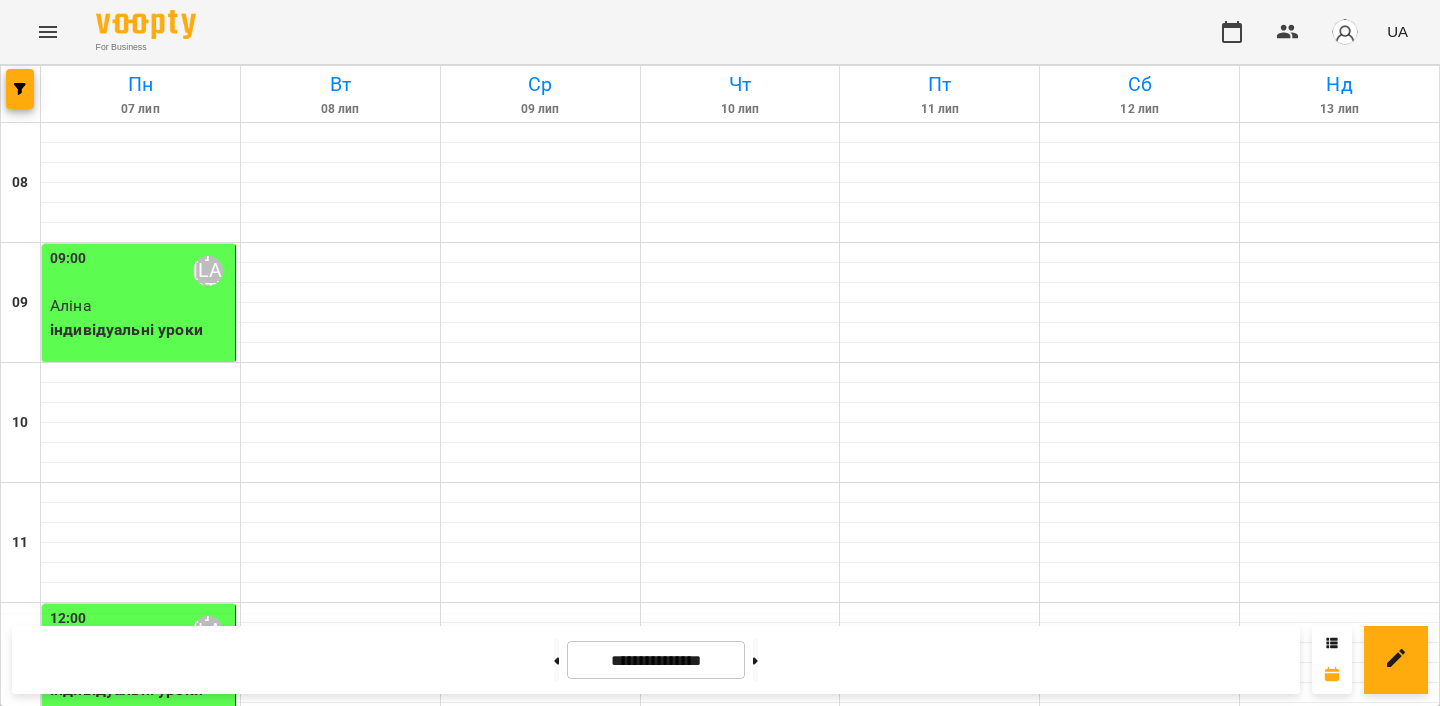 scroll, scrollTop: 1189, scrollLeft: 0, axis: vertical 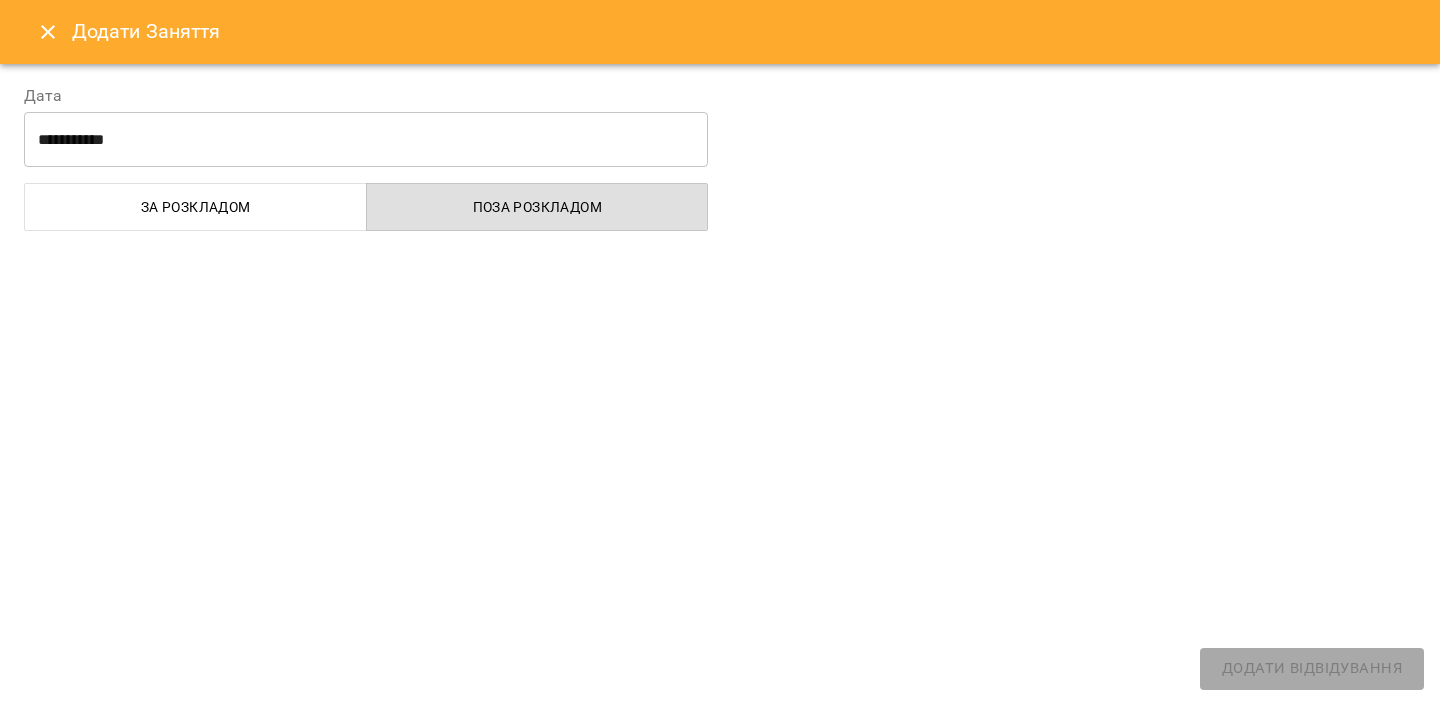 select on "**********" 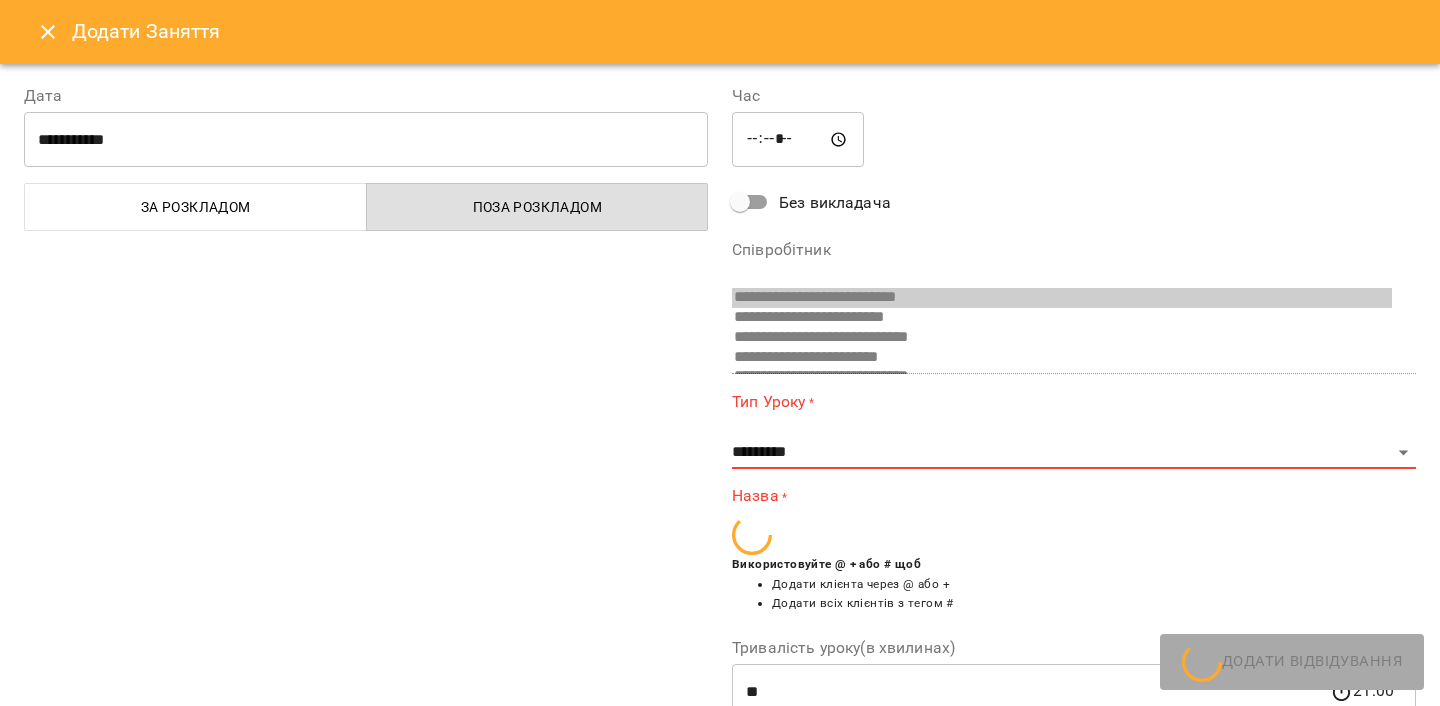 scroll, scrollTop: 489, scrollLeft: 0, axis: vertical 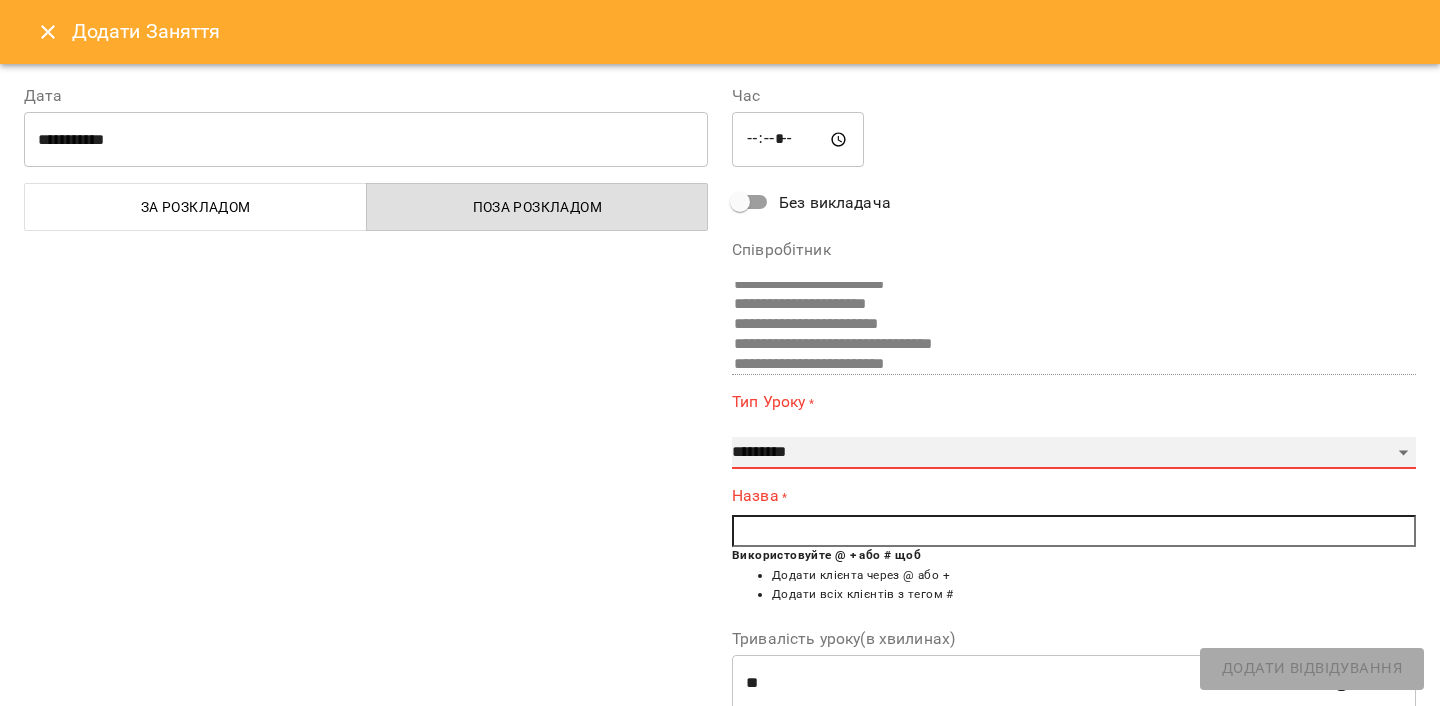 click on "**********" at bounding box center [1074, 453] 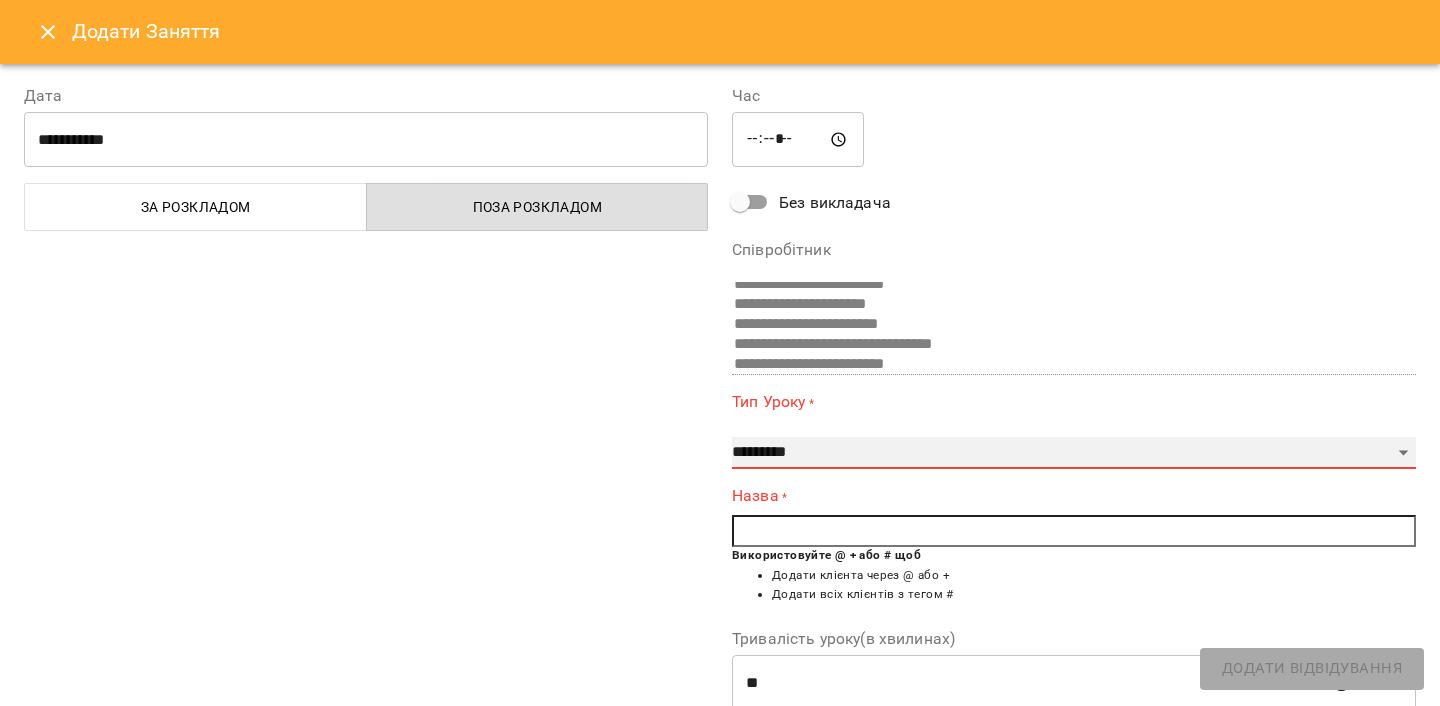 select on "**********" 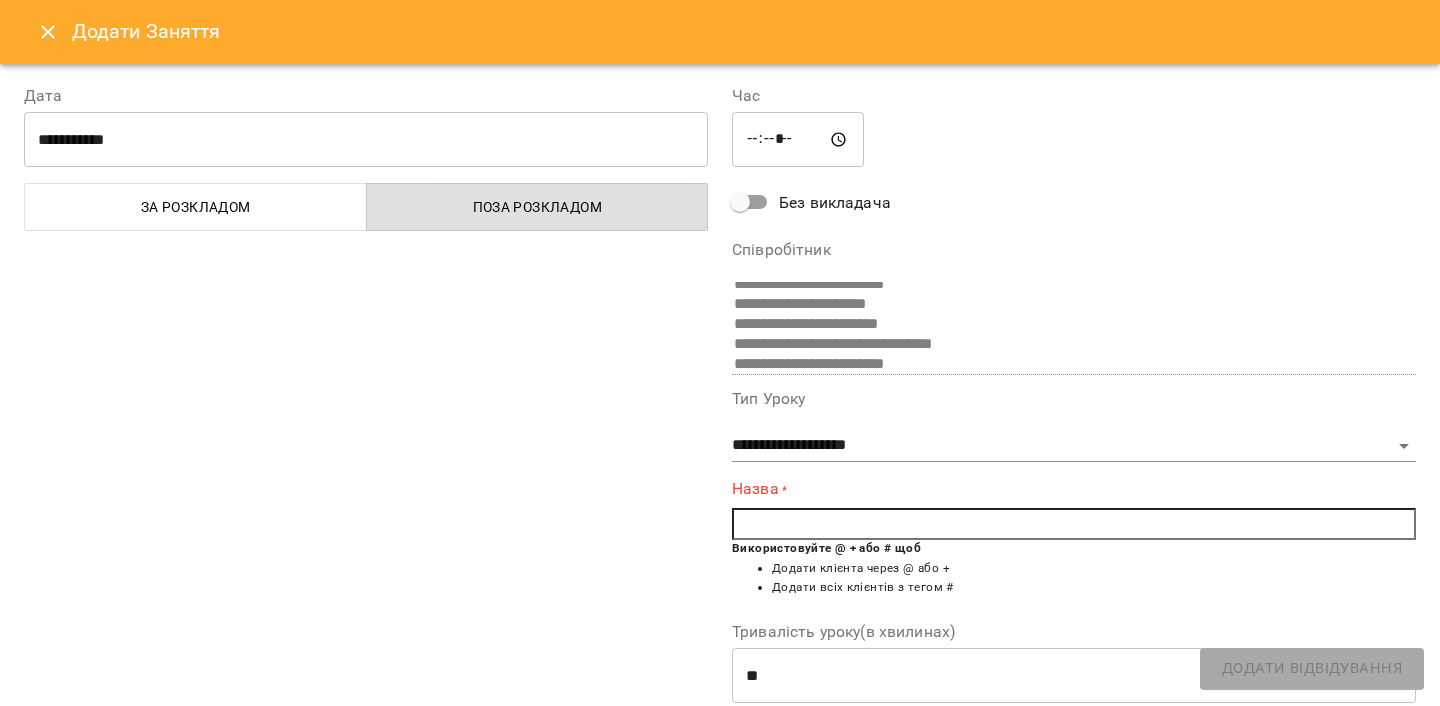 click at bounding box center (1074, 524) 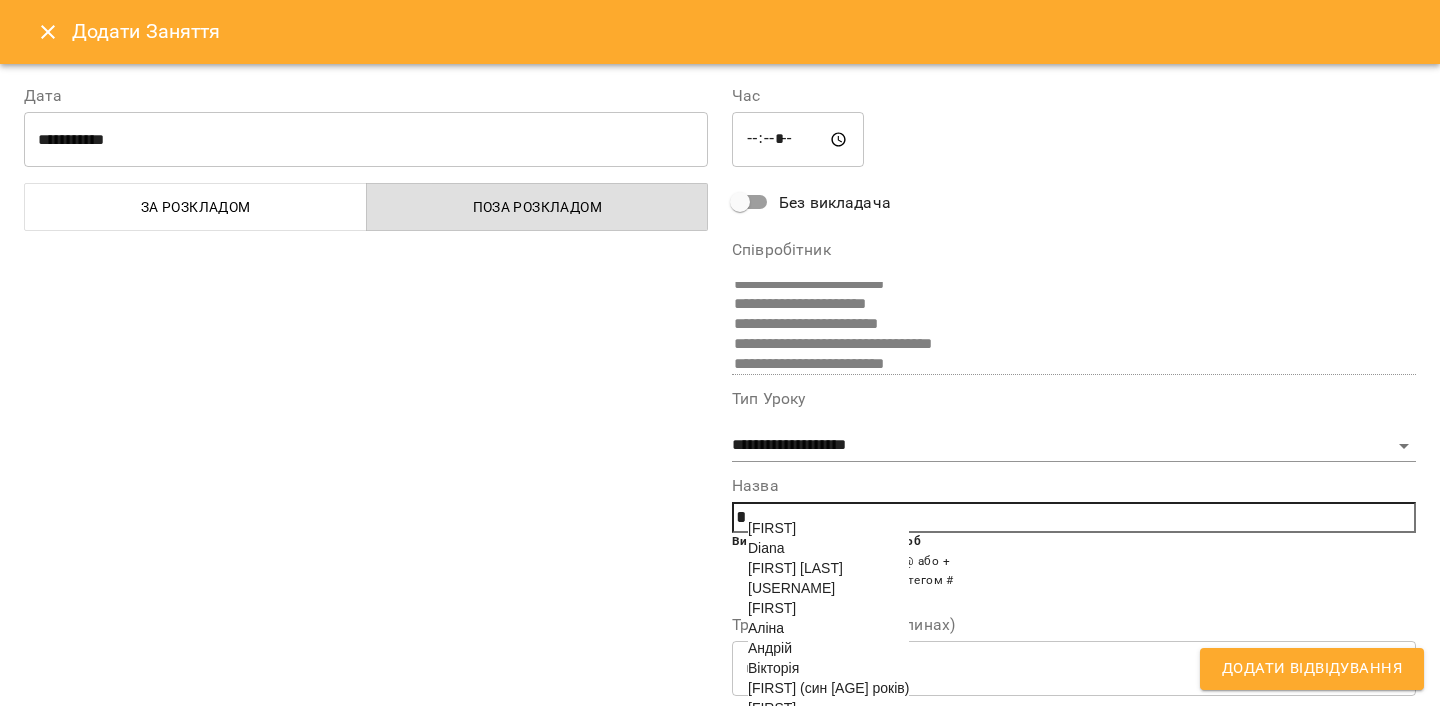 click on "[USERNAME]" at bounding box center [791, 588] 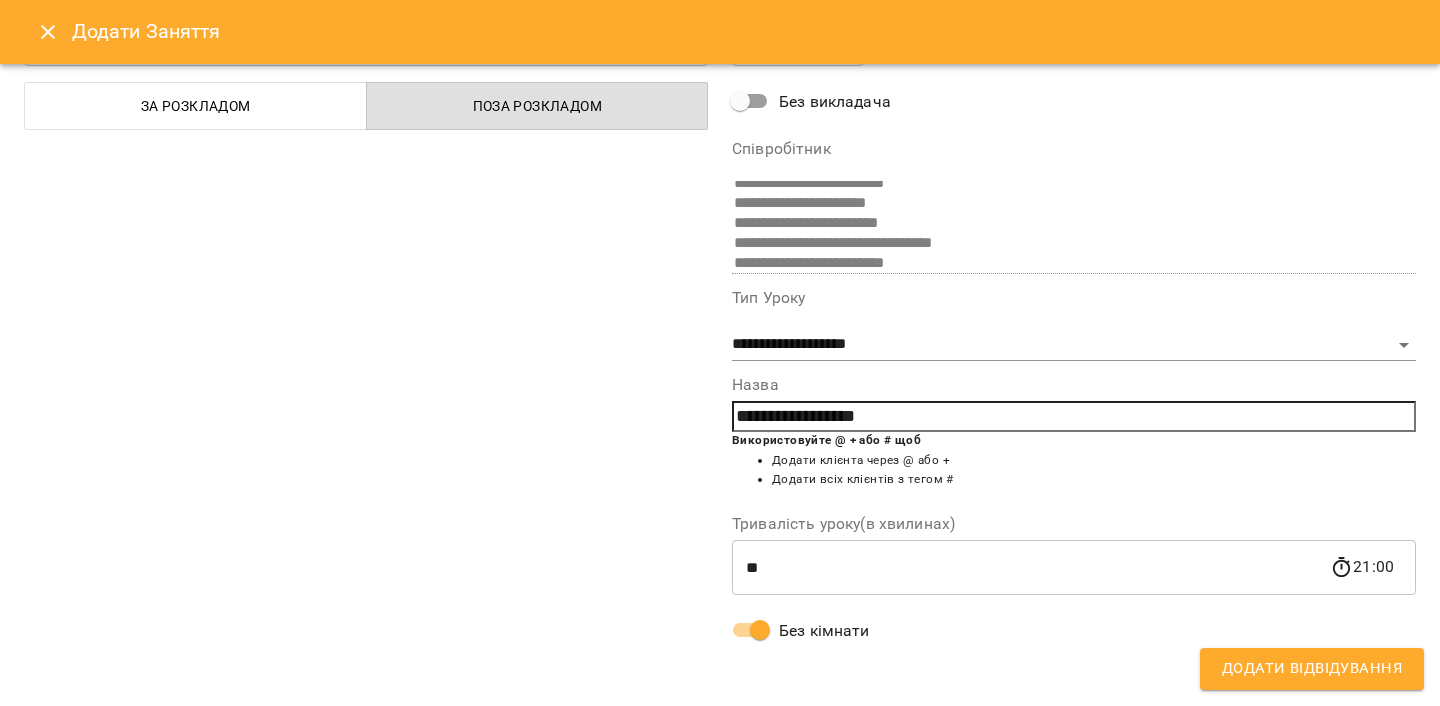 scroll, scrollTop: 101, scrollLeft: 0, axis: vertical 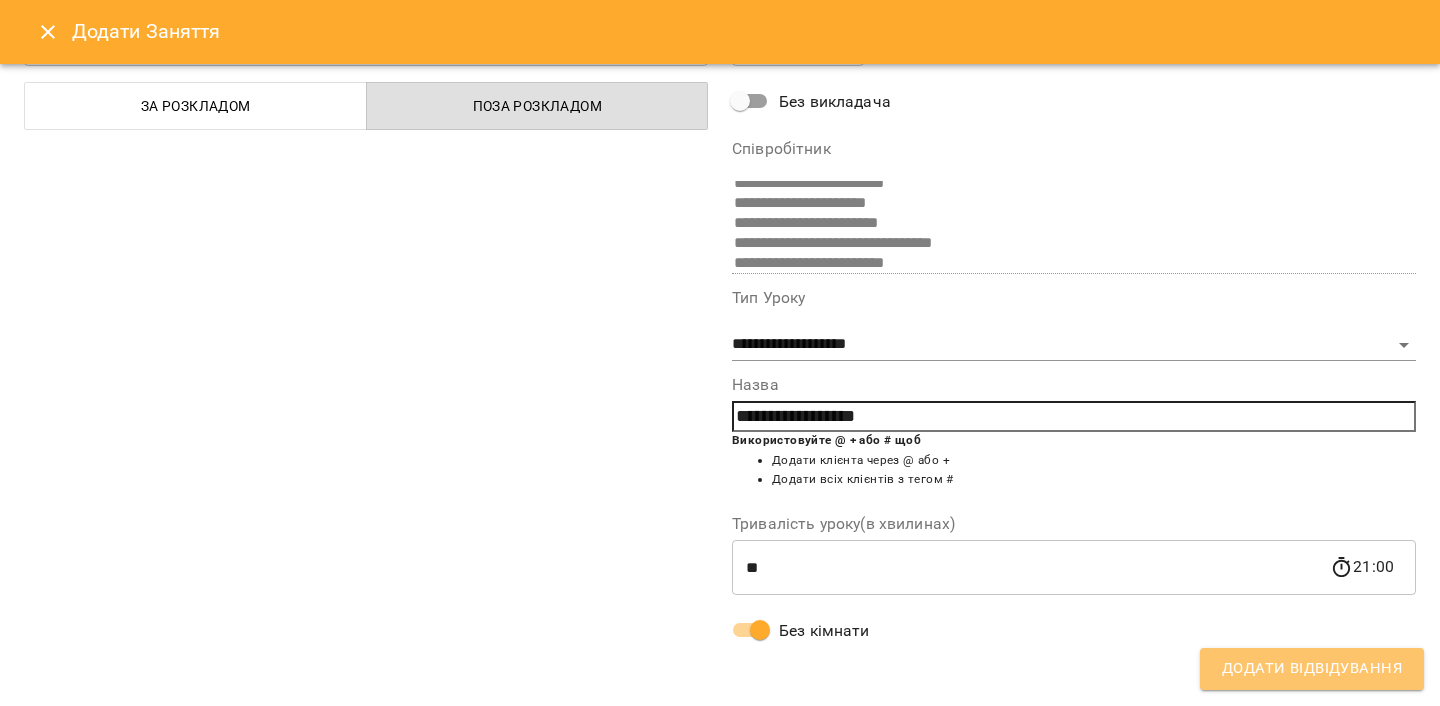 click on "Додати Відвідування" at bounding box center (1312, 669) 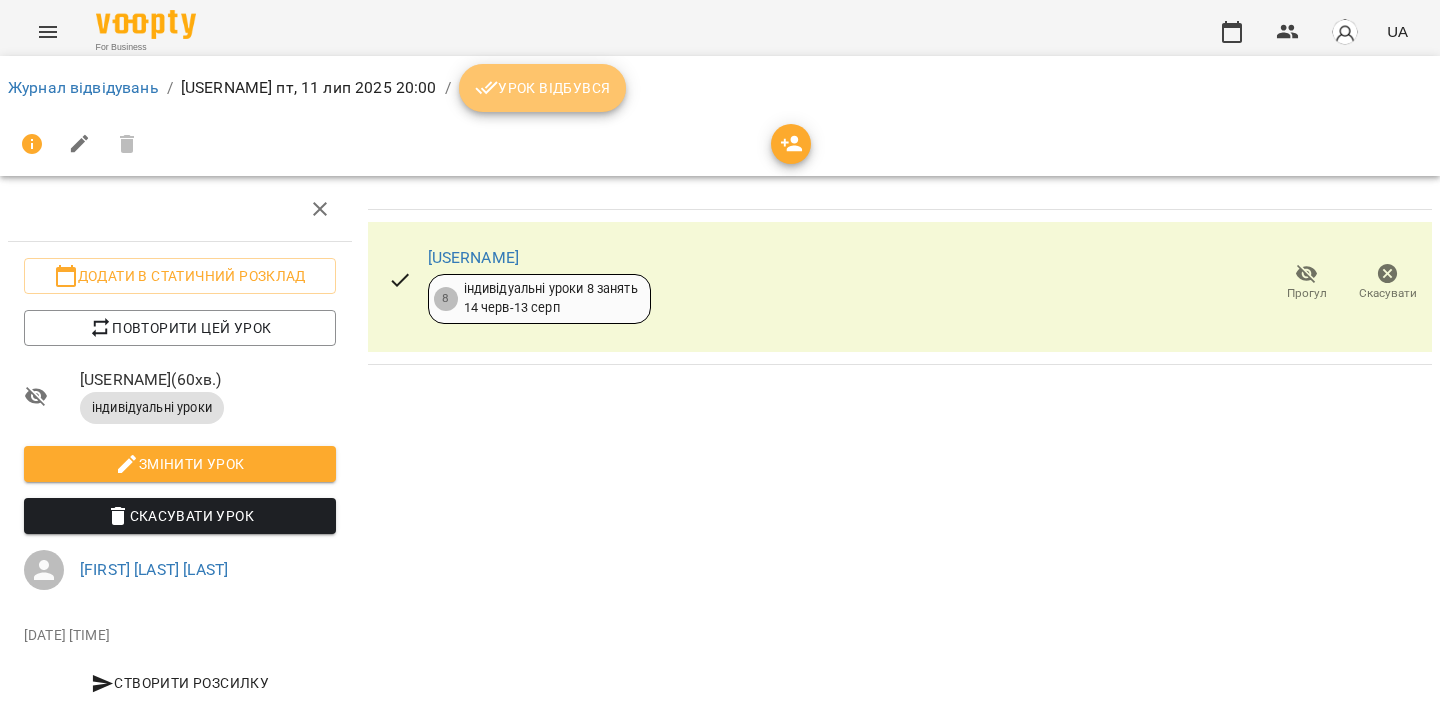 click on "Урок відбувся" at bounding box center (543, 88) 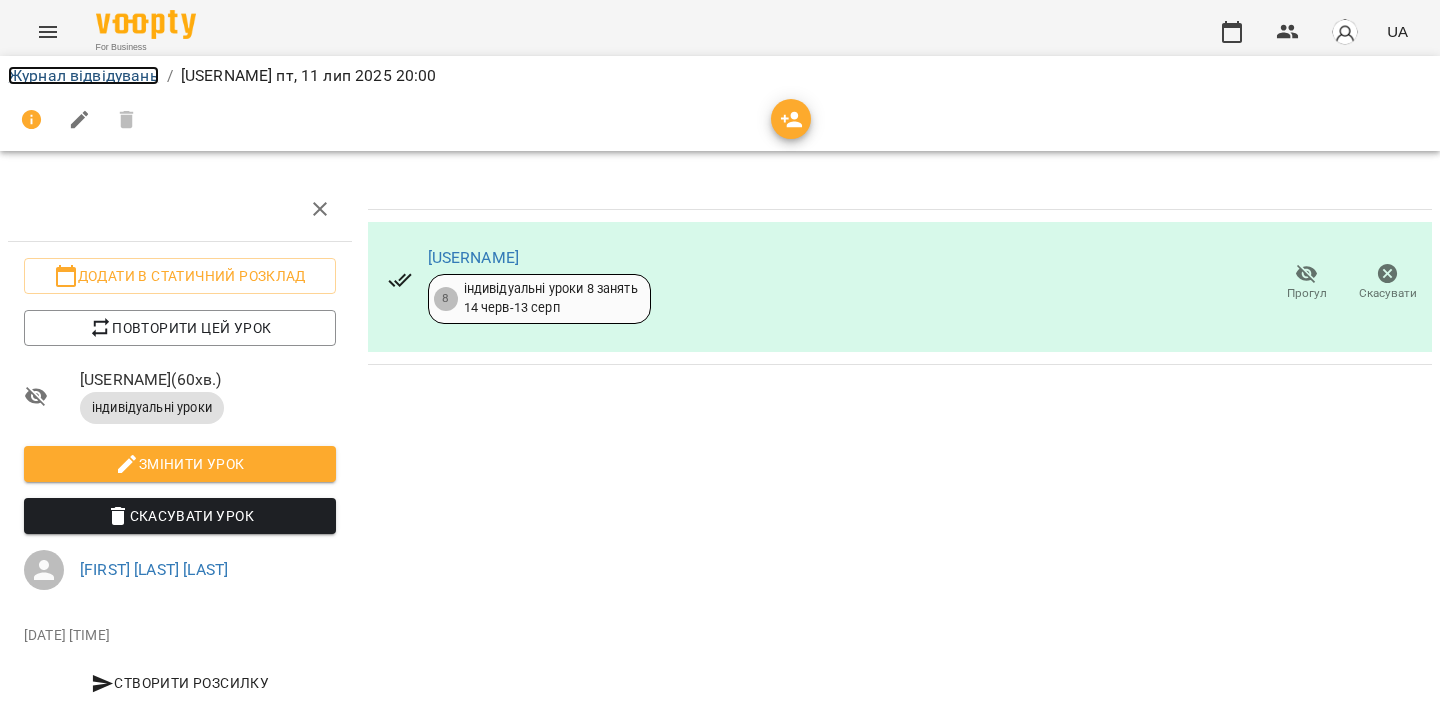 click on "Журнал відвідувань" at bounding box center (83, 75) 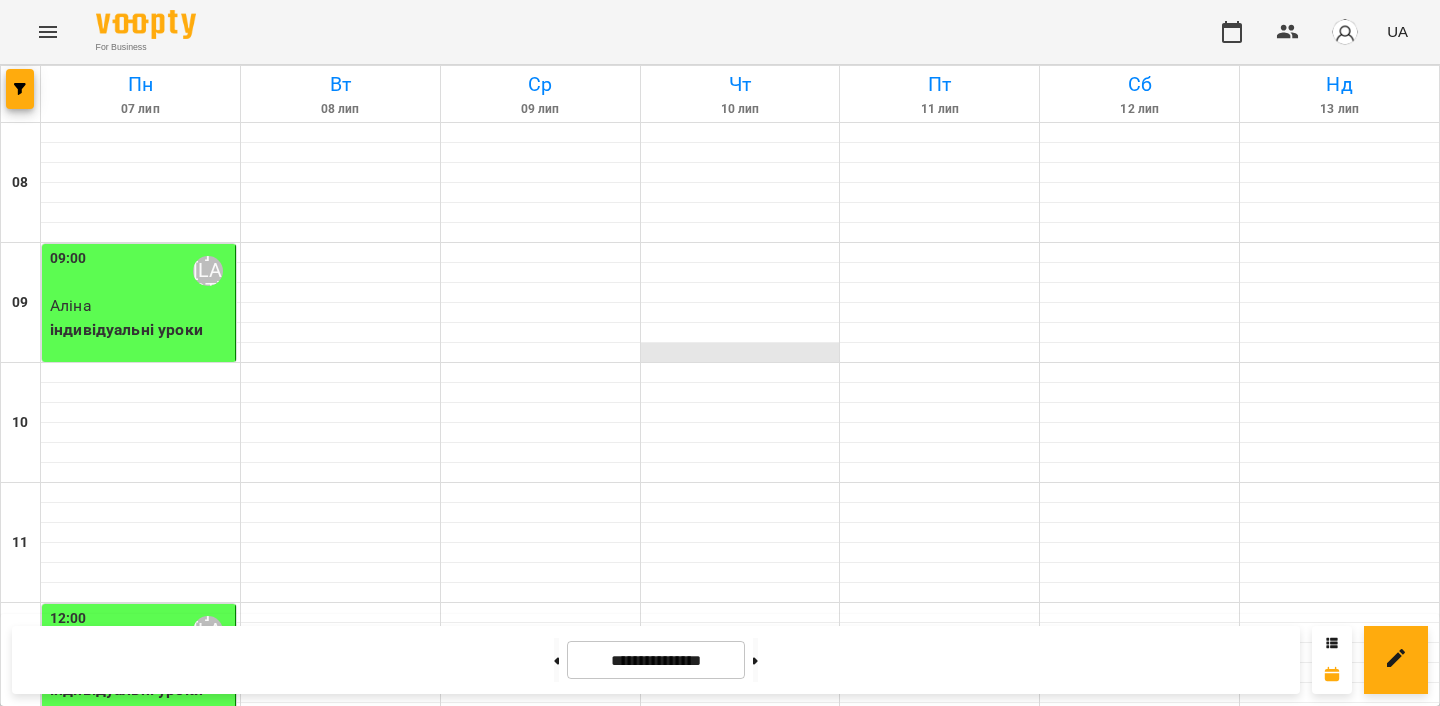 scroll, scrollTop: 1296, scrollLeft: 0, axis: vertical 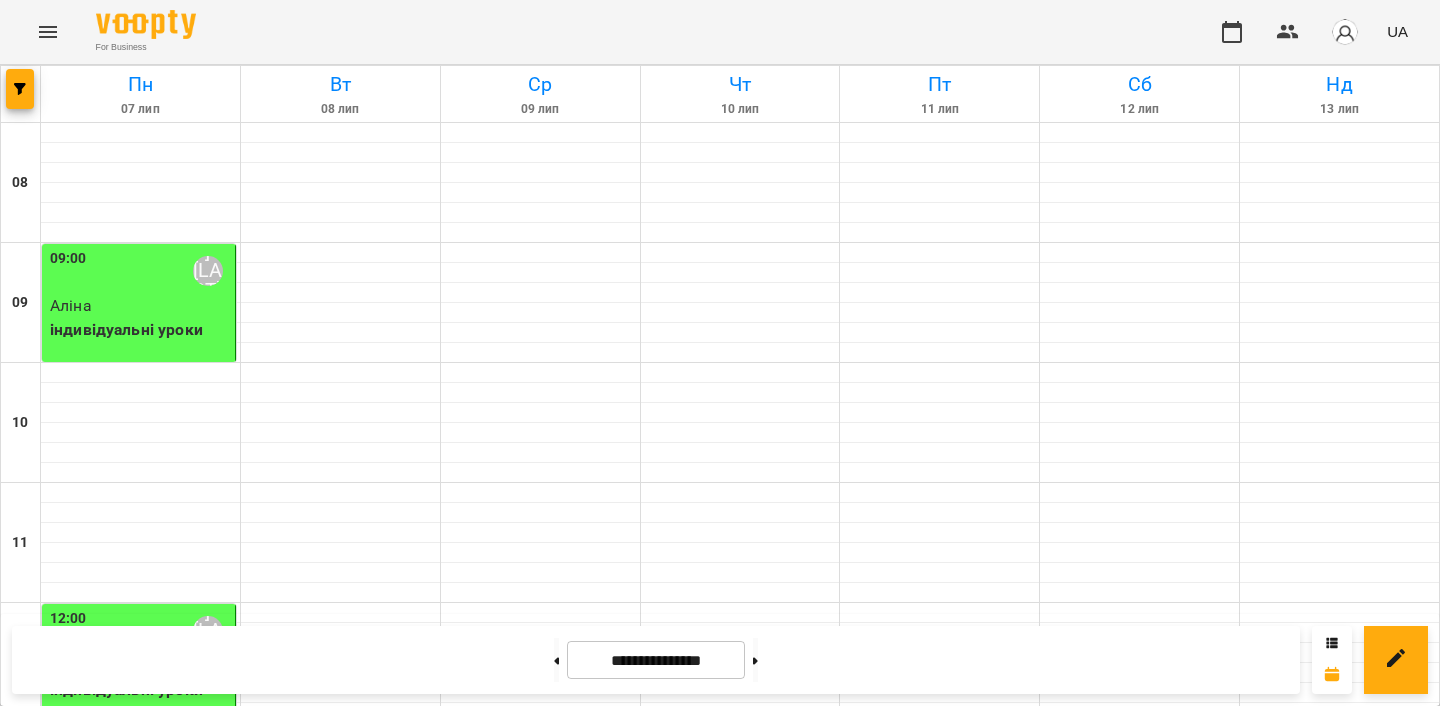click at bounding box center (939, 1693) 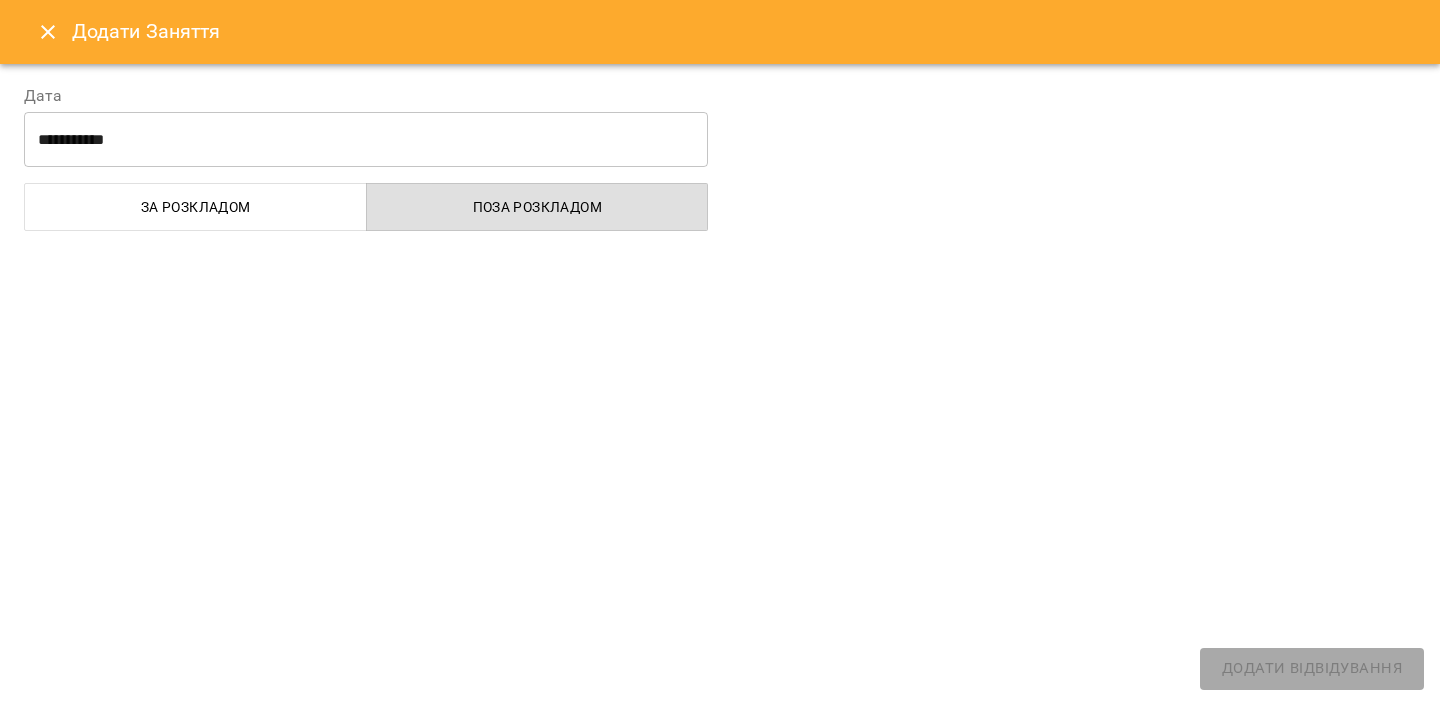 select on "**********" 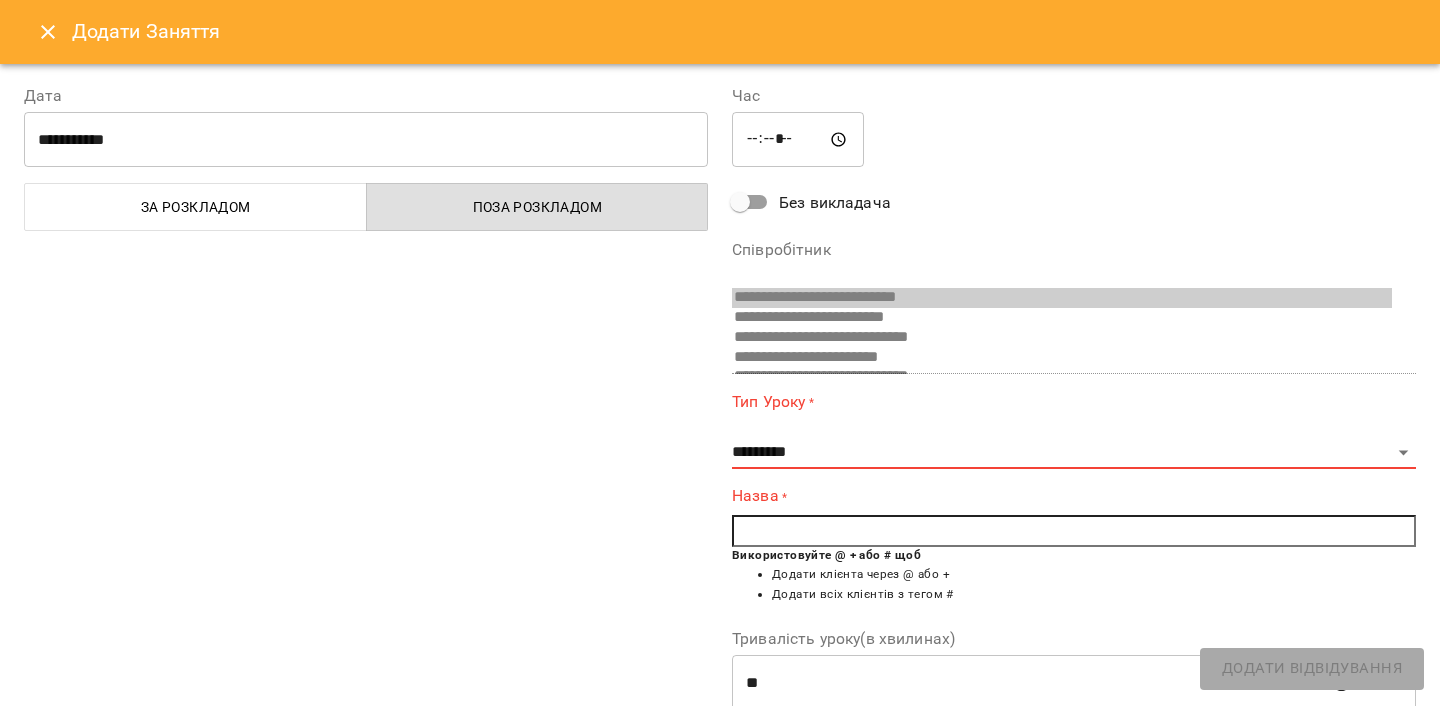scroll, scrollTop: 489, scrollLeft: 0, axis: vertical 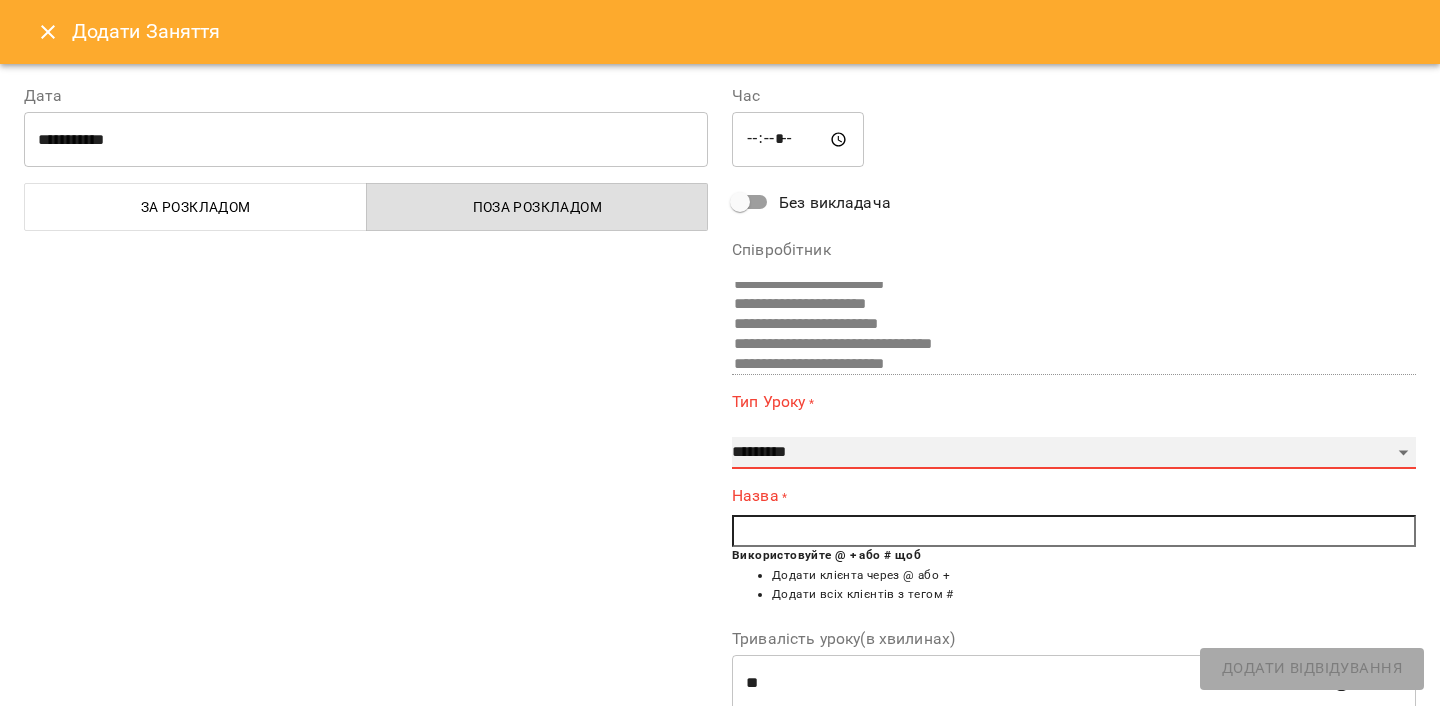 click on "**********" at bounding box center (1074, 453) 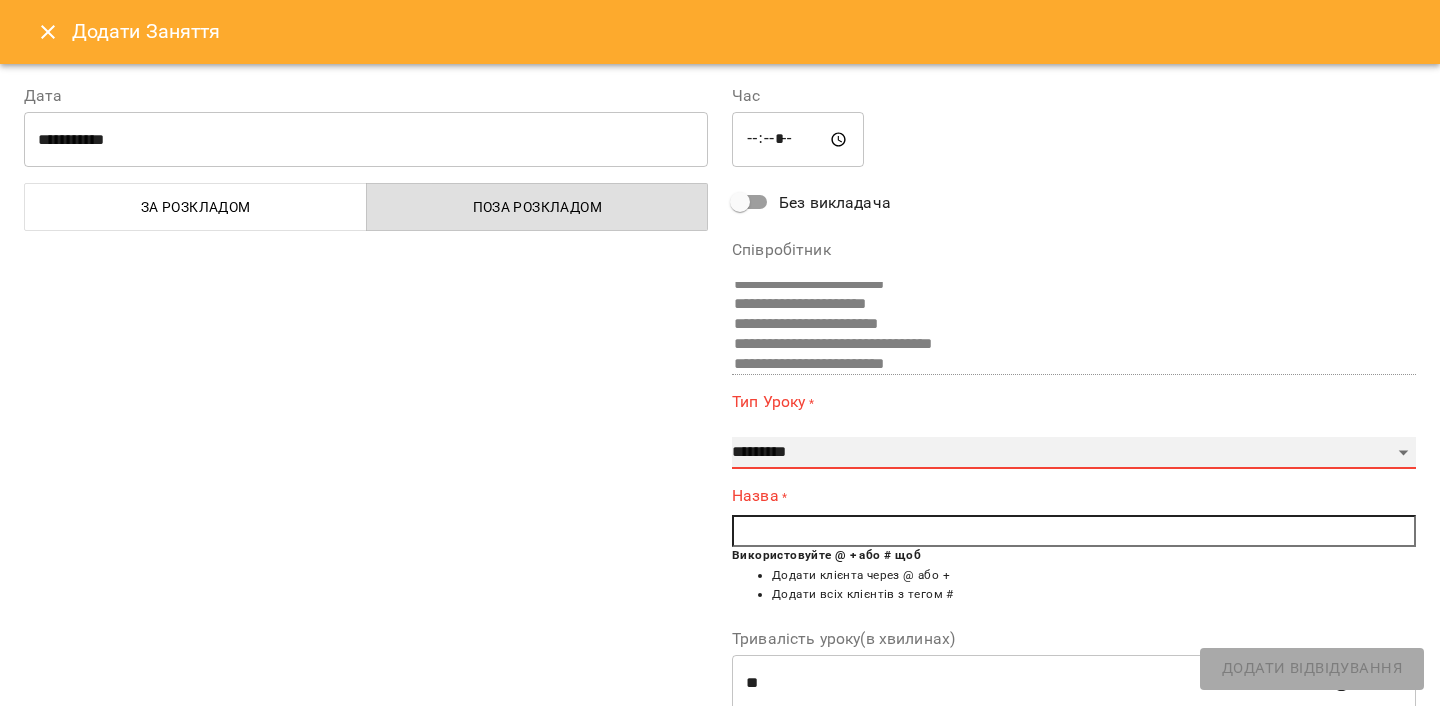 select on "**********" 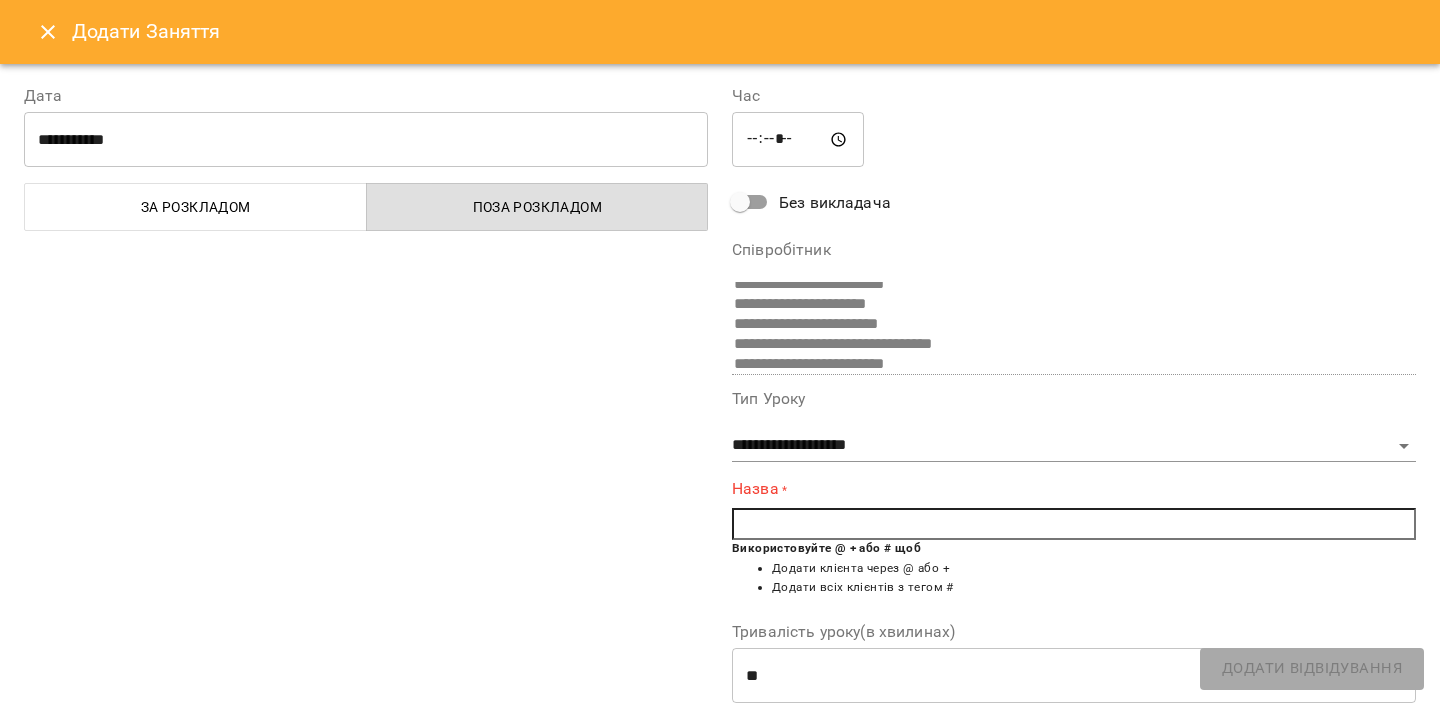 click at bounding box center (1074, 524) 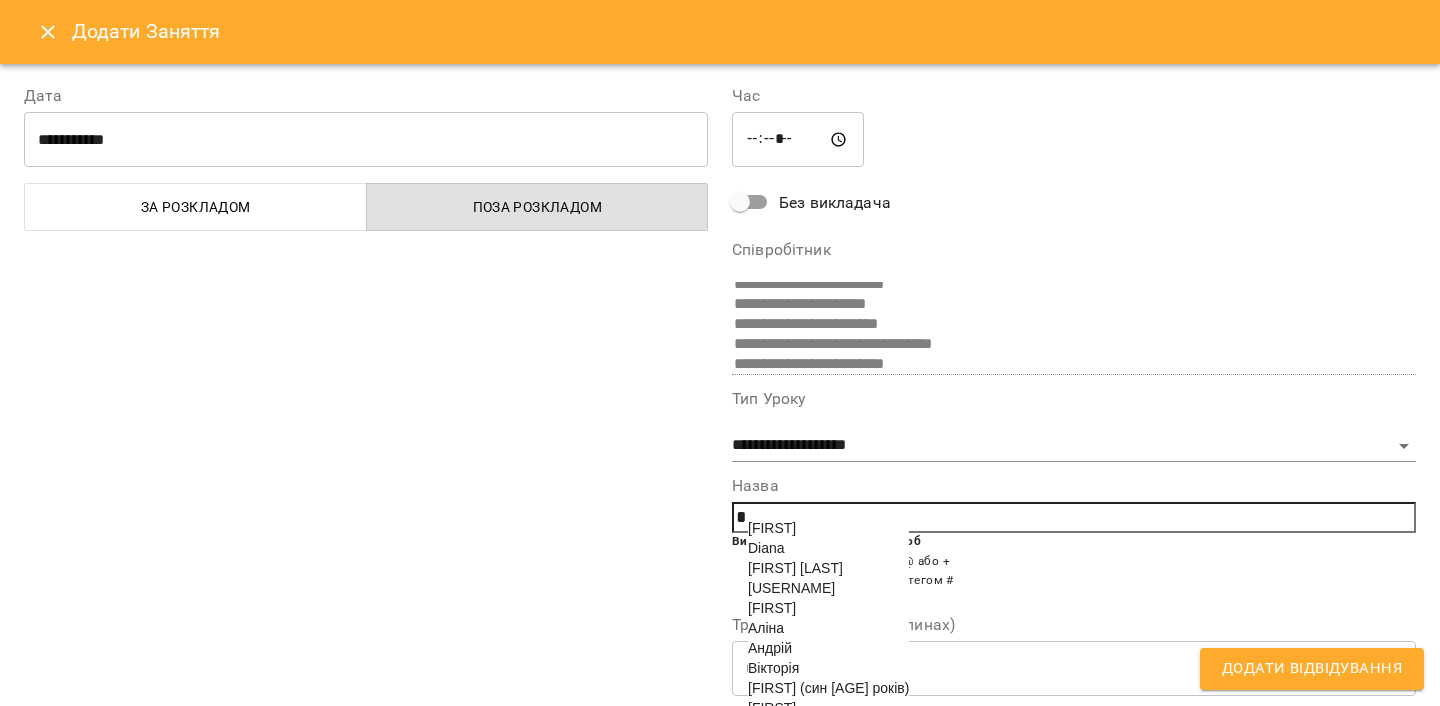 click on "[USERNAME]" at bounding box center (791, 588) 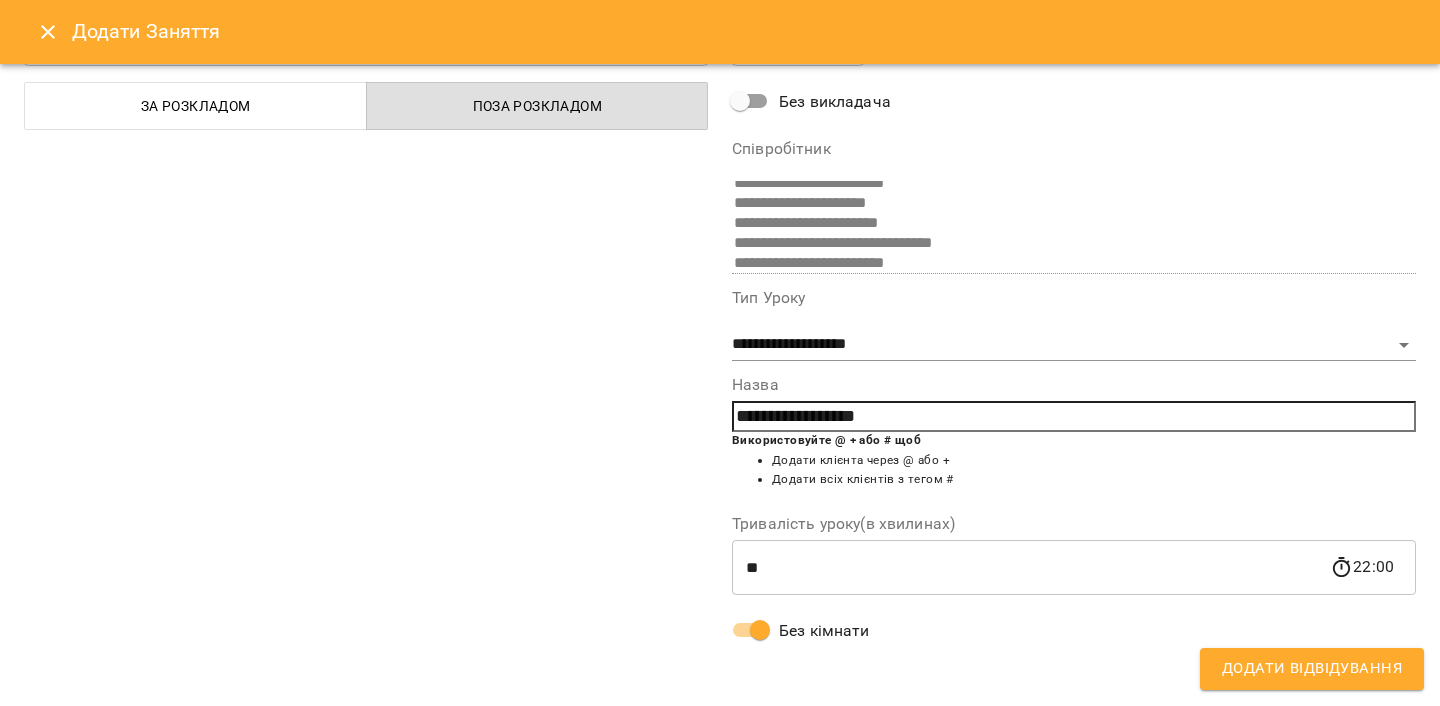 scroll, scrollTop: 101, scrollLeft: 0, axis: vertical 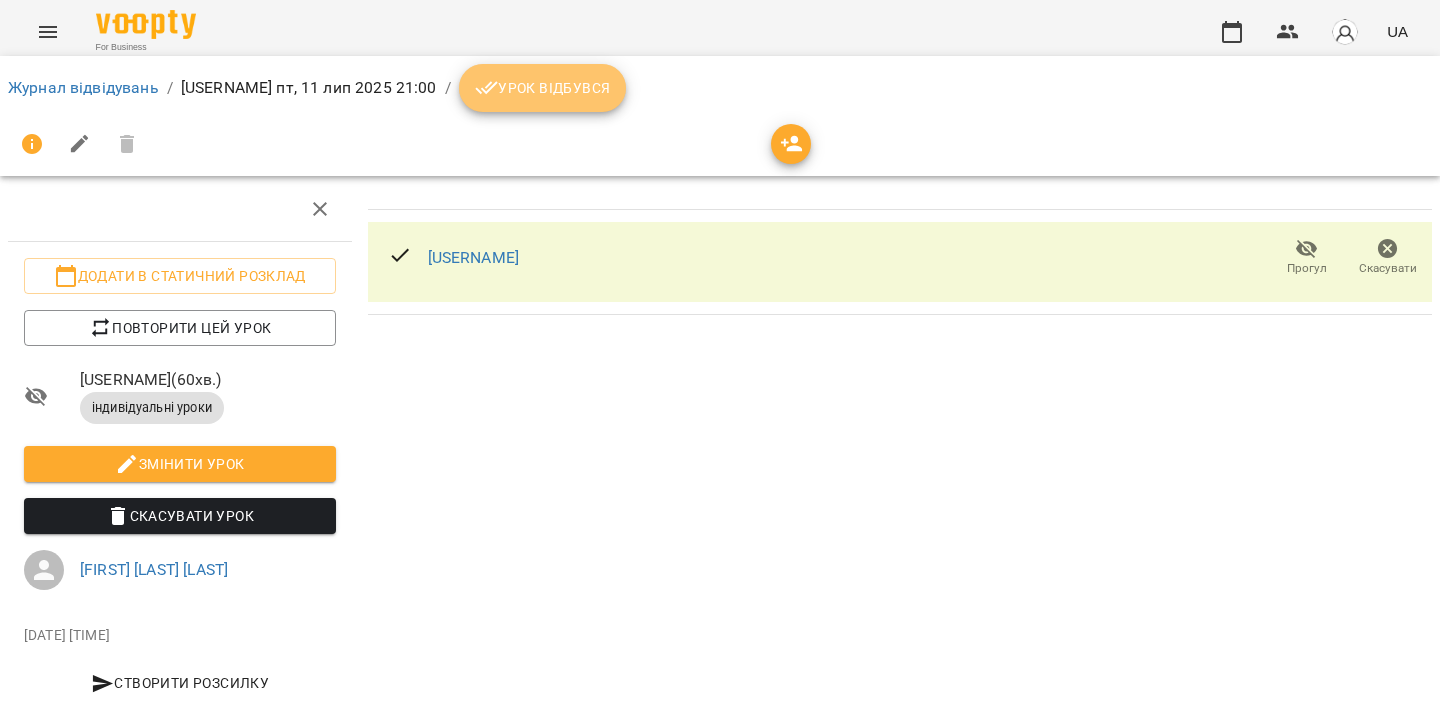 click on "Урок відбувся" at bounding box center (543, 88) 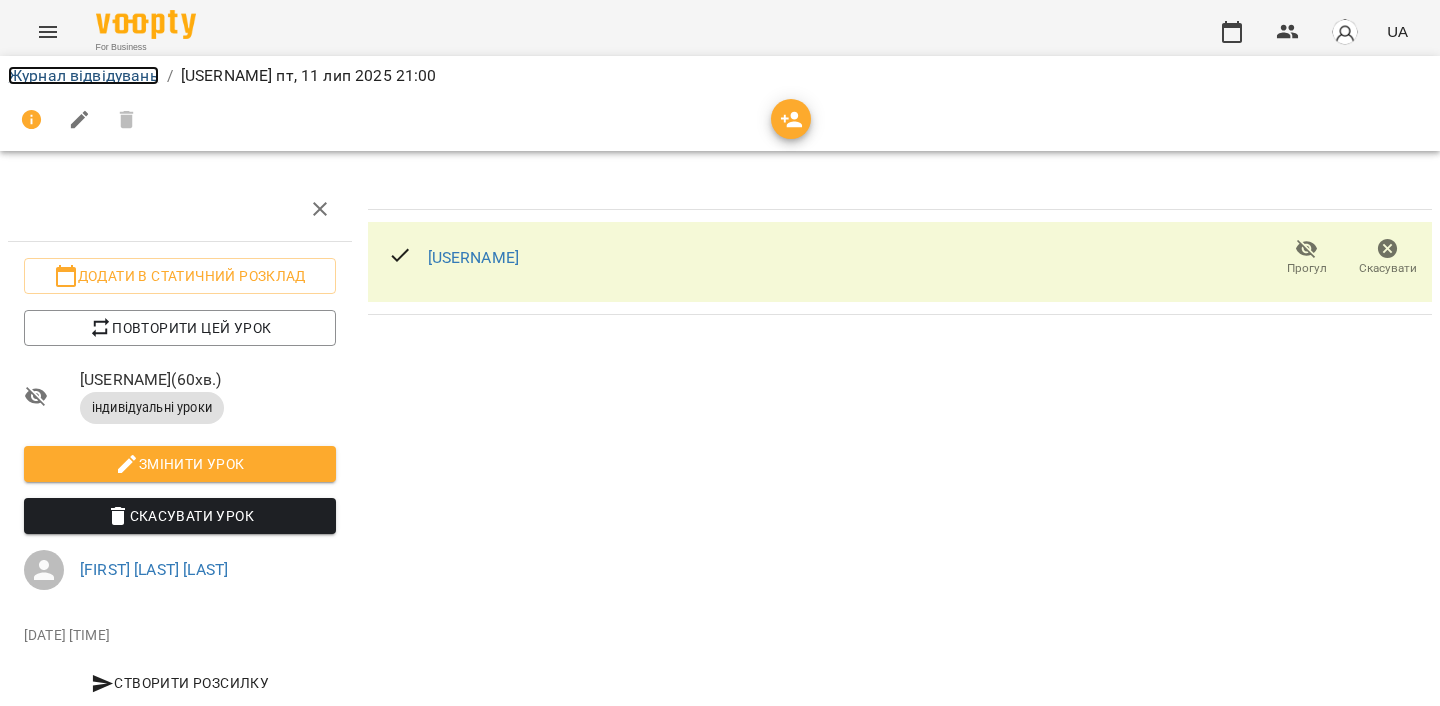click on "Журнал відвідувань" at bounding box center [83, 75] 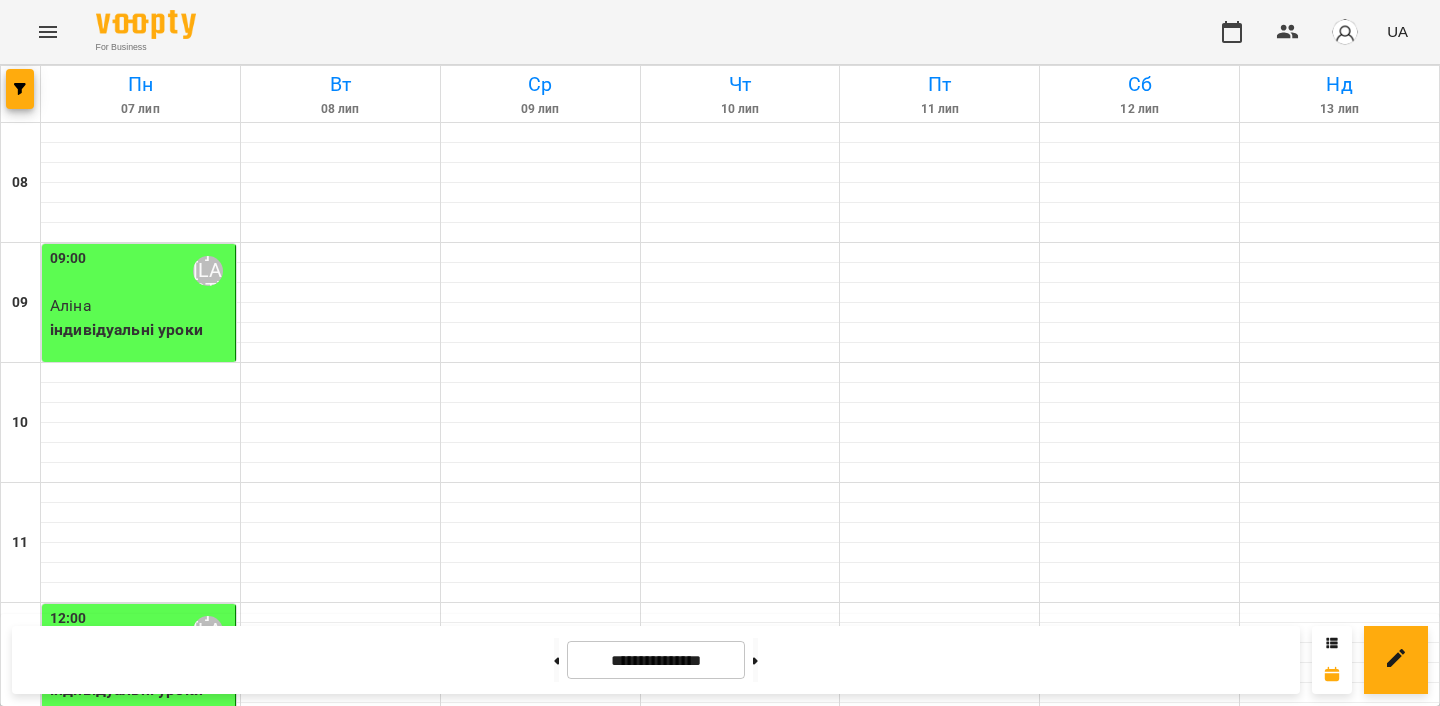 scroll, scrollTop: 217, scrollLeft: 0, axis: vertical 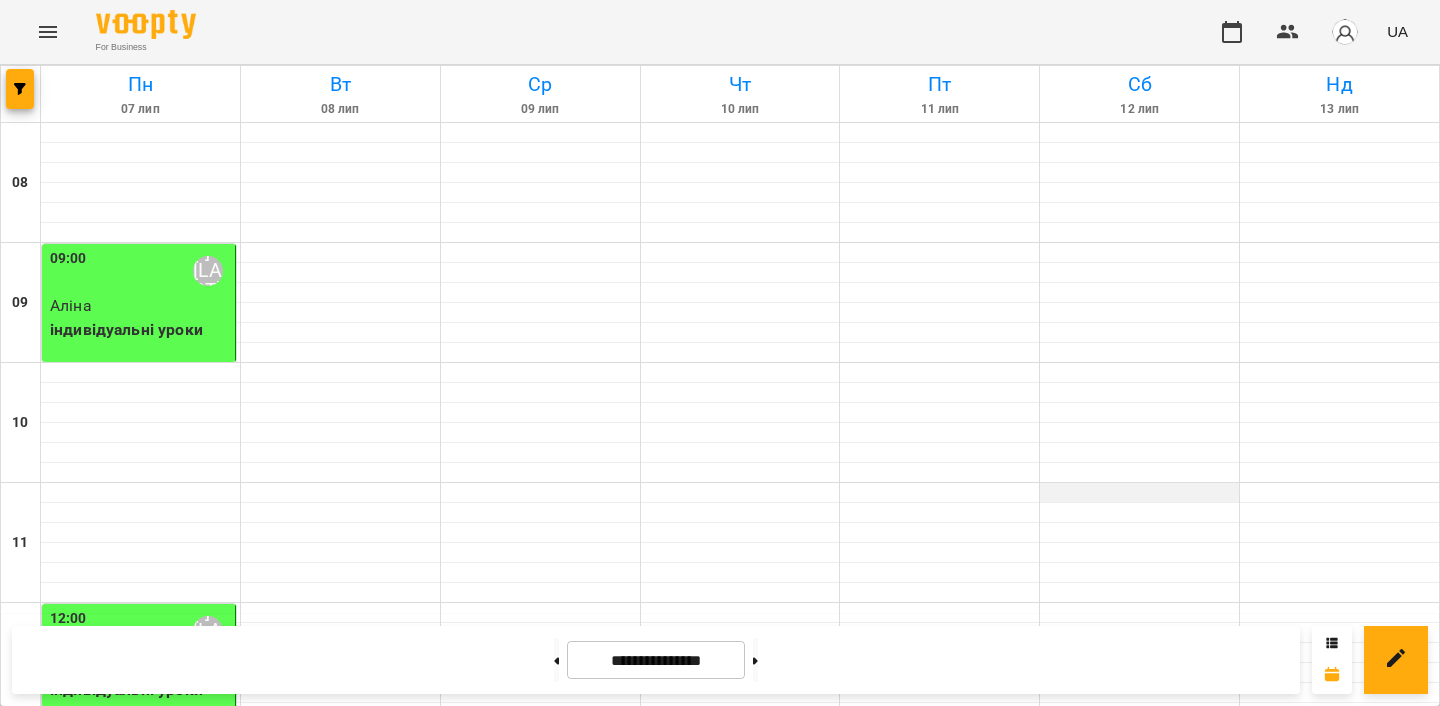 click at bounding box center (1139, 493) 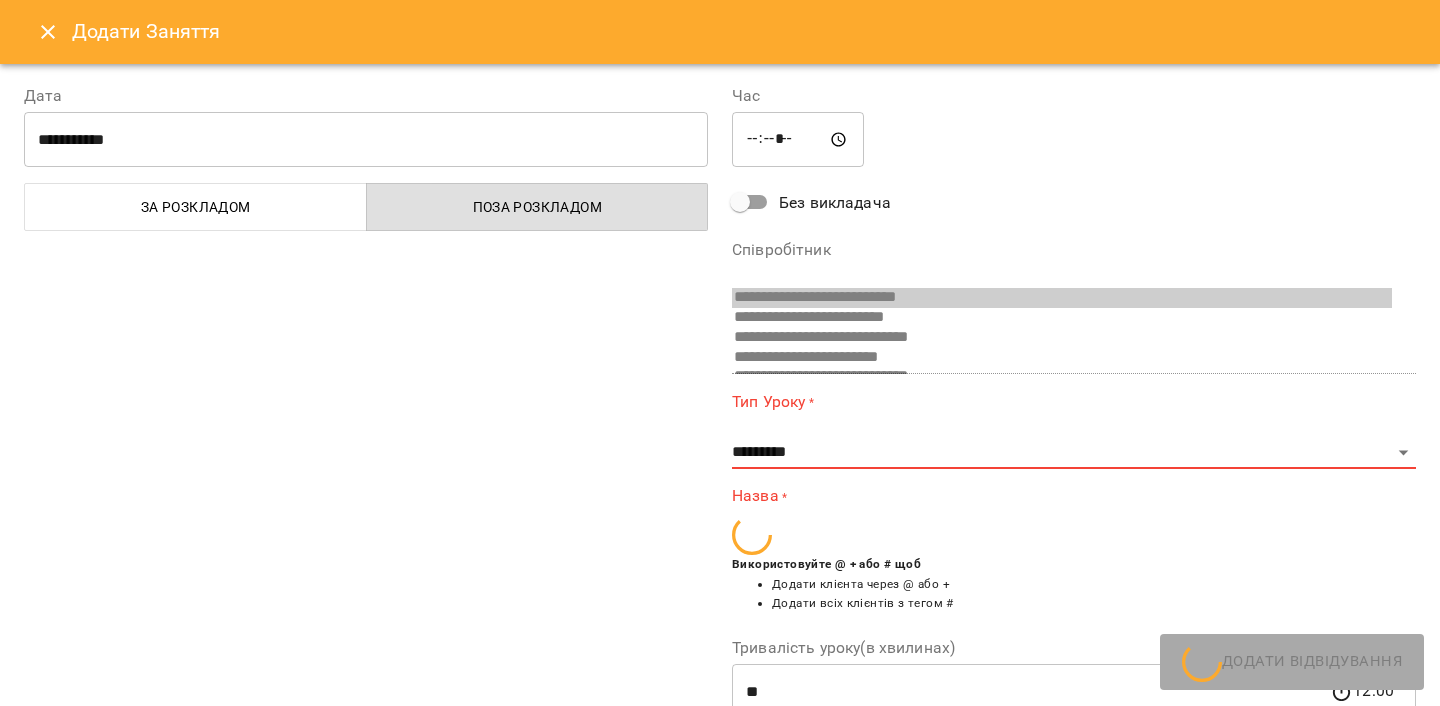 scroll, scrollTop: 489, scrollLeft: 0, axis: vertical 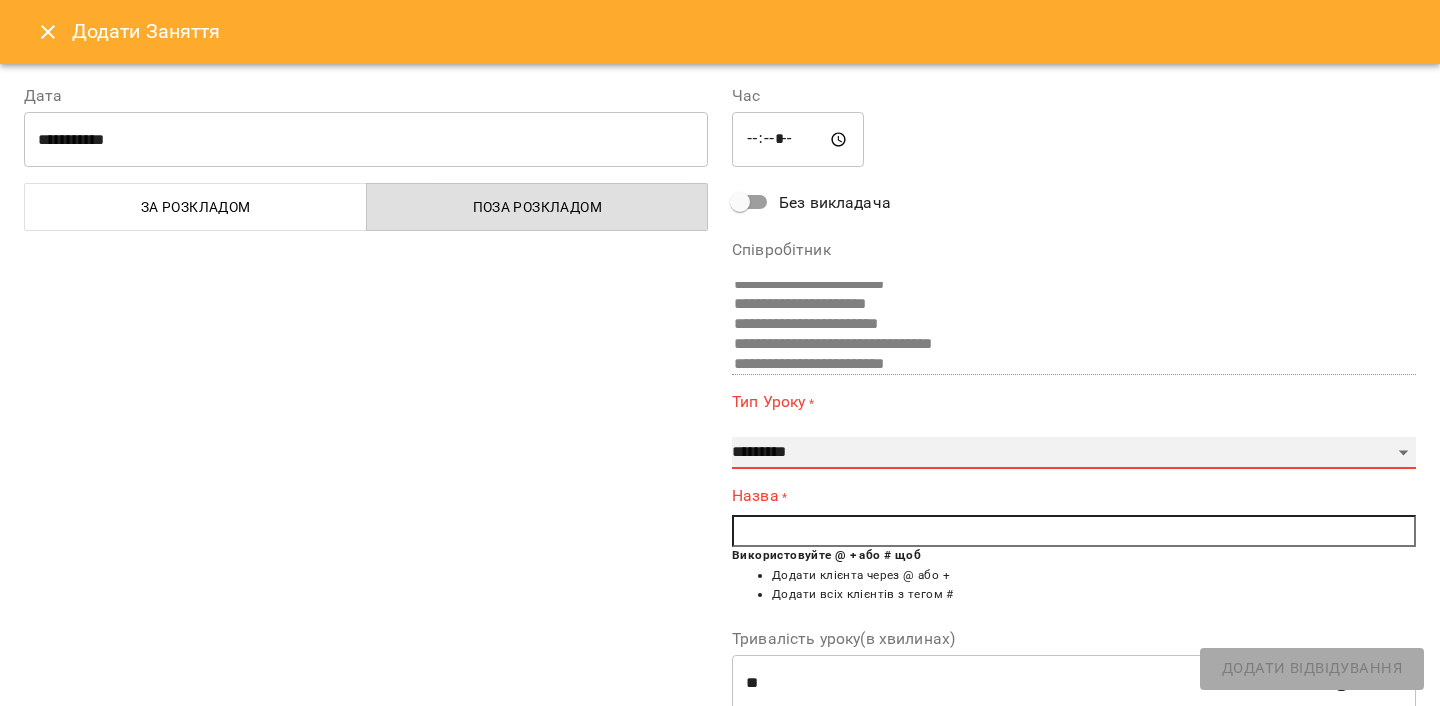 click on "**********" at bounding box center (1074, 453) 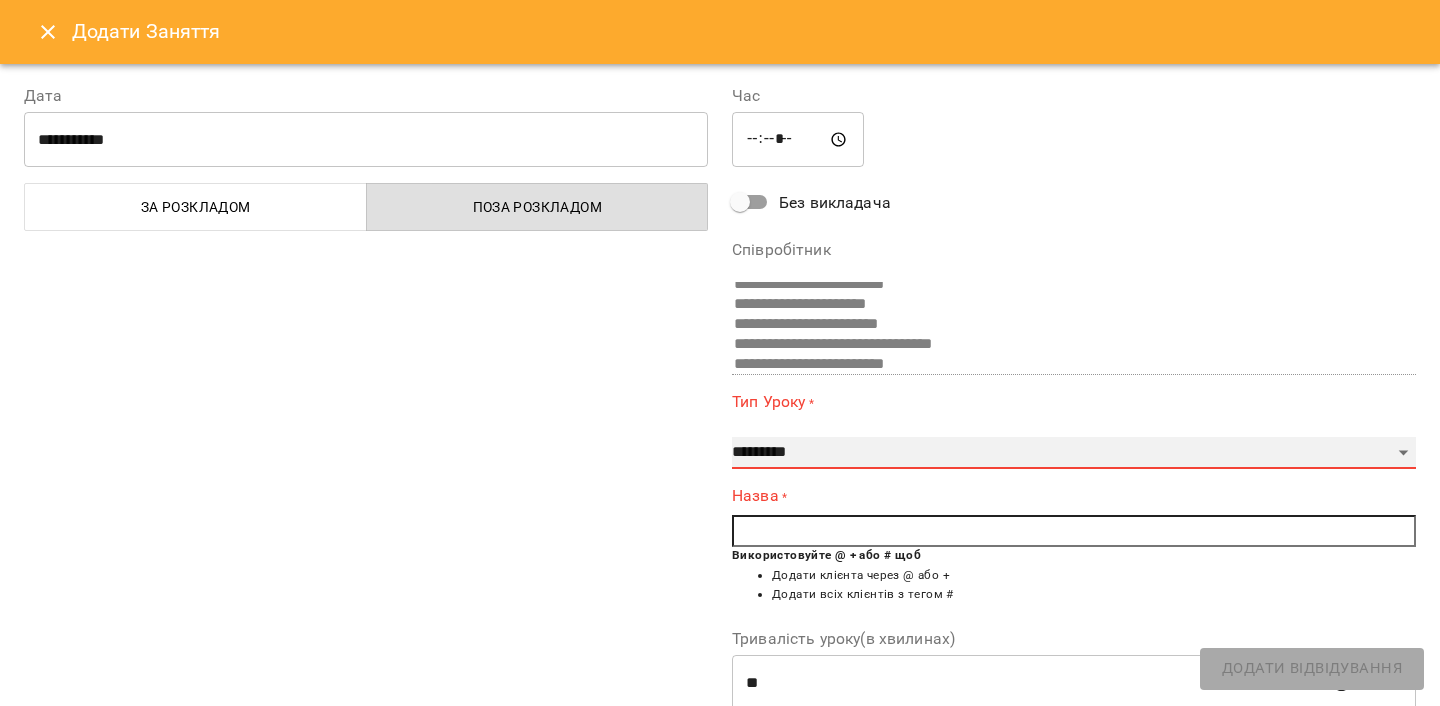 select on "**********" 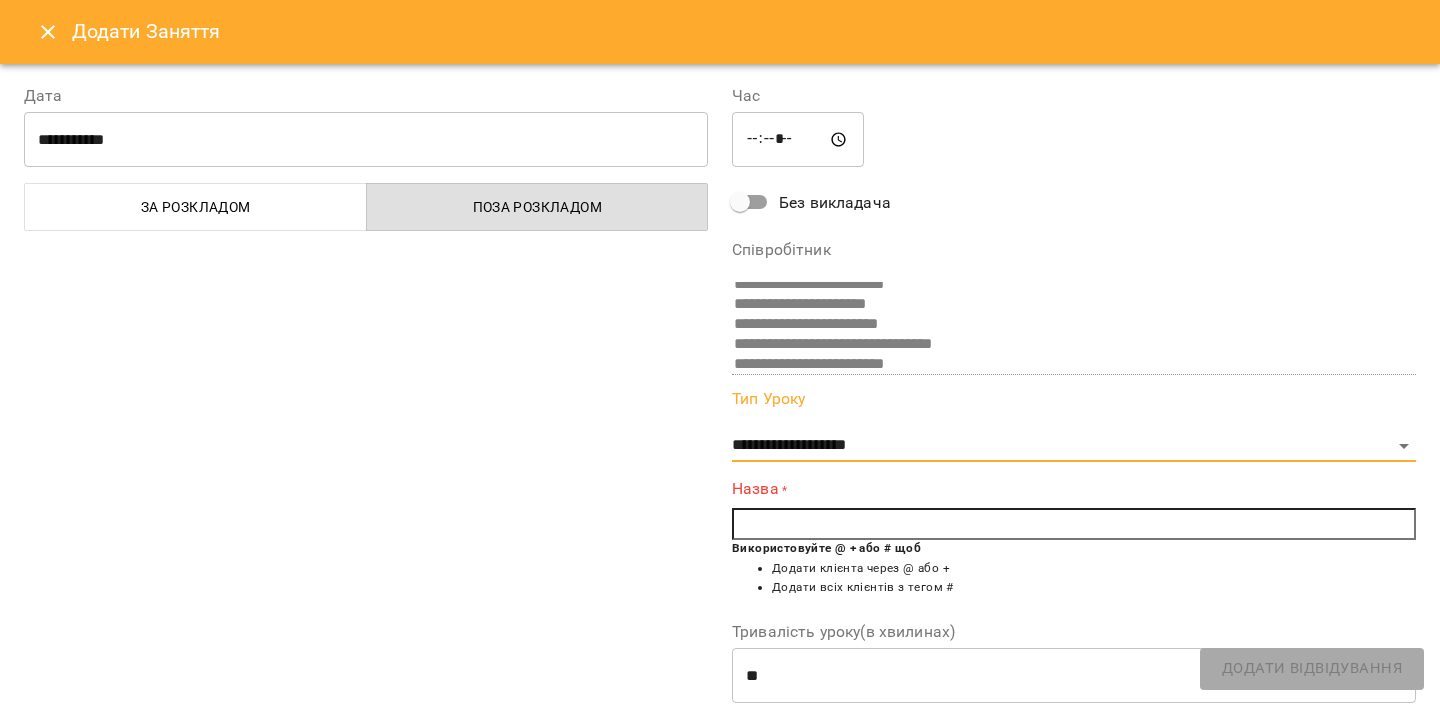 click at bounding box center (1074, 524) 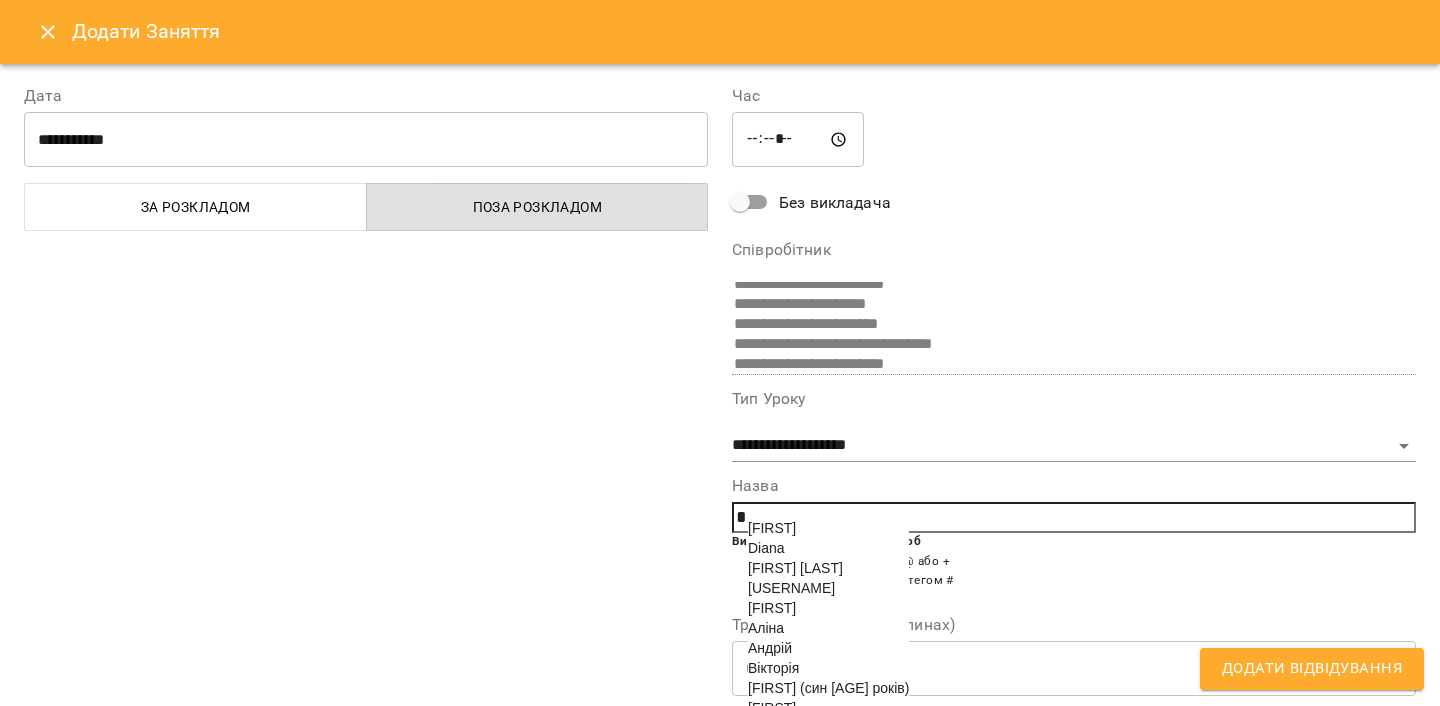 click on "Diana" at bounding box center (828, 548) 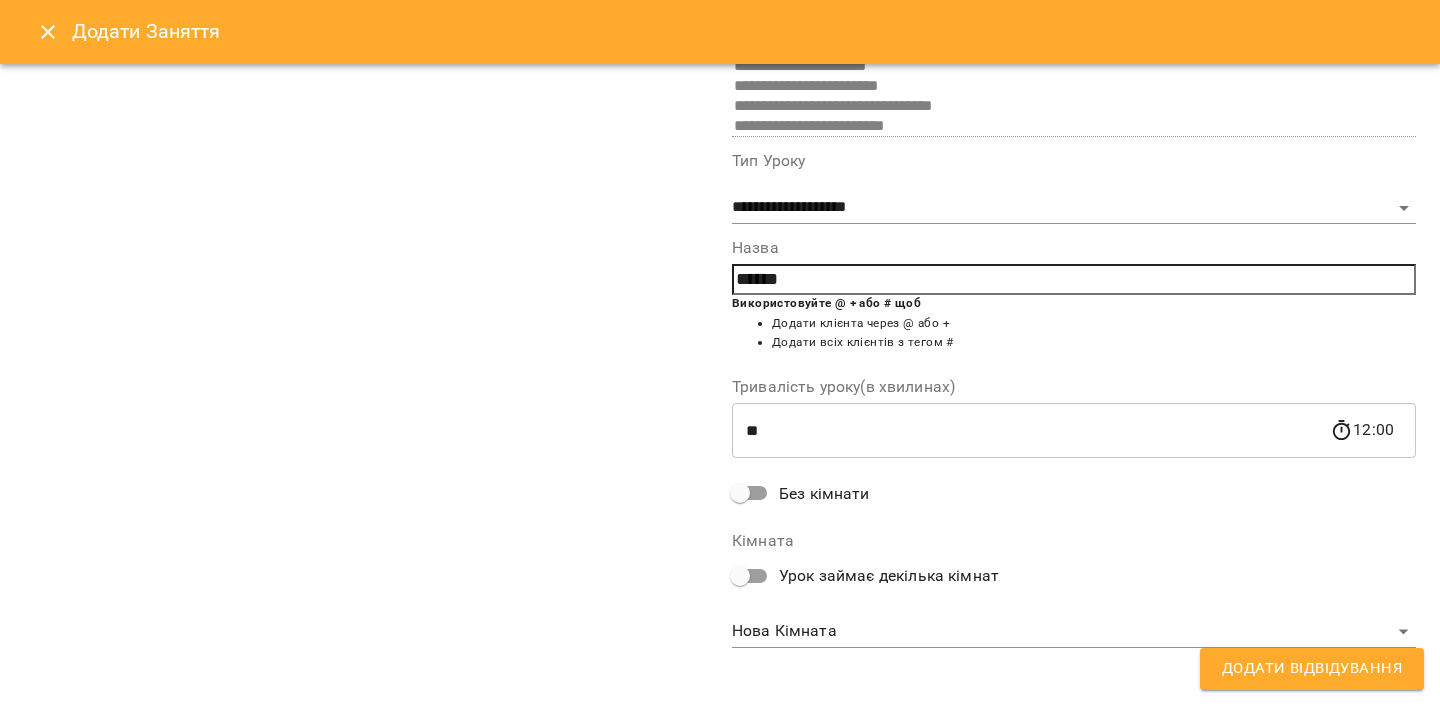 scroll, scrollTop: 101, scrollLeft: 0, axis: vertical 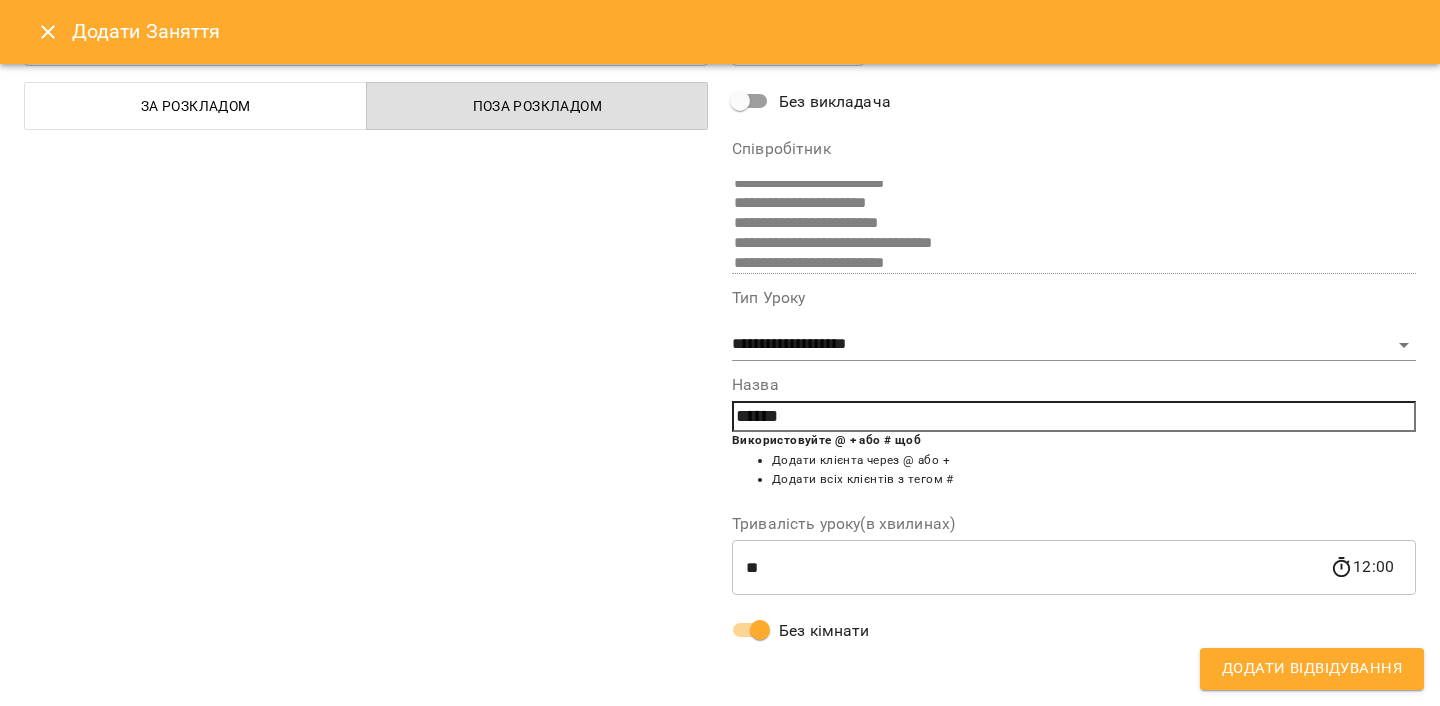 click on "Додати Відвідування" at bounding box center (1312, 669) 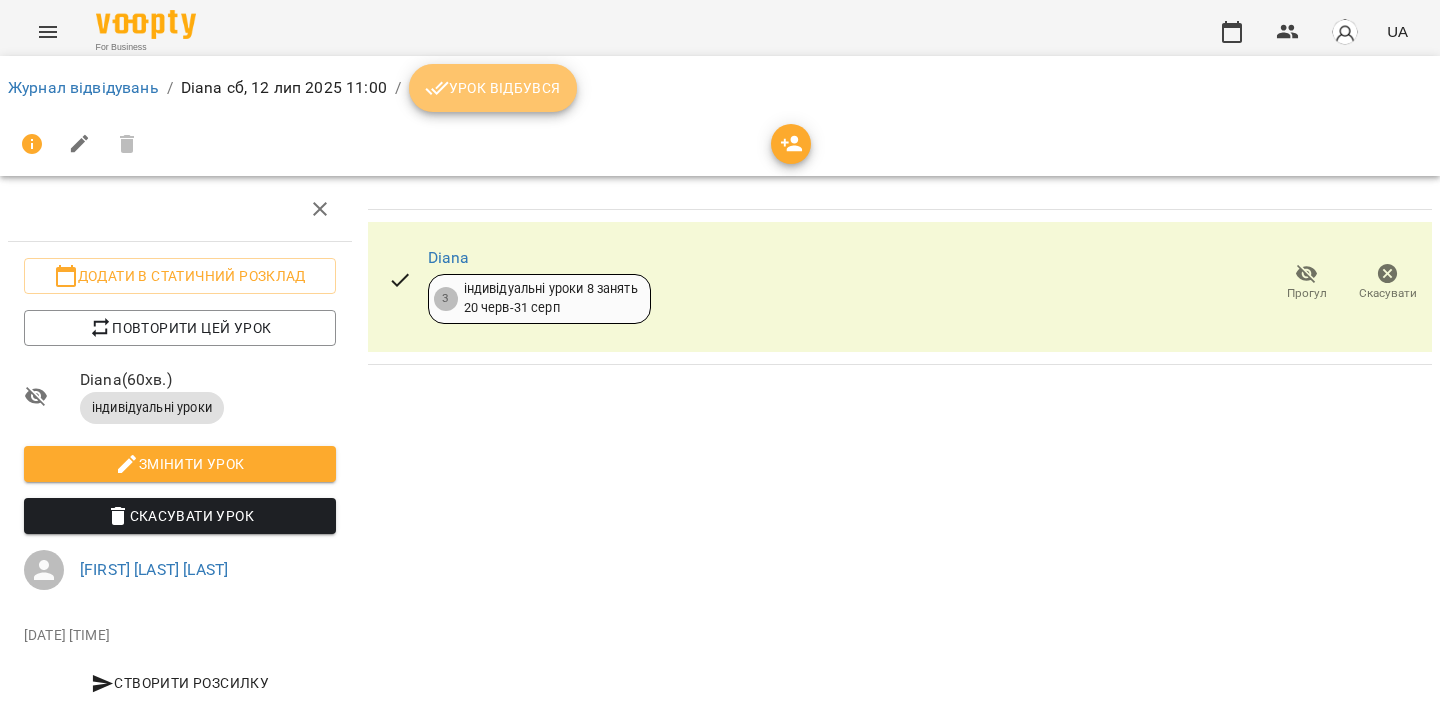 click on "Урок відбувся" at bounding box center [493, 88] 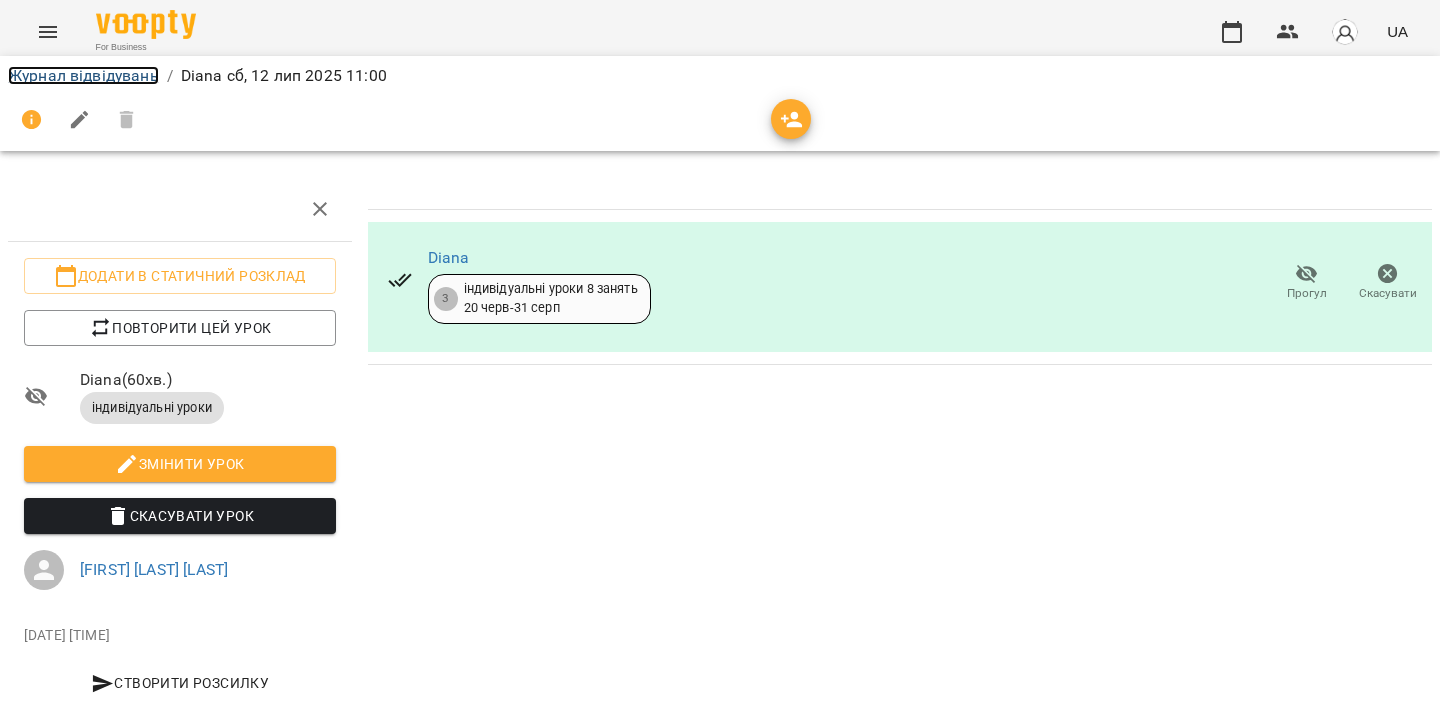 click on "Журнал відвідувань" at bounding box center (83, 75) 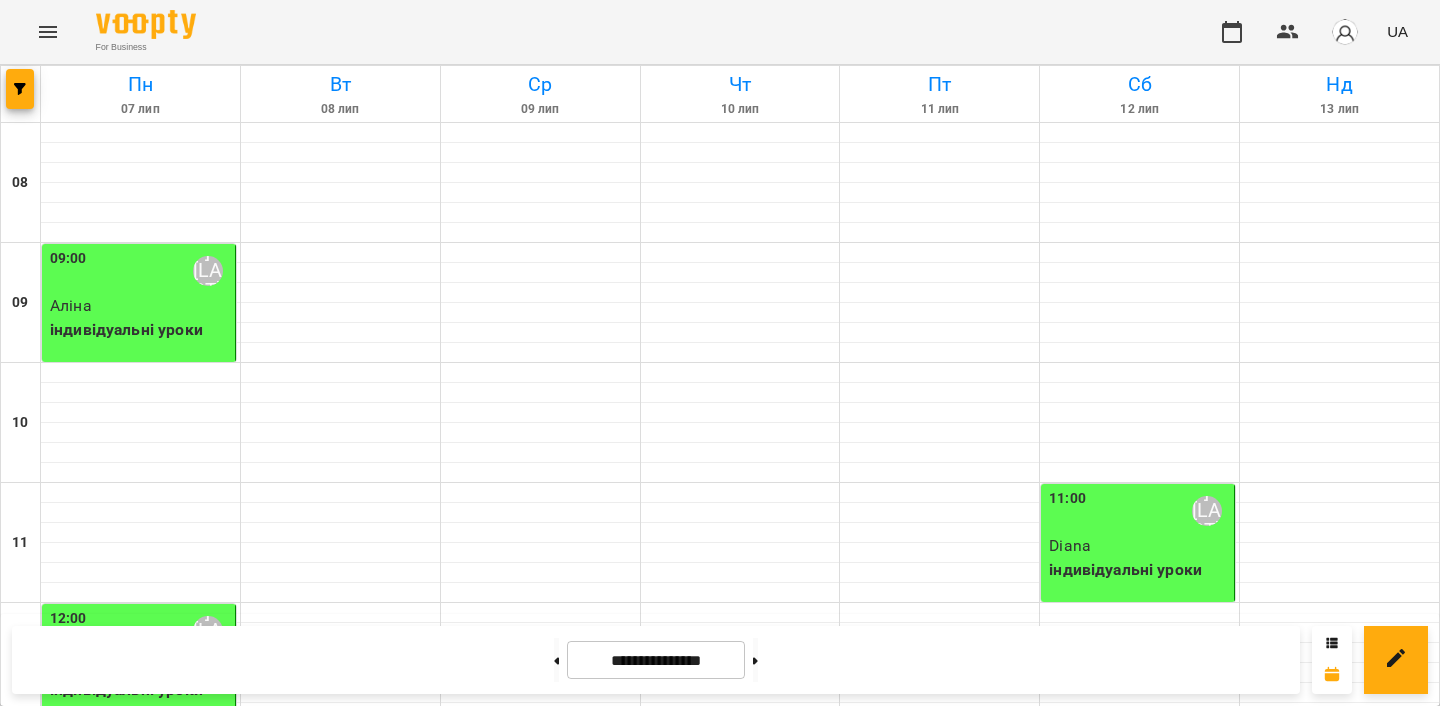 scroll, scrollTop: 341, scrollLeft: 0, axis: vertical 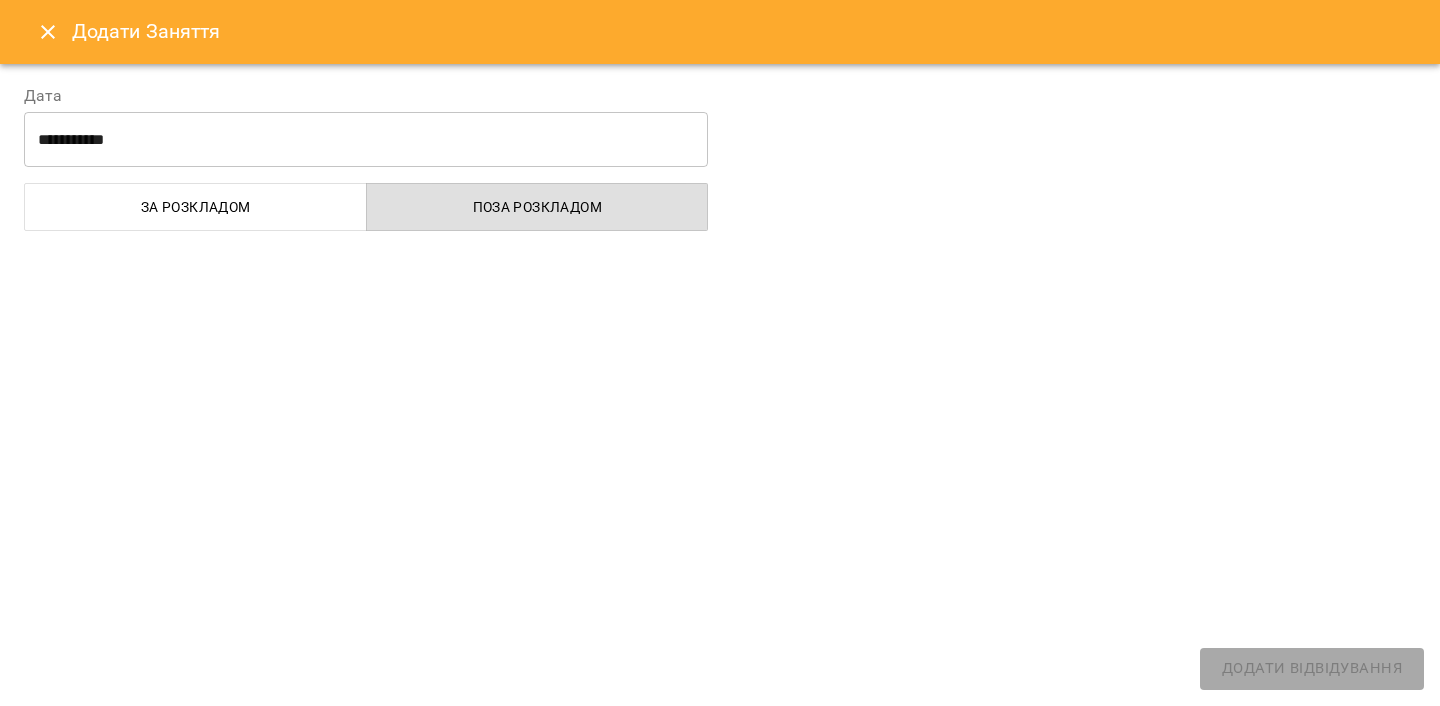 select on "**********" 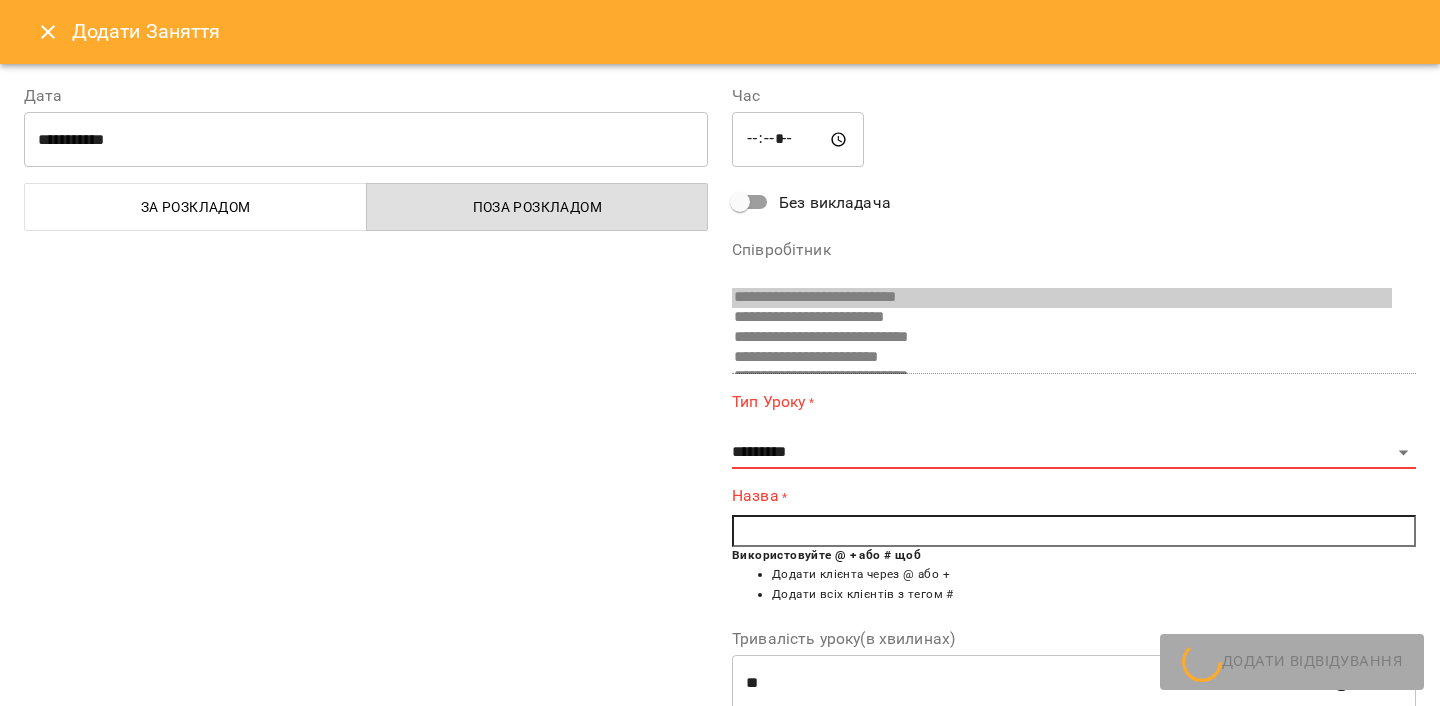 scroll, scrollTop: 489, scrollLeft: 0, axis: vertical 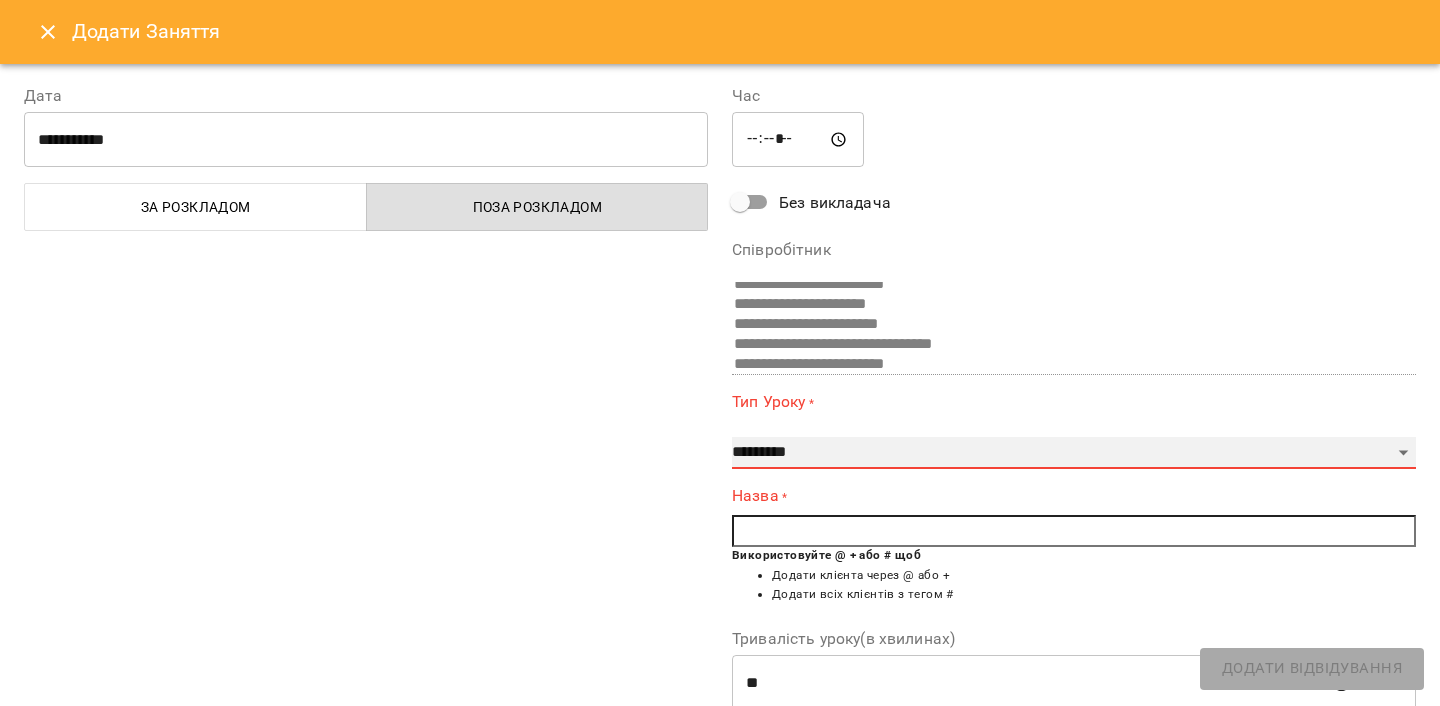 click on "**********" at bounding box center (1074, 453) 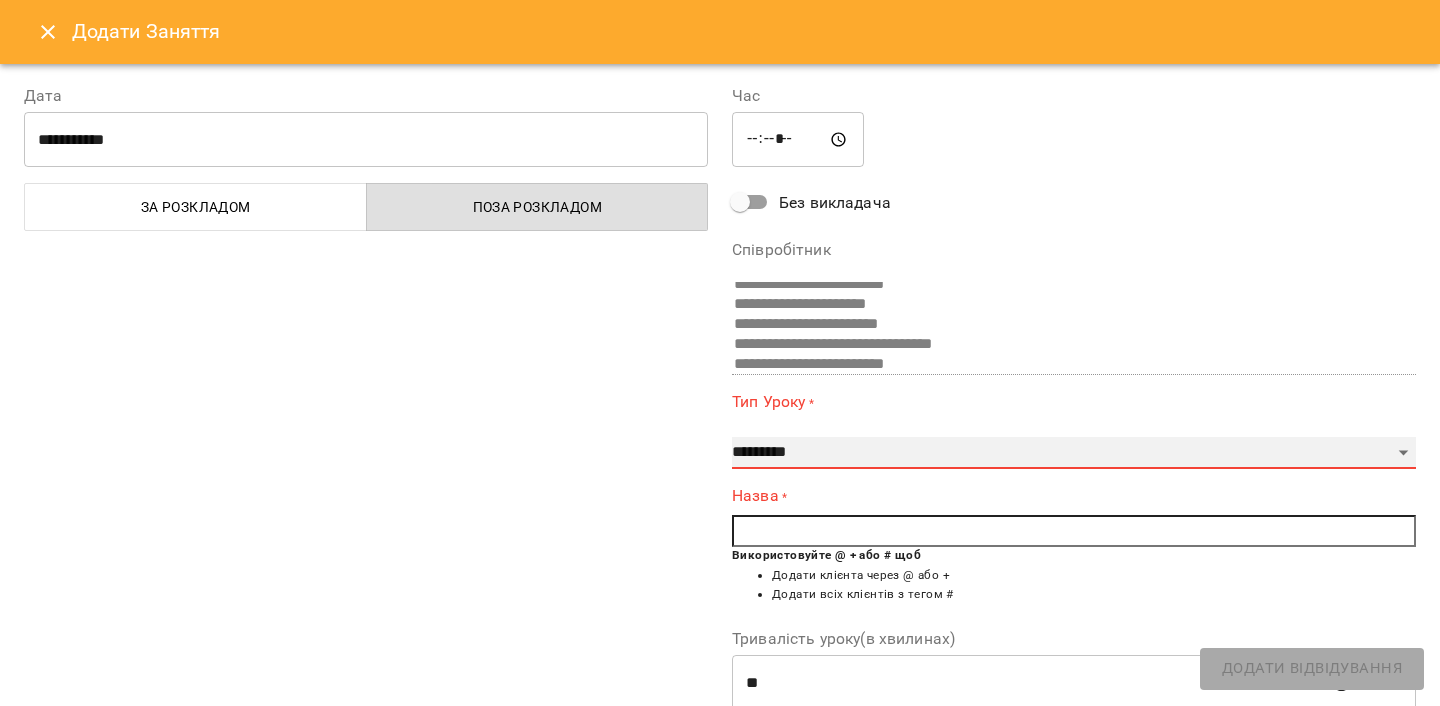 select on "**********" 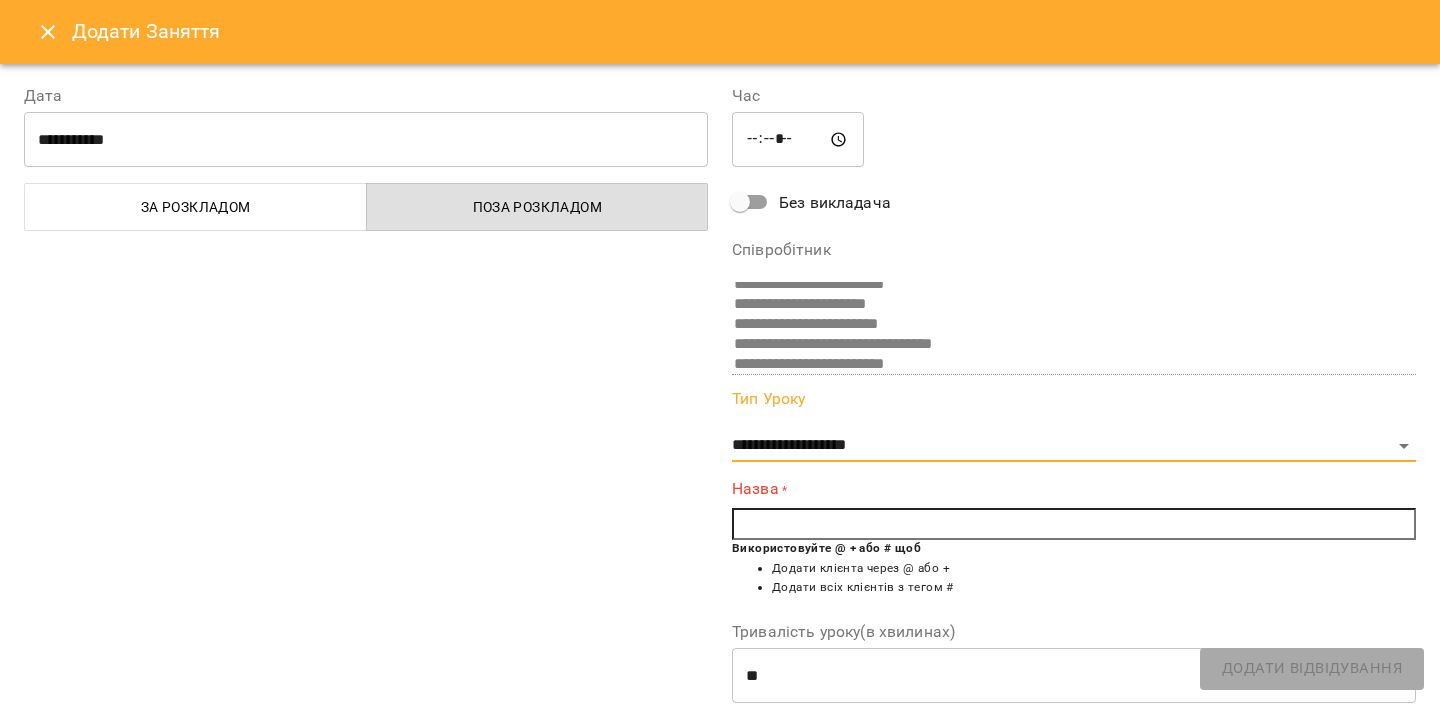 click at bounding box center (1074, 524) 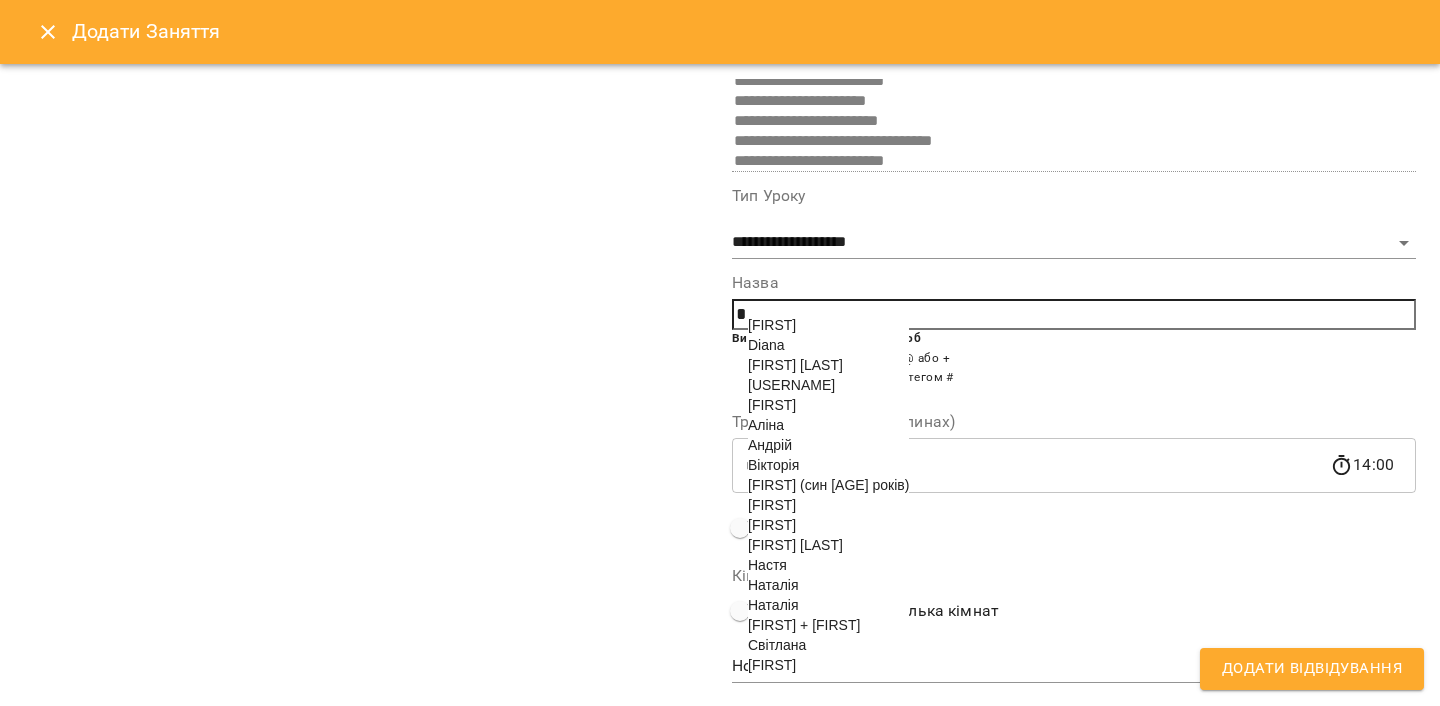 scroll, scrollTop: 213, scrollLeft: 0, axis: vertical 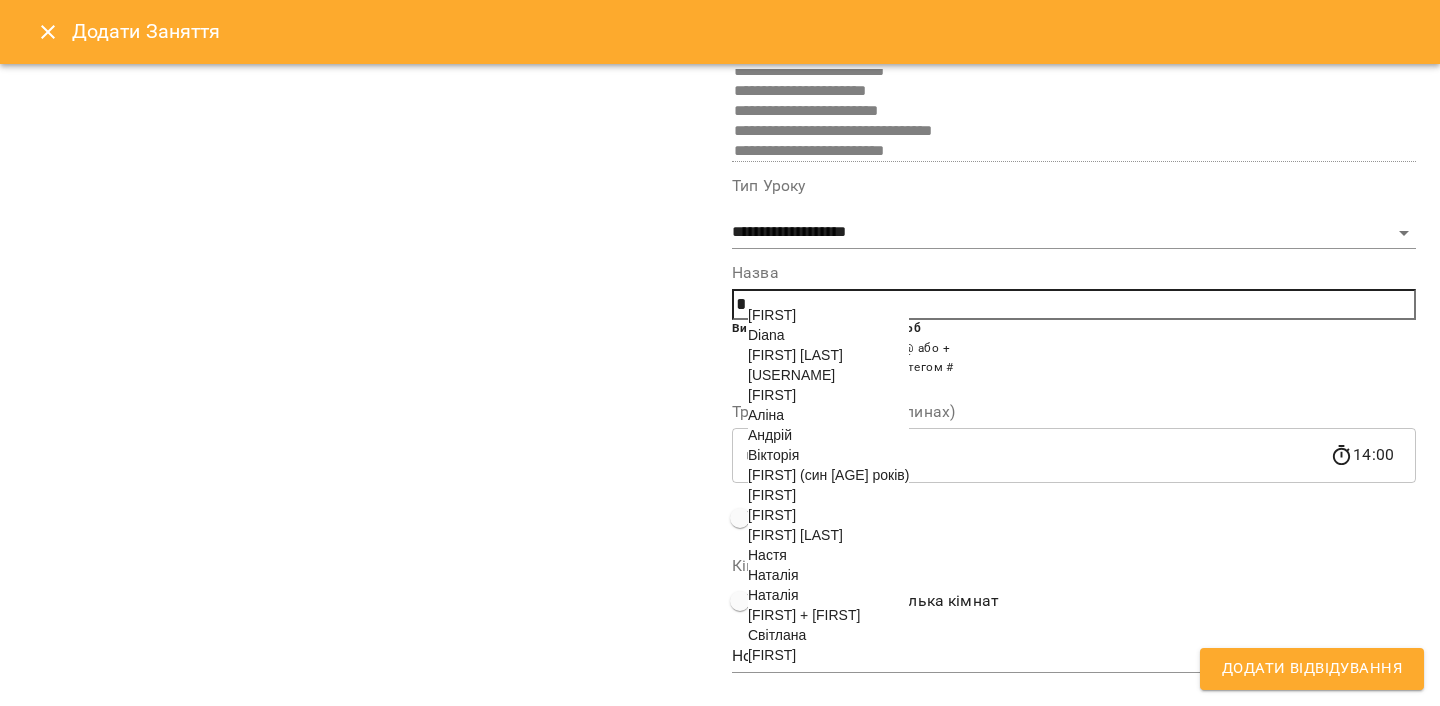 click on "[FIRST] (син [AGE] років)" at bounding box center (828, 475) 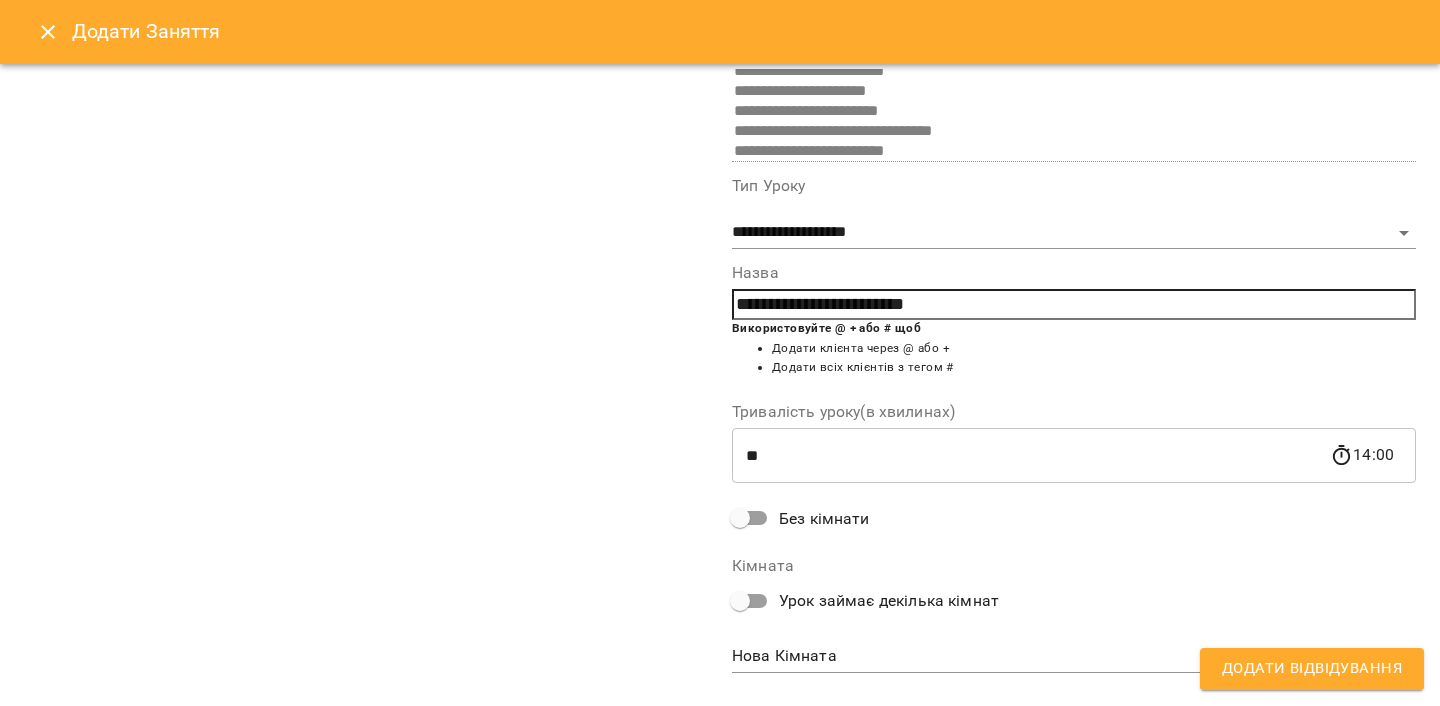 scroll, scrollTop: 101, scrollLeft: 0, axis: vertical 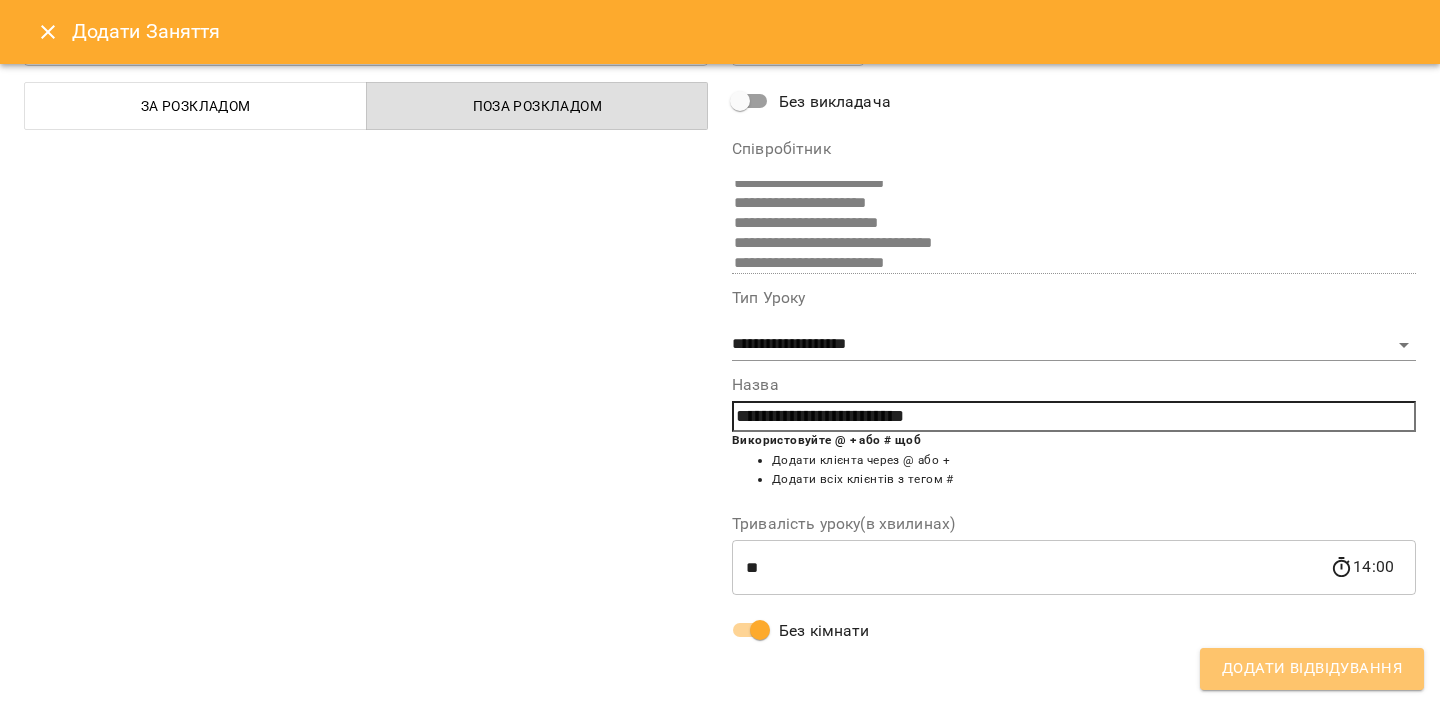 click on "Додати Відвідування" at bounding box center (1312, 669) 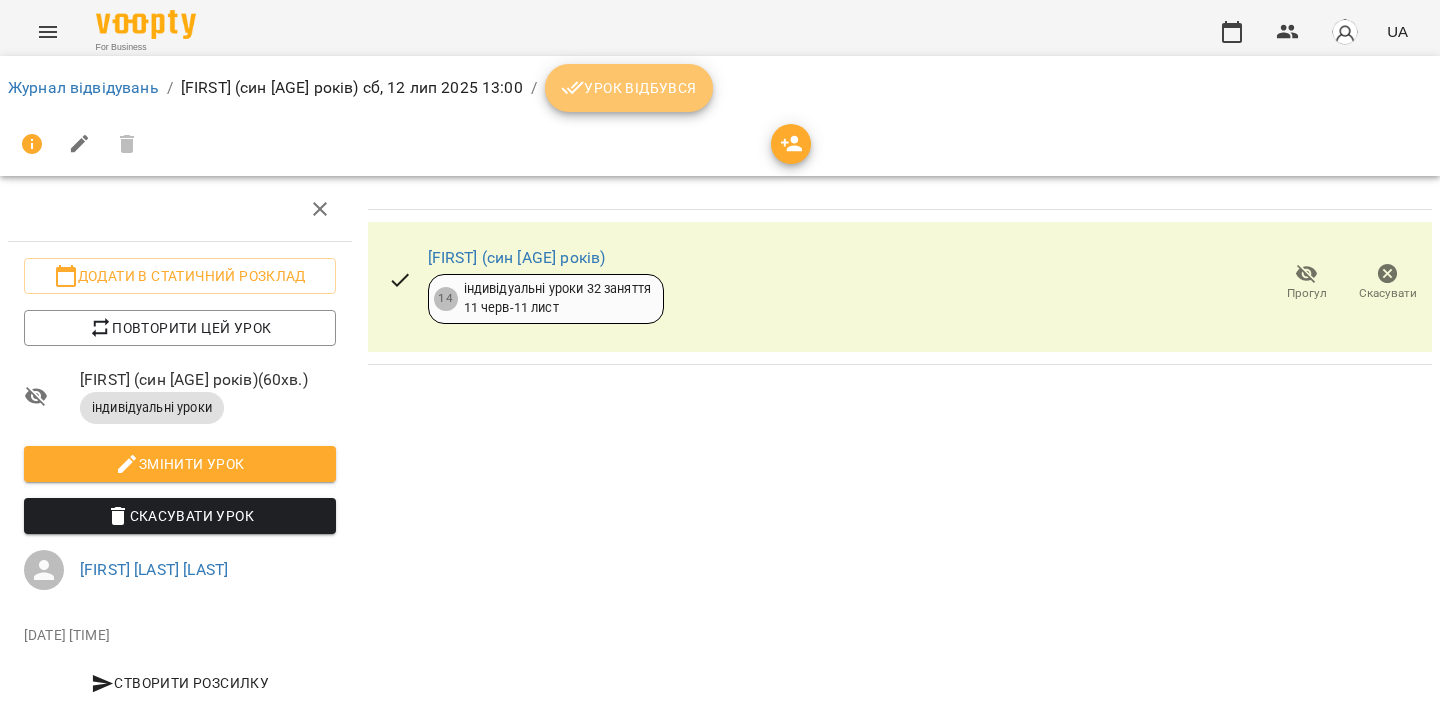 click 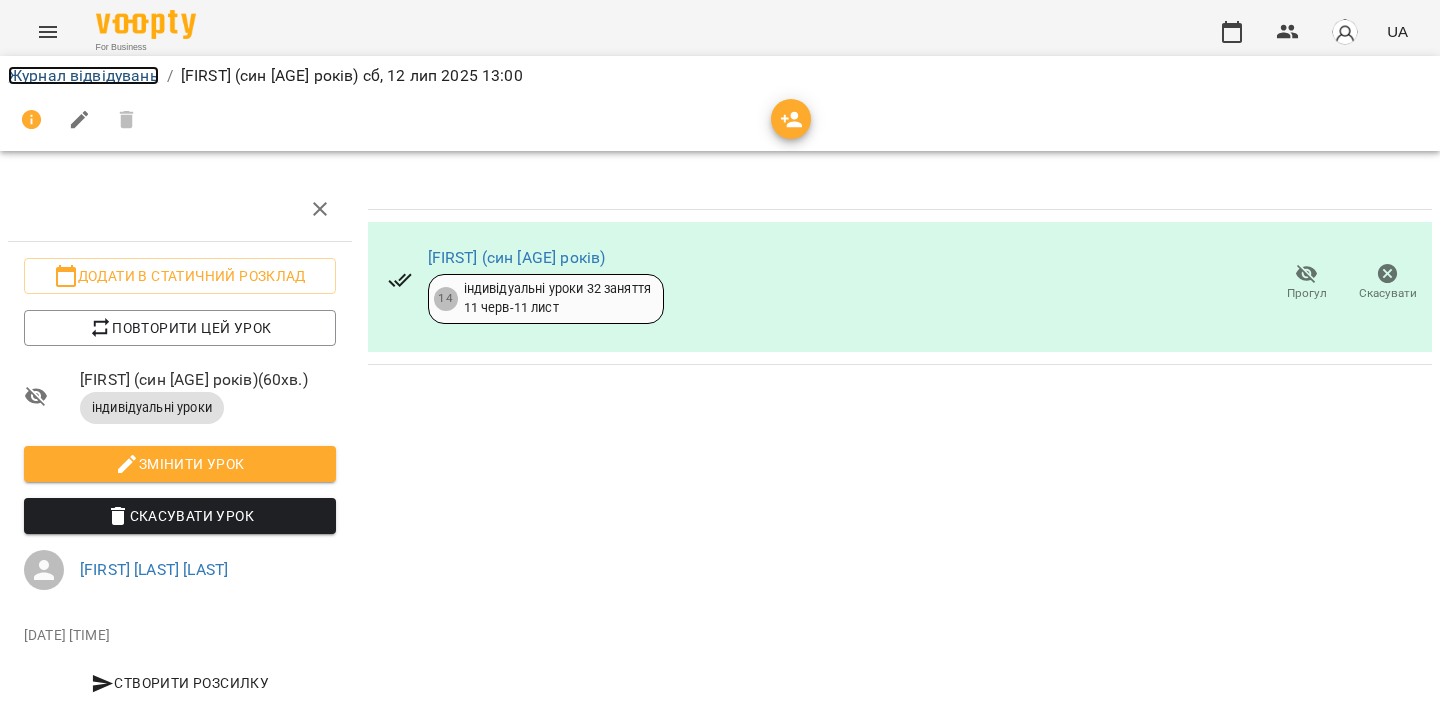 click on "Журнал відвідувань" at bounding box center [83, 75] 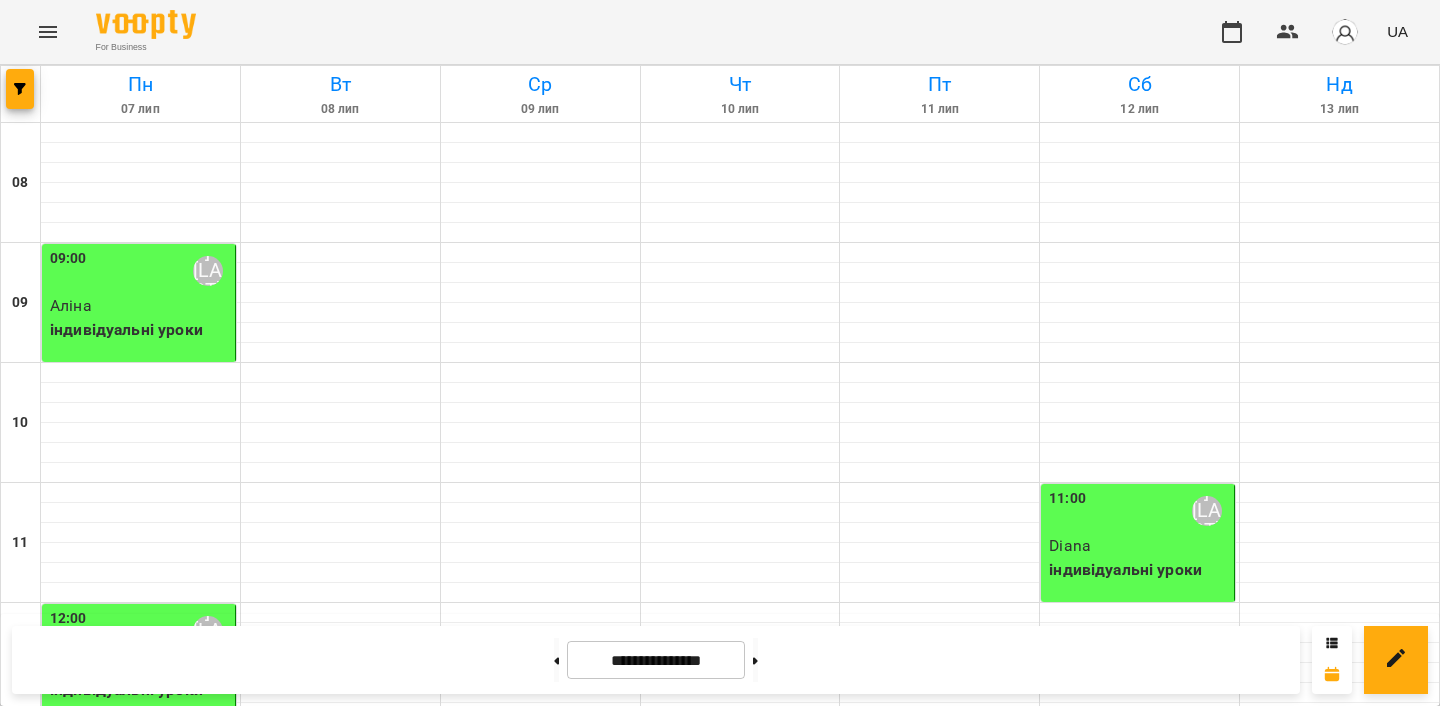 scroll, scrollTop: 953, scrollLeft: 0, axis: vertical 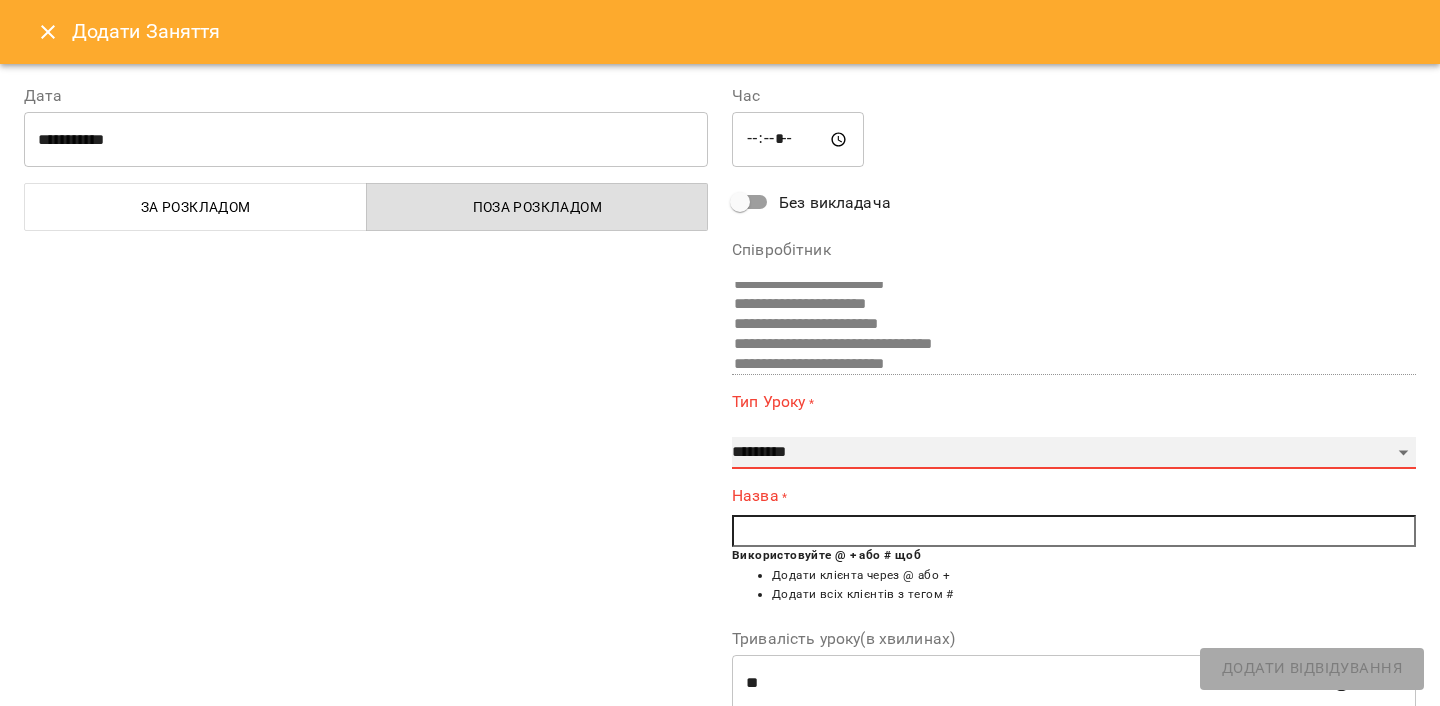 click on "**********" at bounding box center (1074, 453) 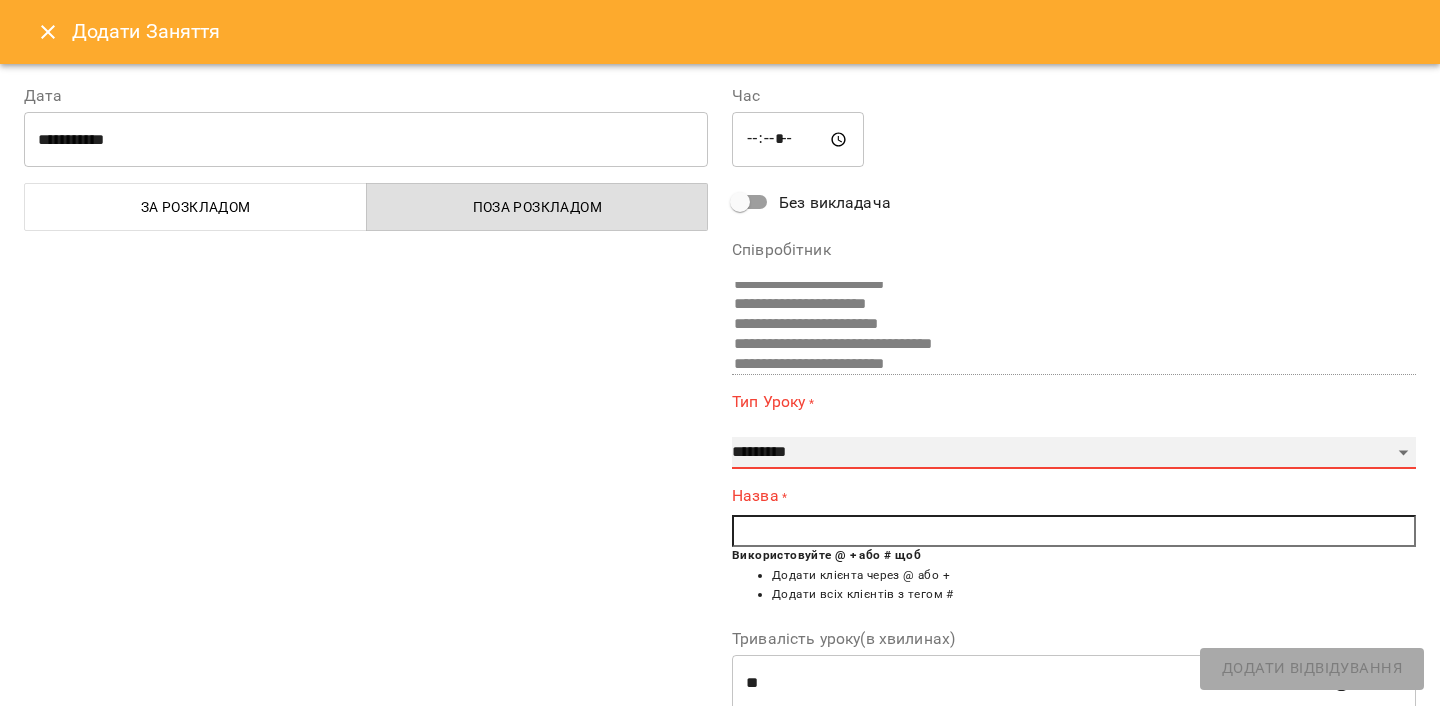 select on "**********" 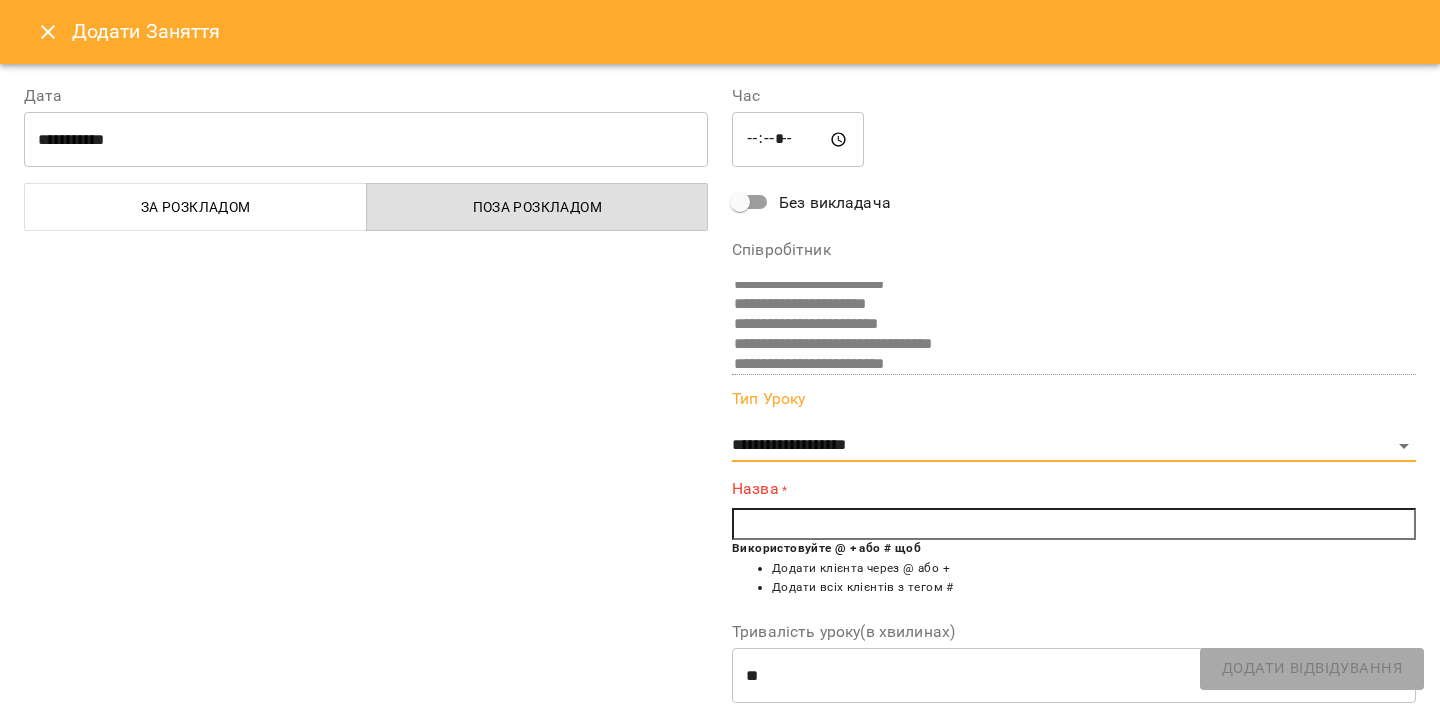 click at bounding box center [1074, 524] 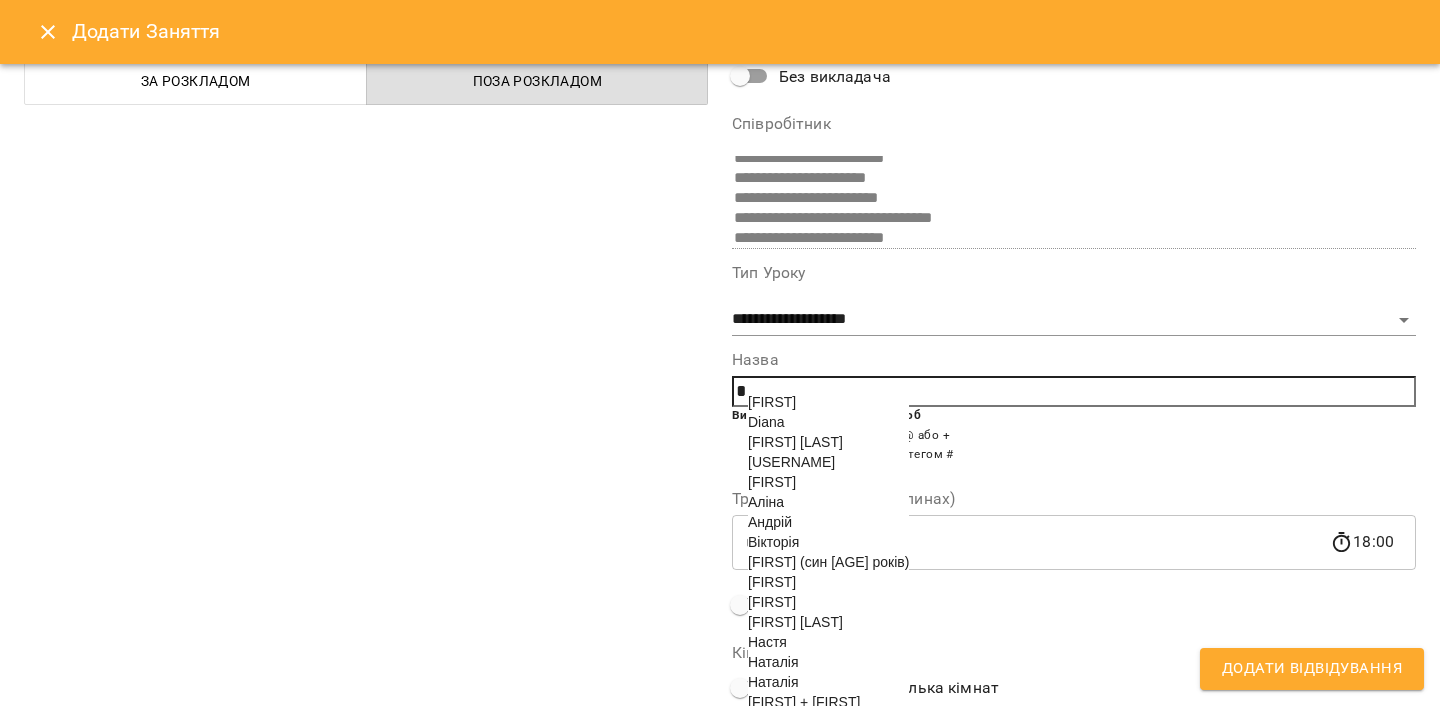 scroll, scrollTop: 171, scrollLeft: 0, axis: vertical 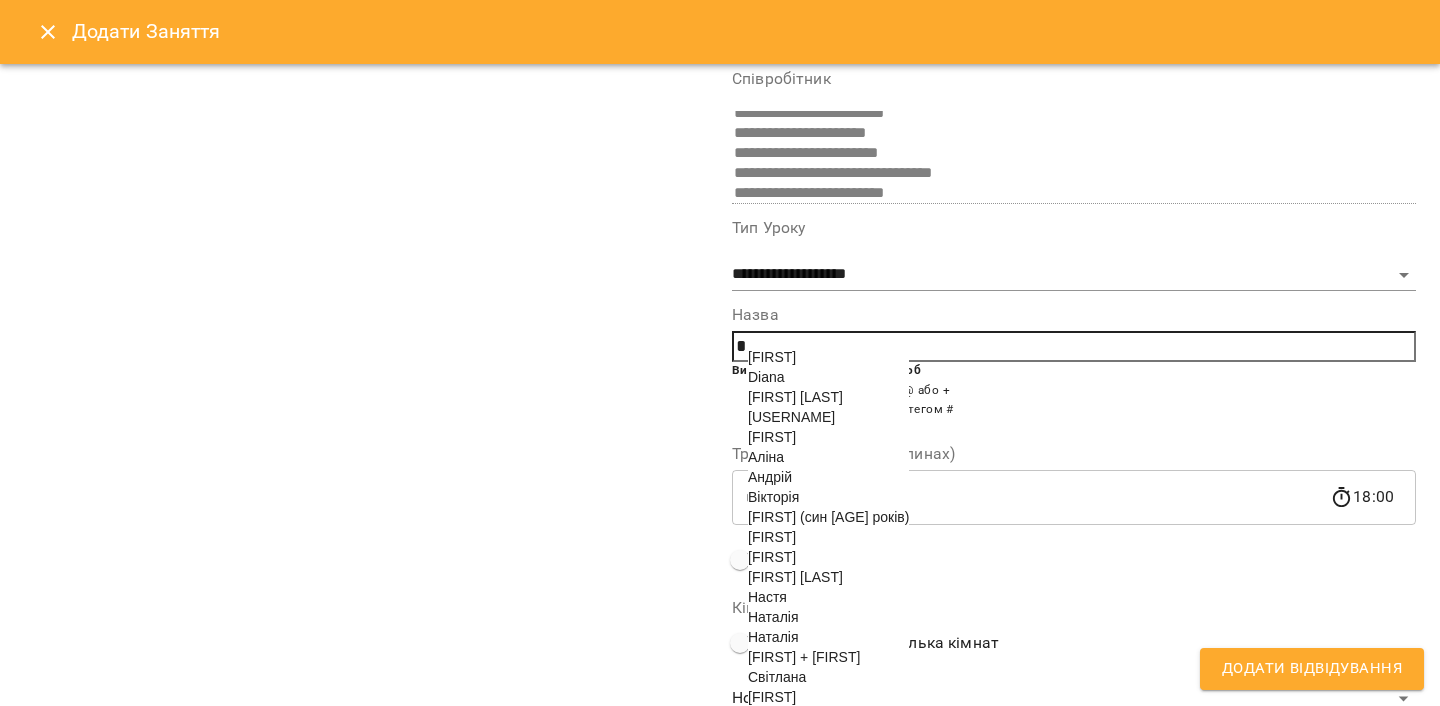click on "[FIRST]" at bounding box center [772, 557] 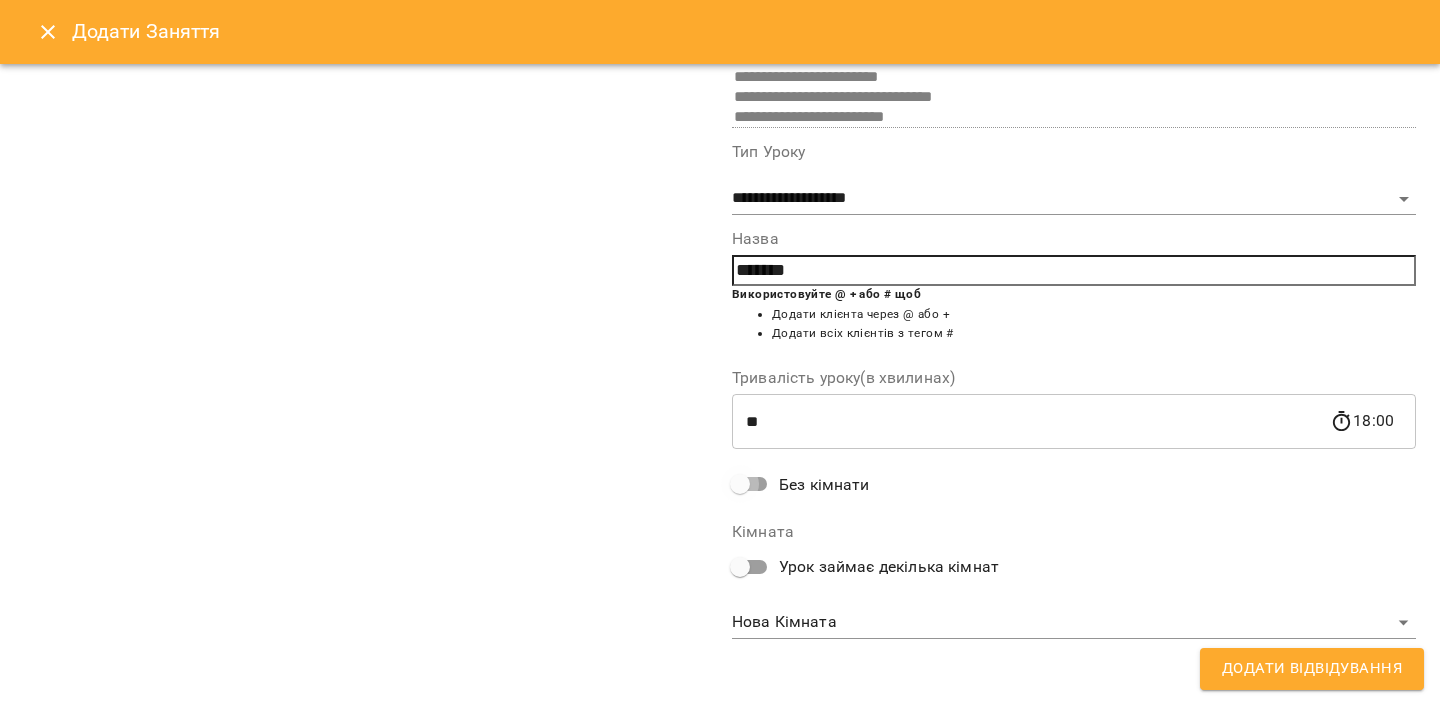 scroll, scrollTop: 101, scrollLeft: 0, axis: vertical 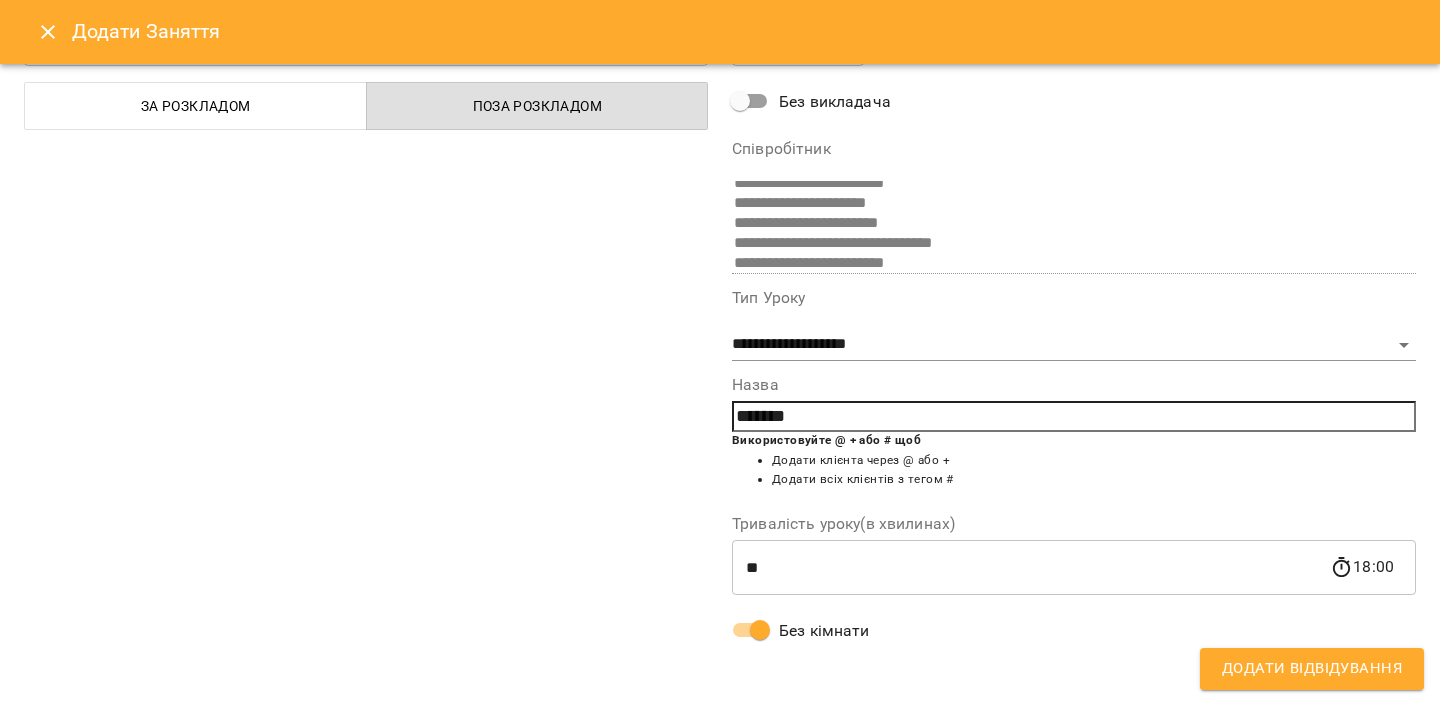 click on "Додати Відвідування" at bounding box center (1312, 669) 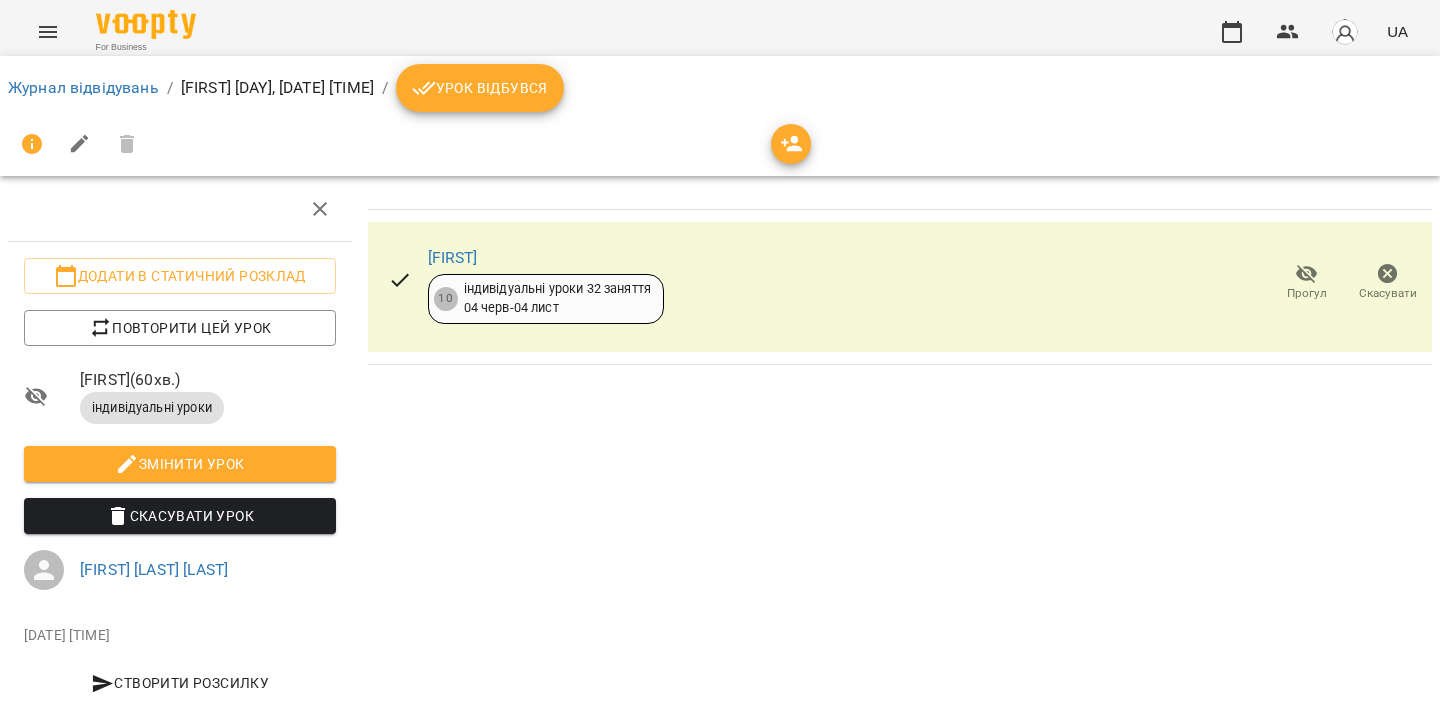 click on "Урок відбувся" at bounding box center [480, 88] 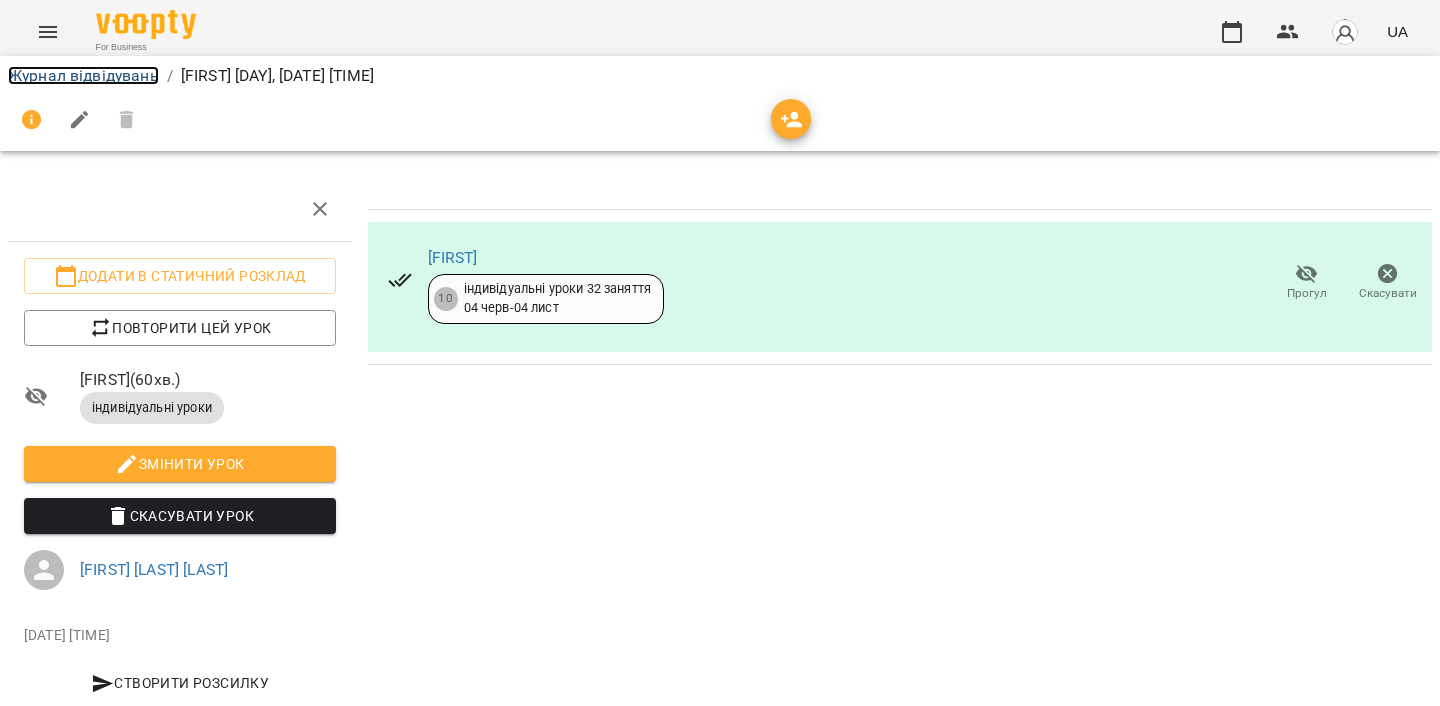 click on "Журнал відвідувань" at bounding box center (83, 75) 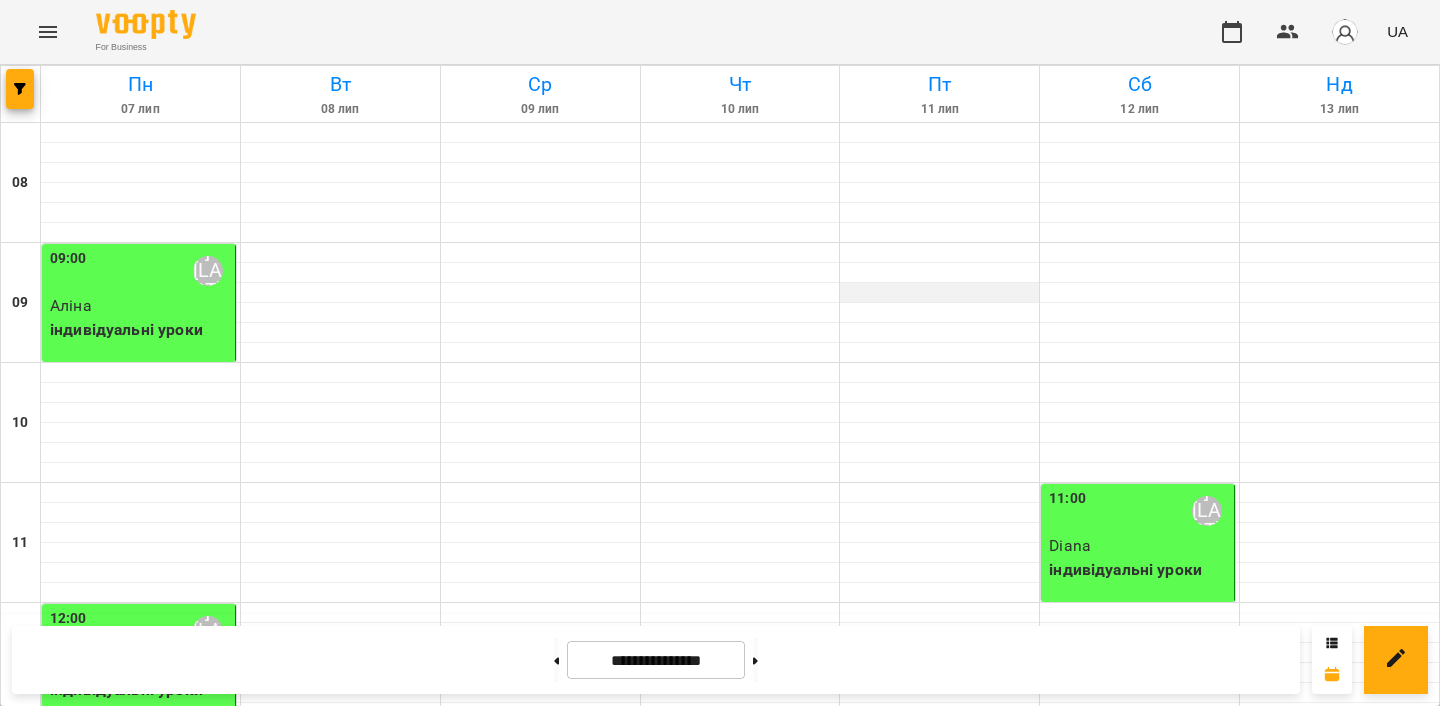 scroll, scrollTop: 966, scrollLeft: 0, axis: vertical 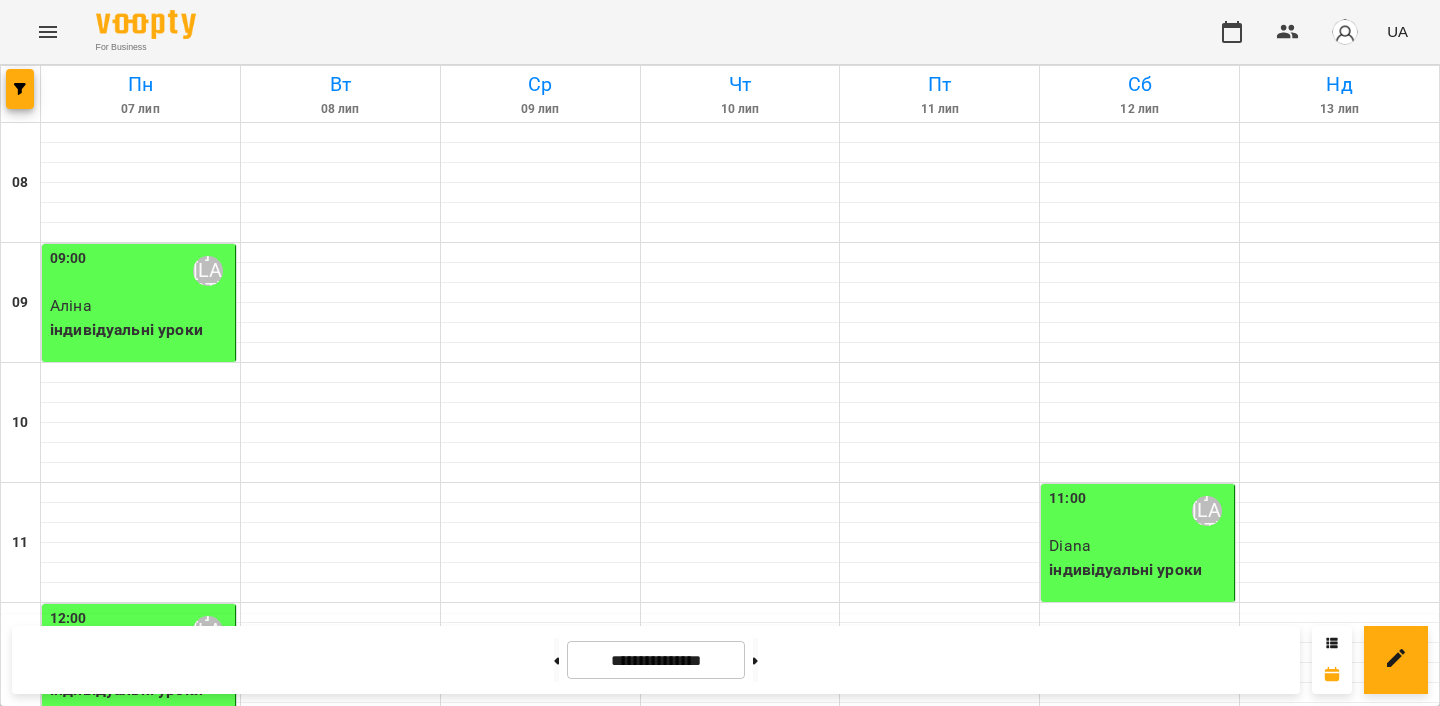 click at bounding box center (1139, 1333) 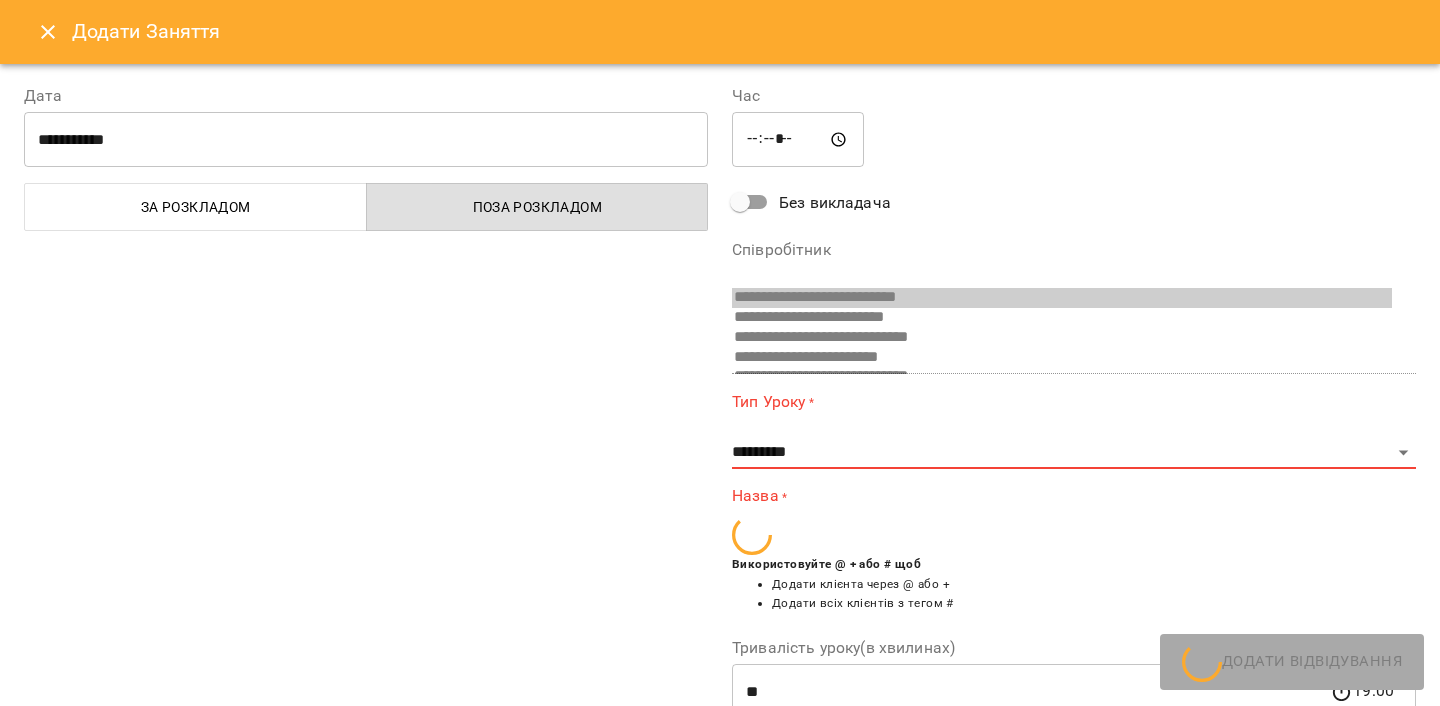 scroll, scrollTop: 489, scrollLeft: 0, axis: vertical 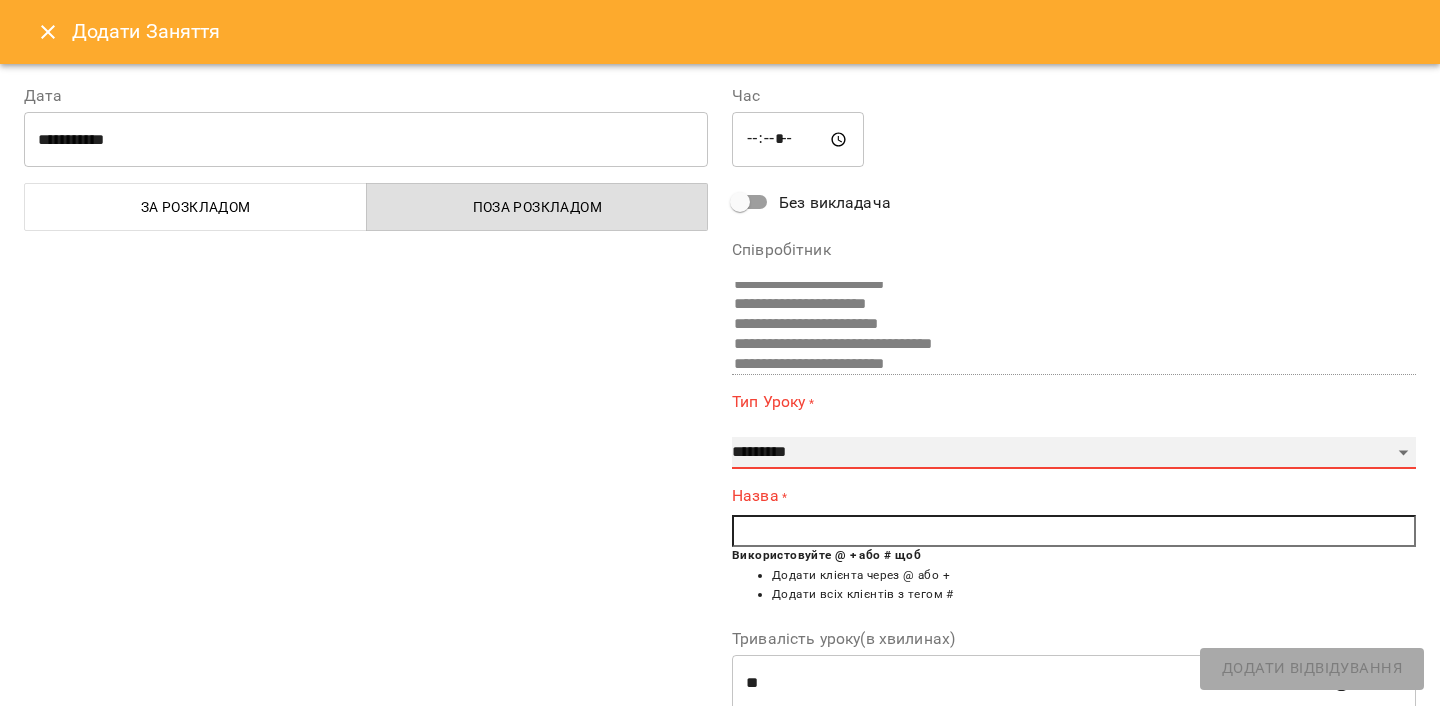 click on "**********" at bounding box center [1074, 453] 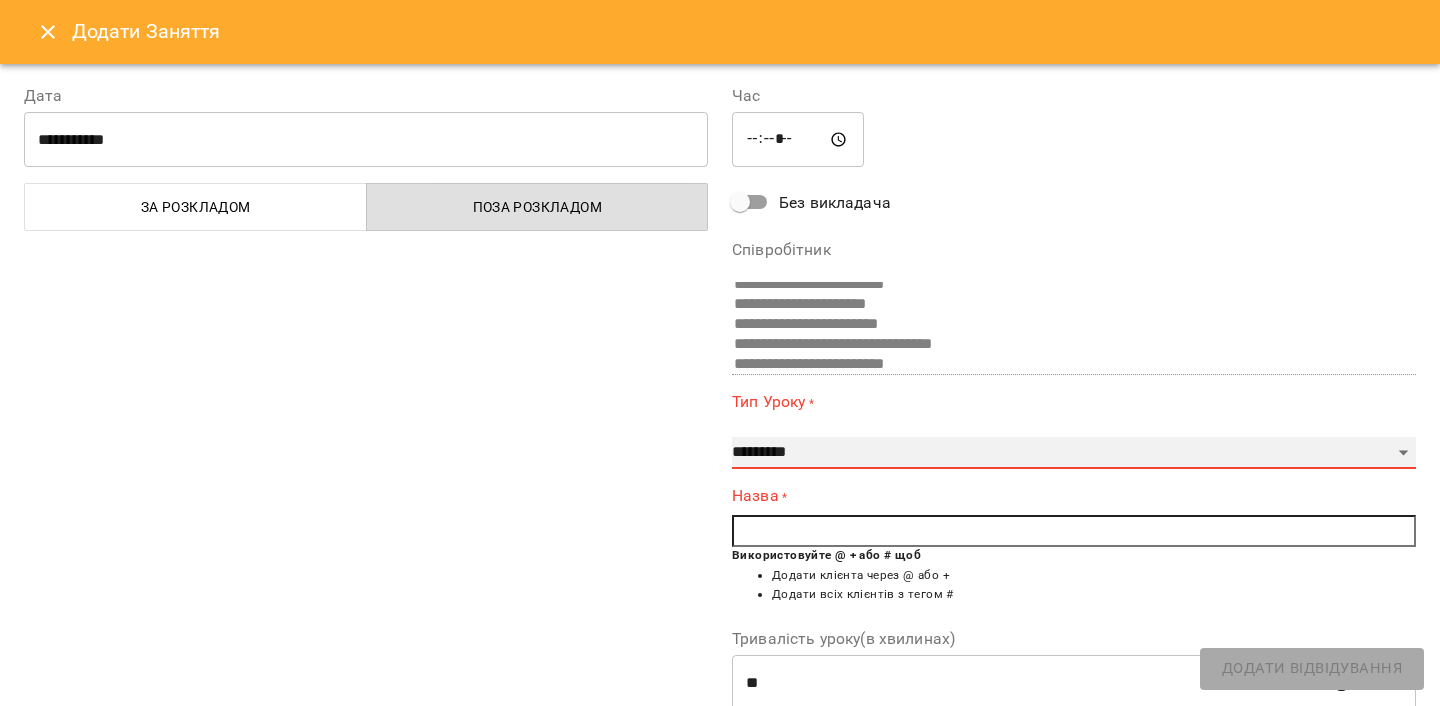 select on "**********" 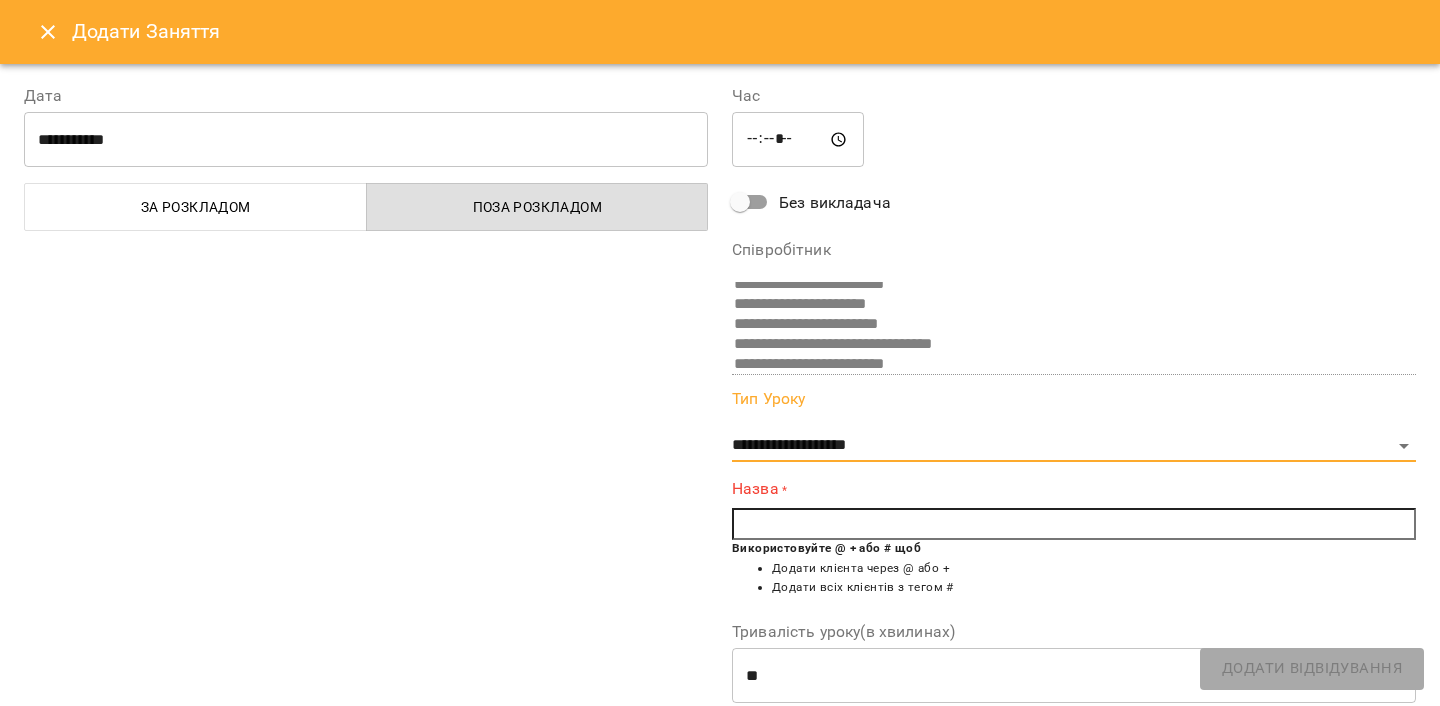 click at bounding box center [1074, 524] 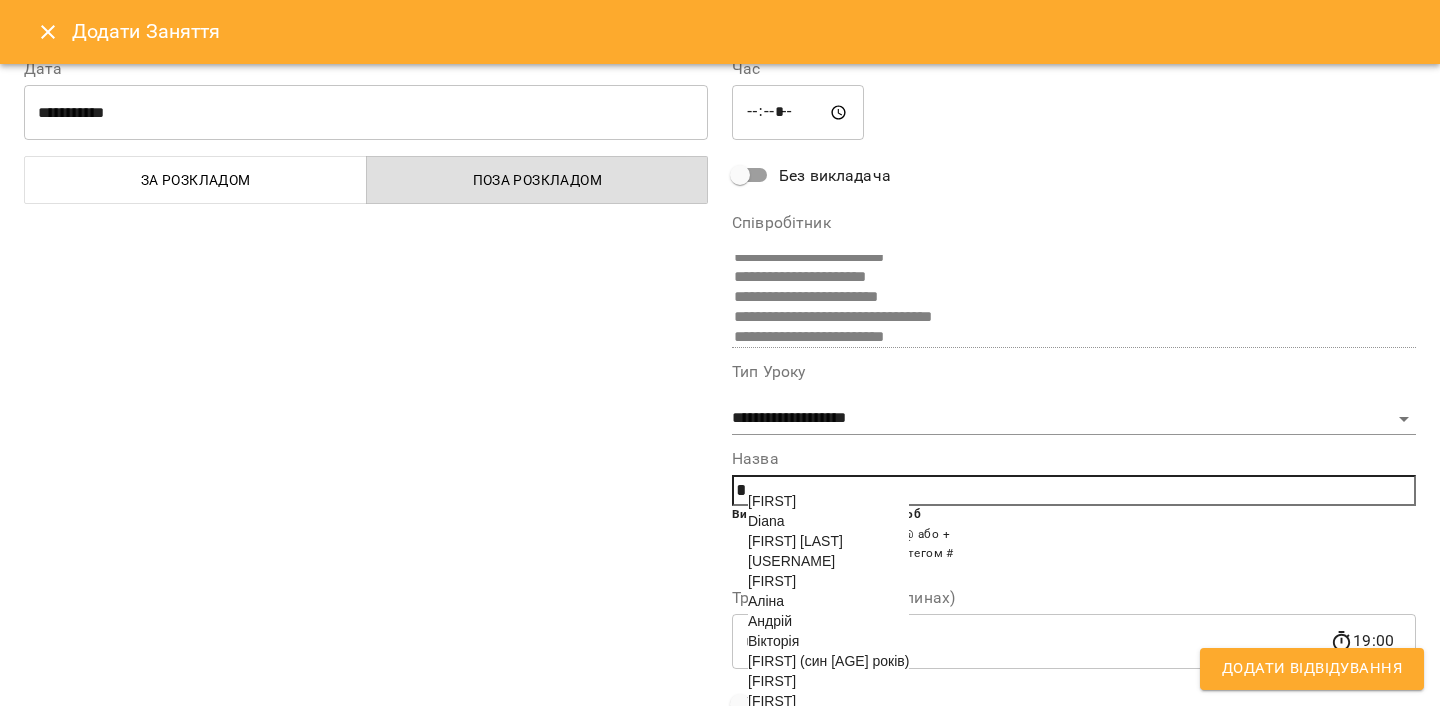 scroll, scrollTop: 41, scrollLeft: 0, axis: vertical 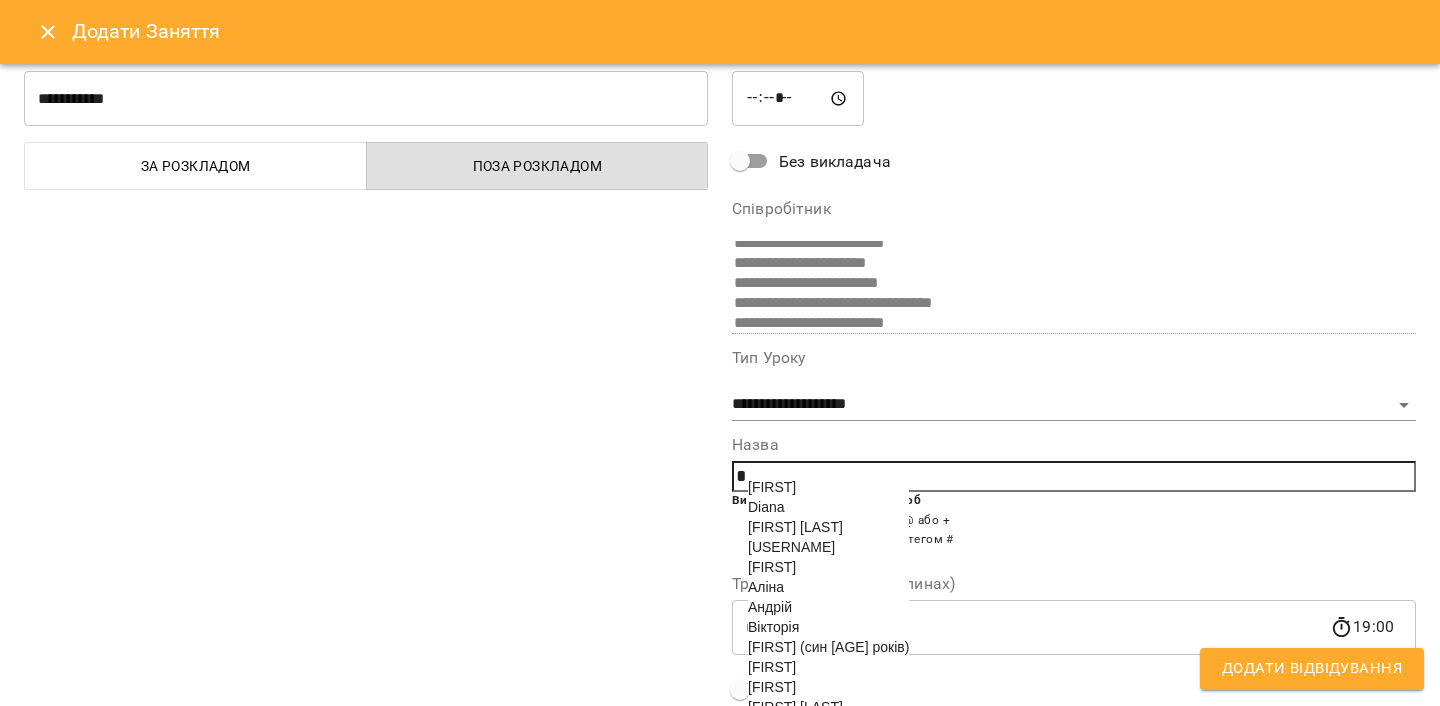 click on "Андрій" at bounding box center [770, 607] 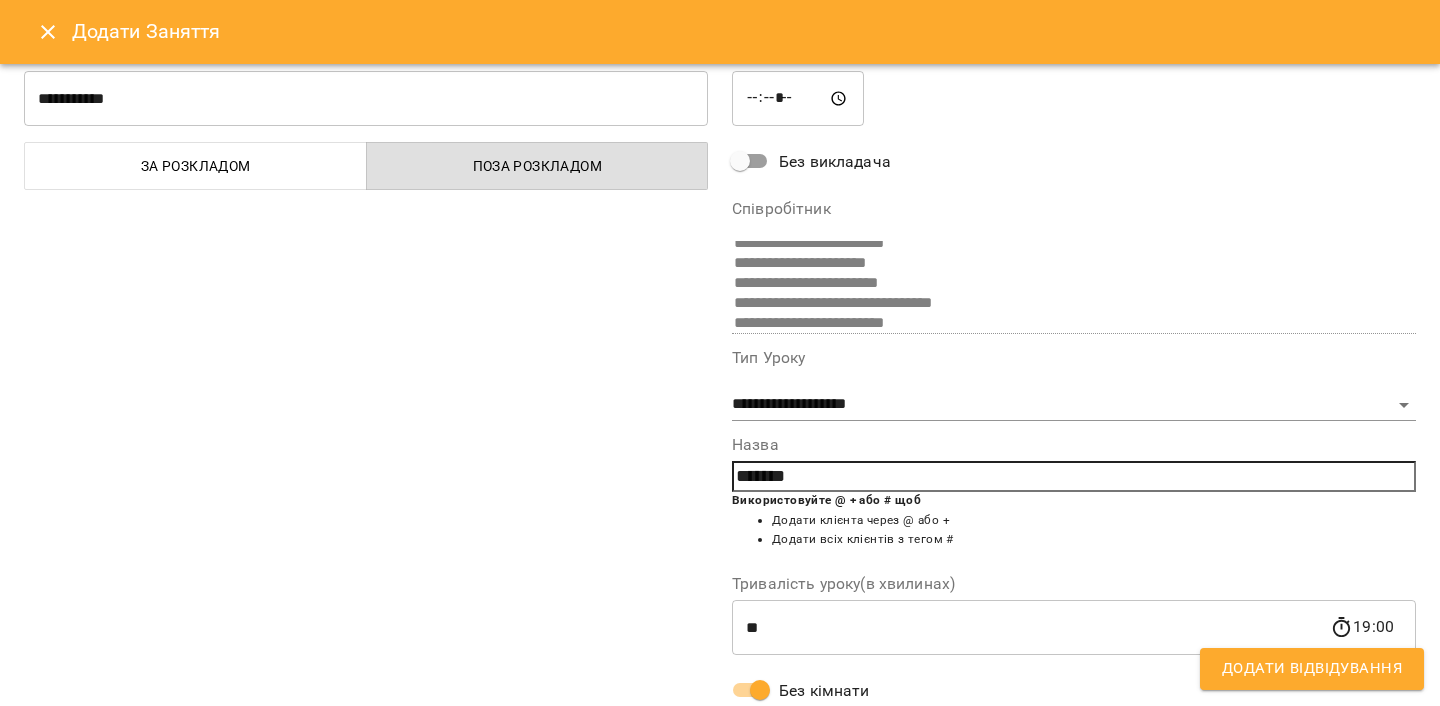 click on "Додати Відвідування" at bounding box center (1312, 669) 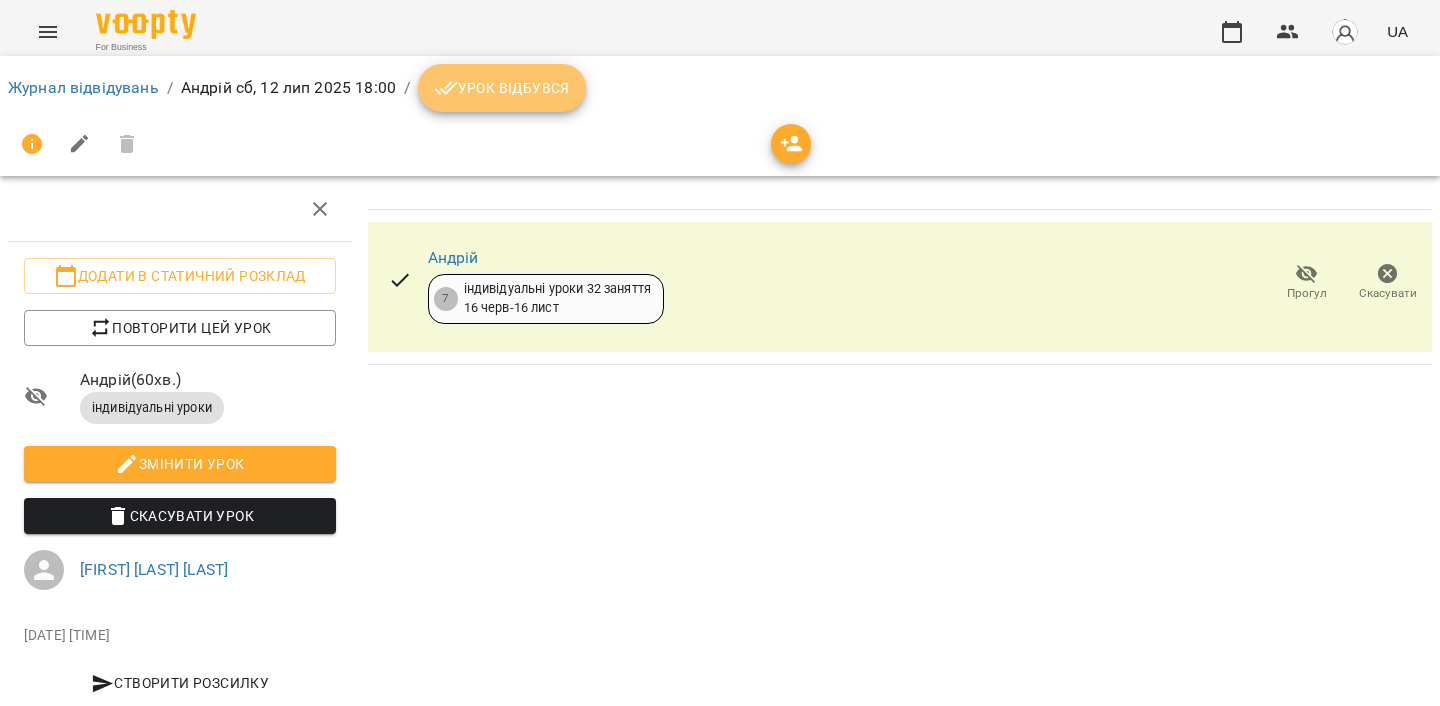 click on "Урок відбувся" at bounding box center (502, 88) 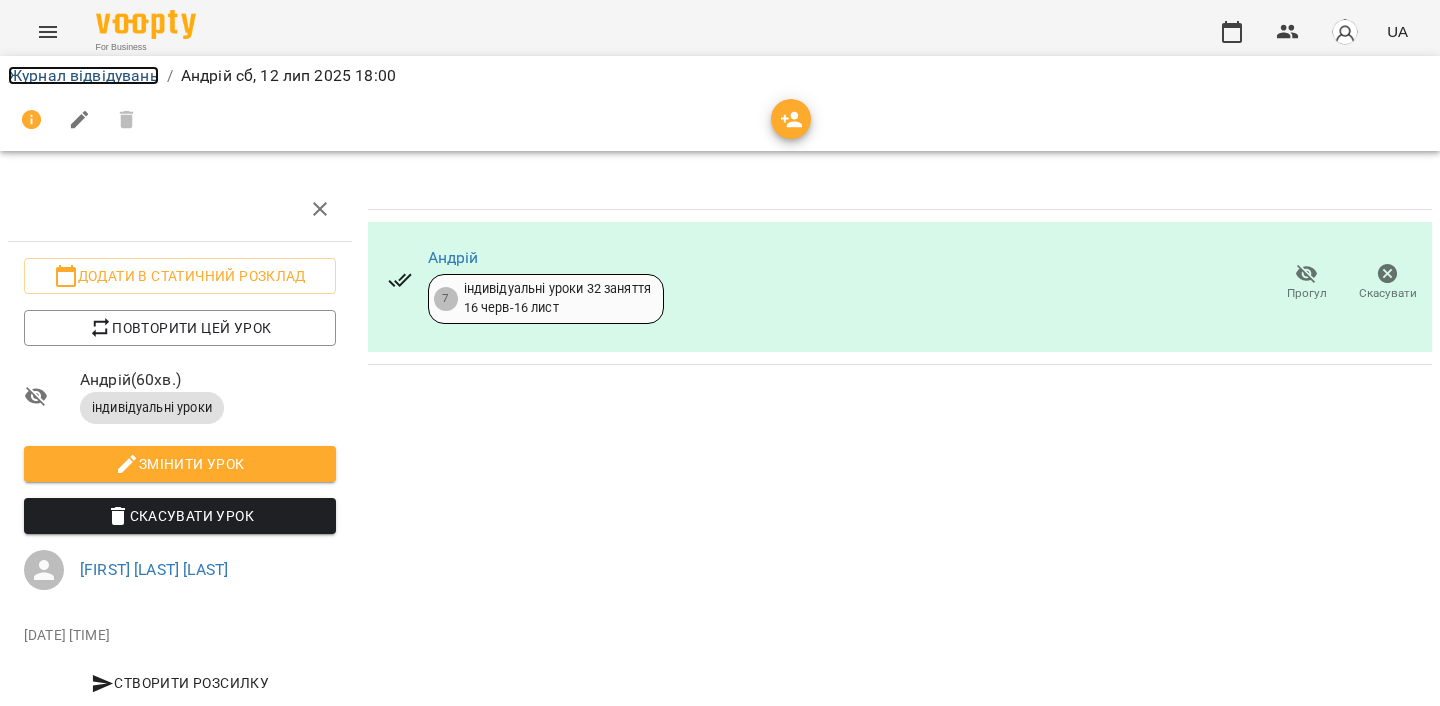click on "Журнал відвідувань" at bounding box center [83, 75] 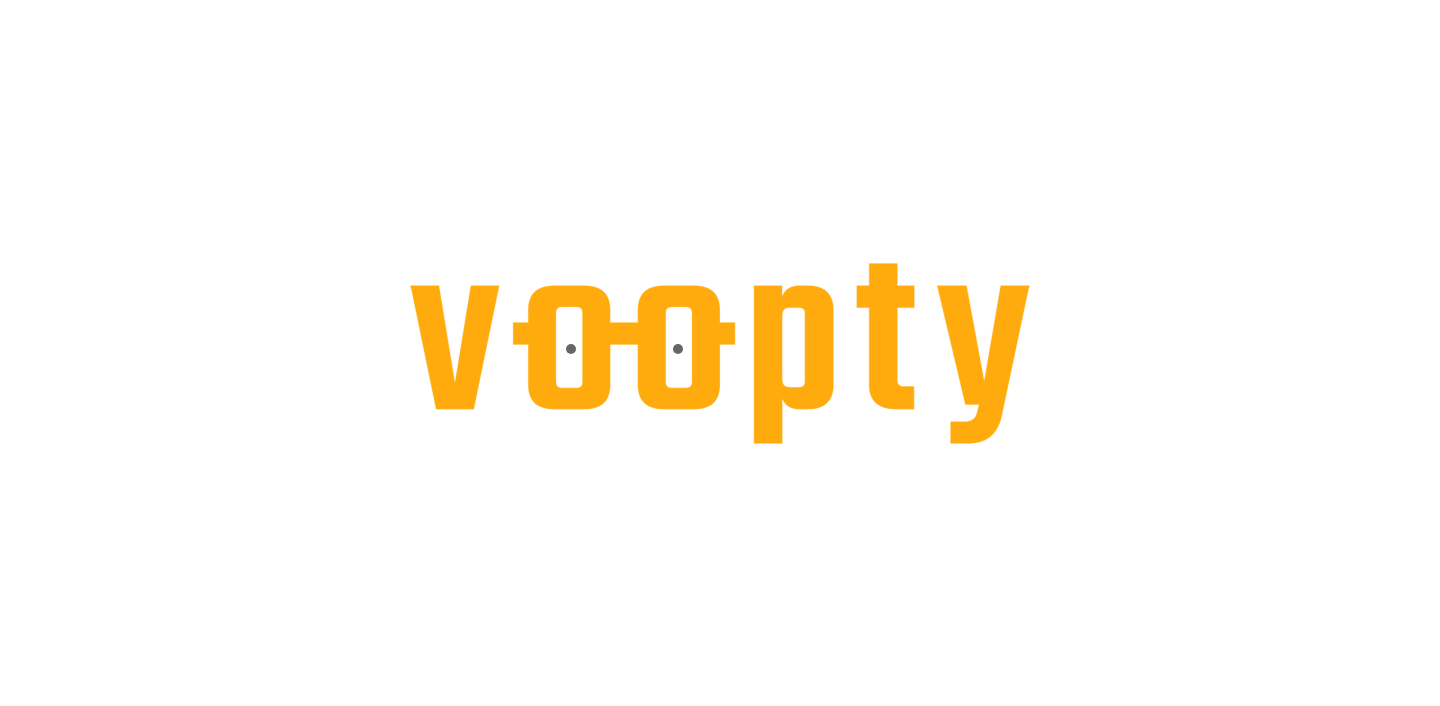 scroll, scrollTop: 0, scrollLeft: 0, axis: both 